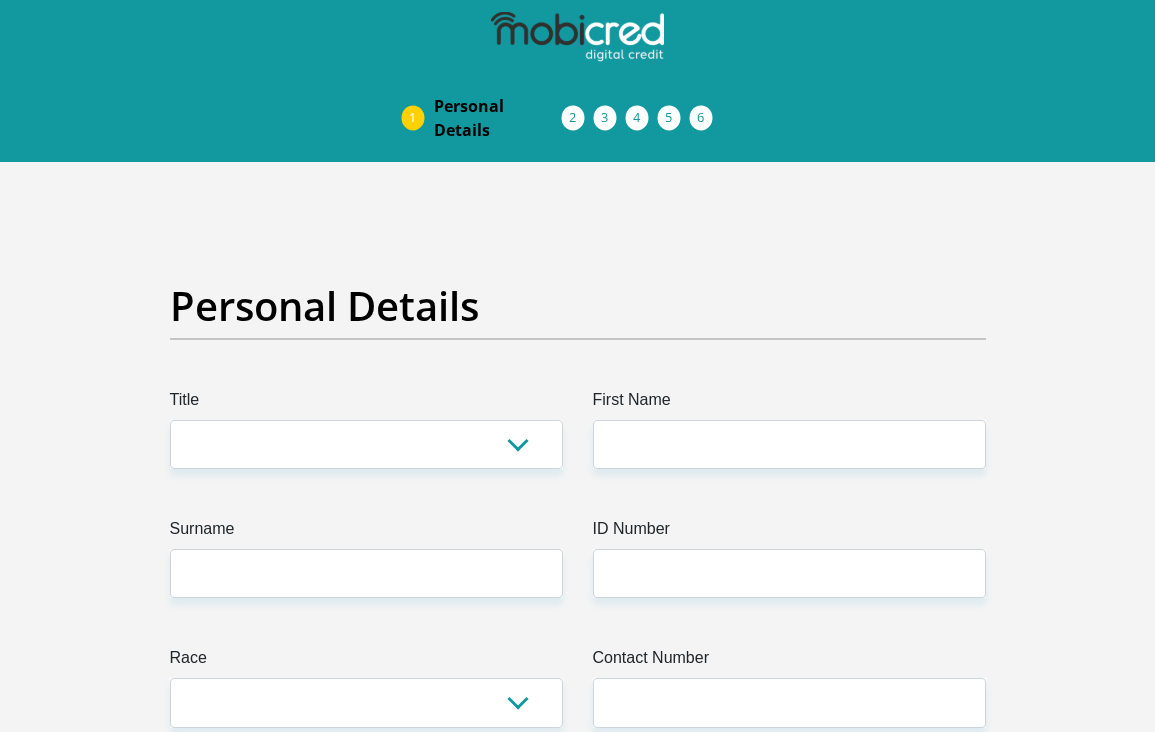 scroll, scrollTop: 0, scrollLeft: 0, axis: both 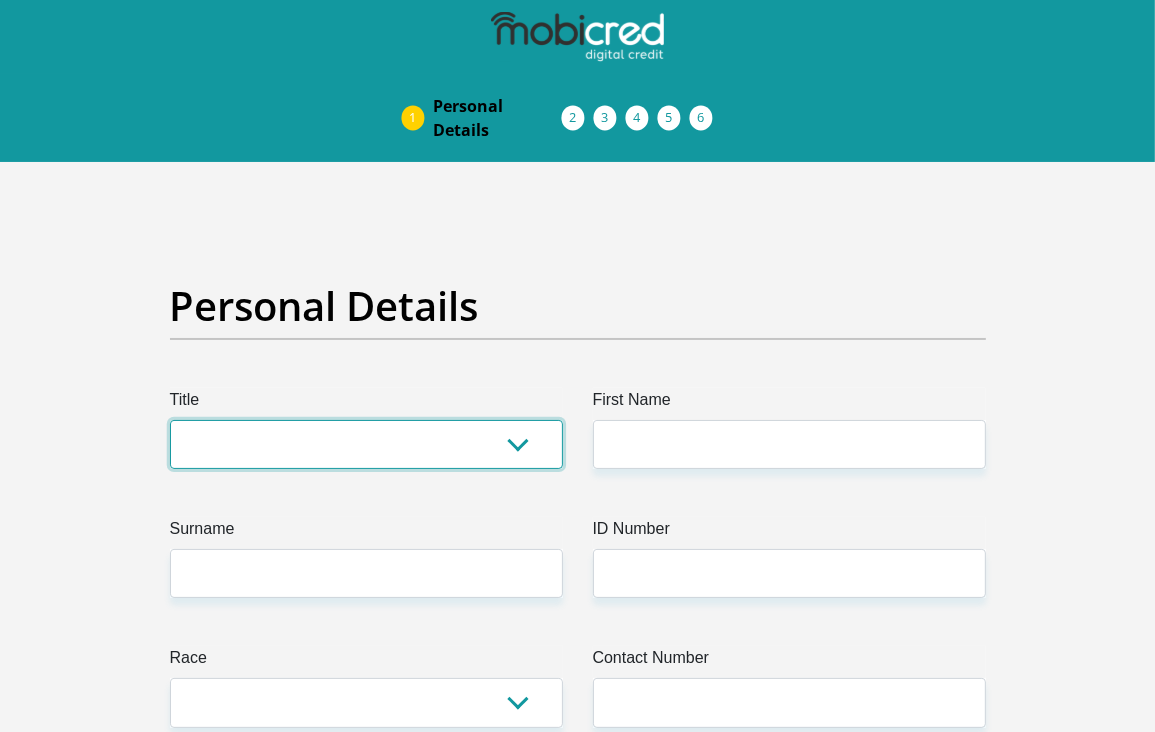click on "Mr
Ms
Mrs
Dr
[PERSON_NAME]" at bounding box center (366, 444) 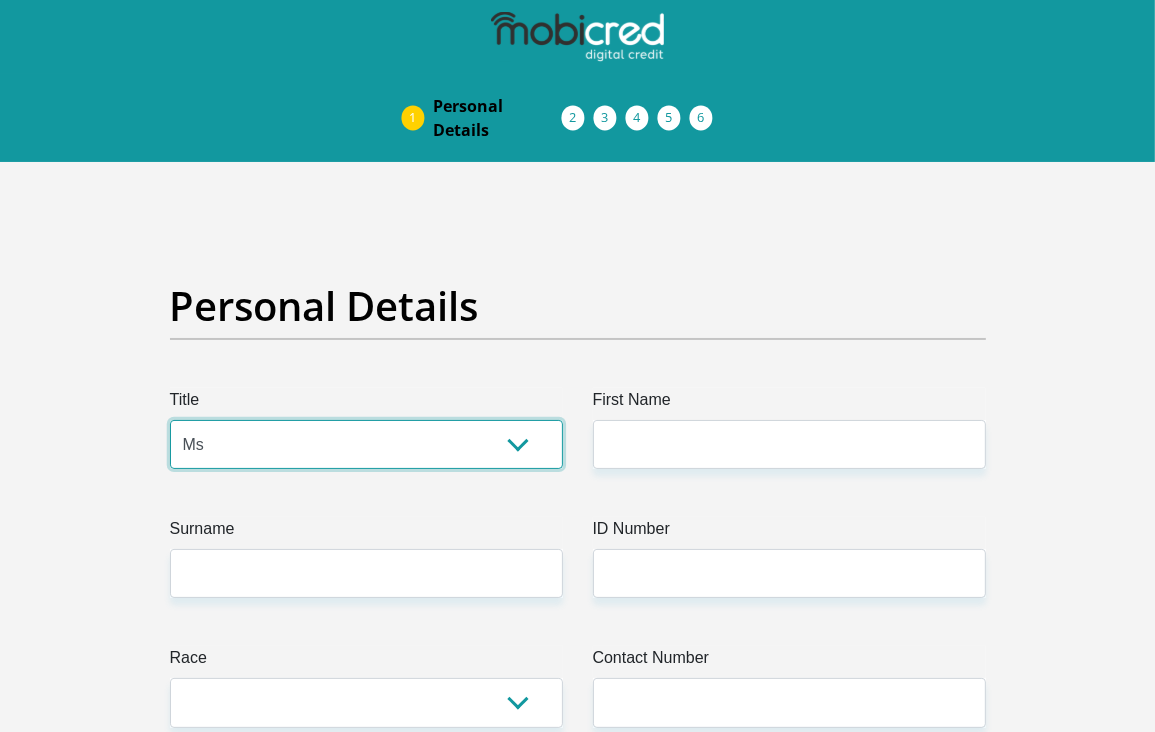 click on "Mr
Ms
Mrs
Dr
[PERSON_NAME]" at bounding box center (366, 444) 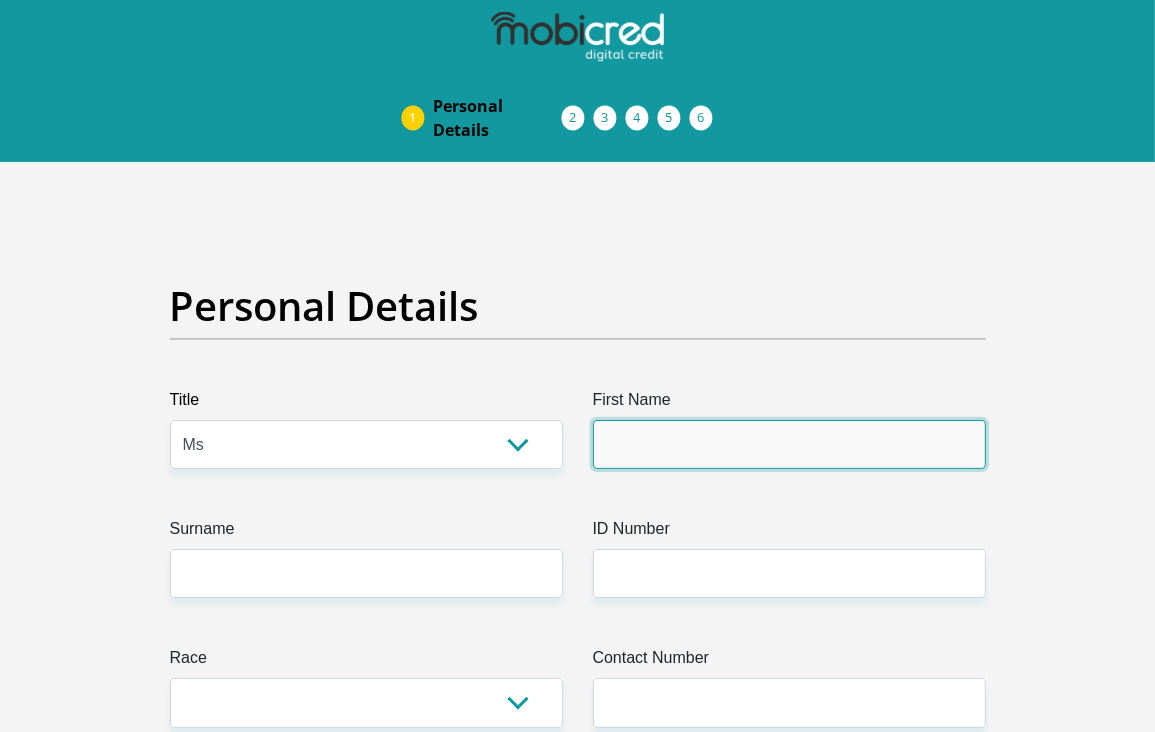 click on "First Name" at bounding box center [789, 444] 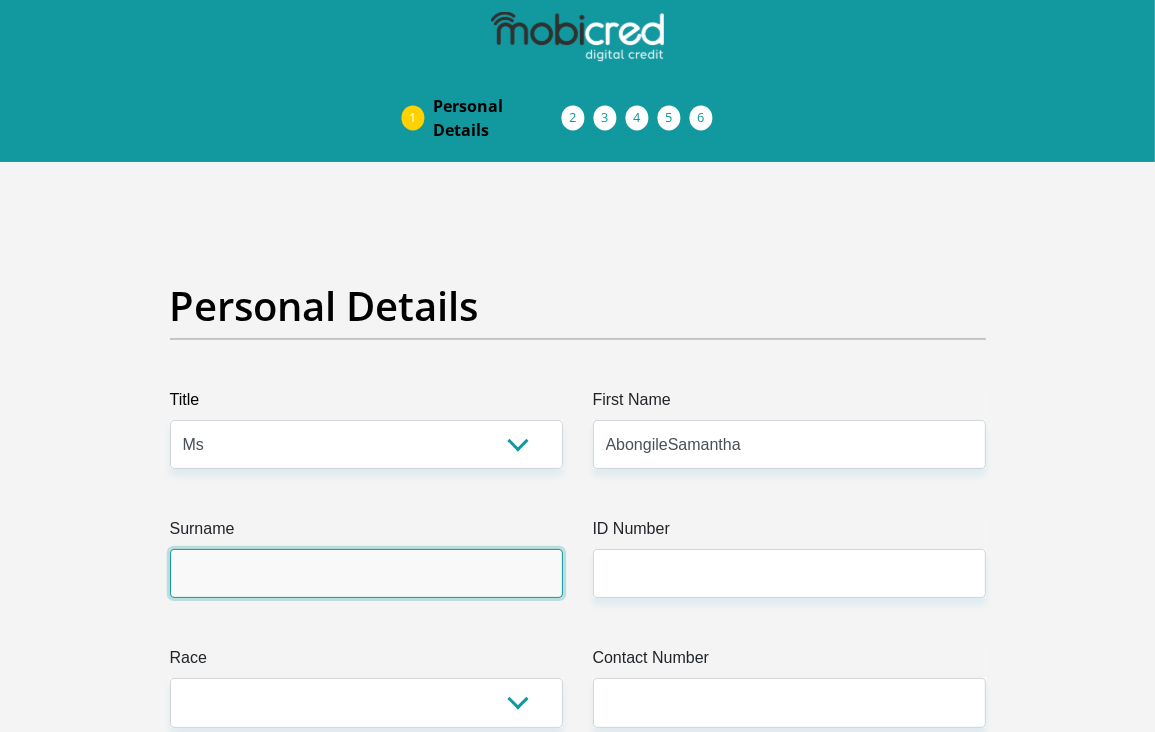 type on "Yende" 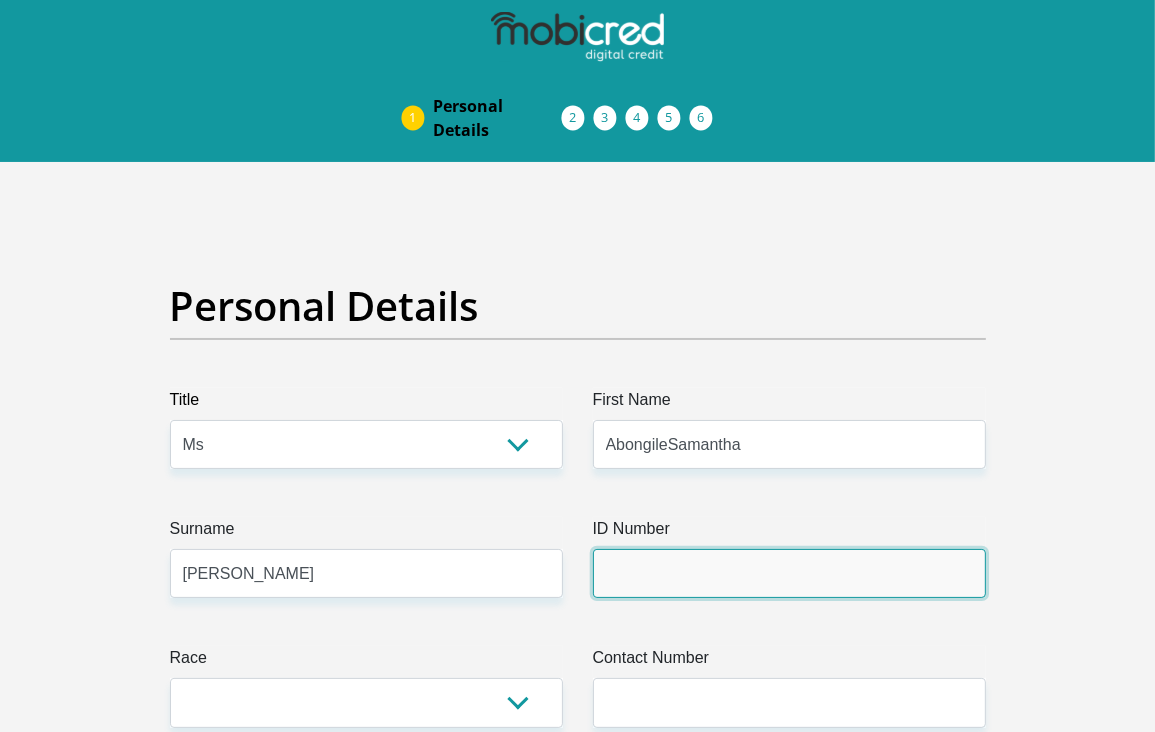 type on "9606150314081" 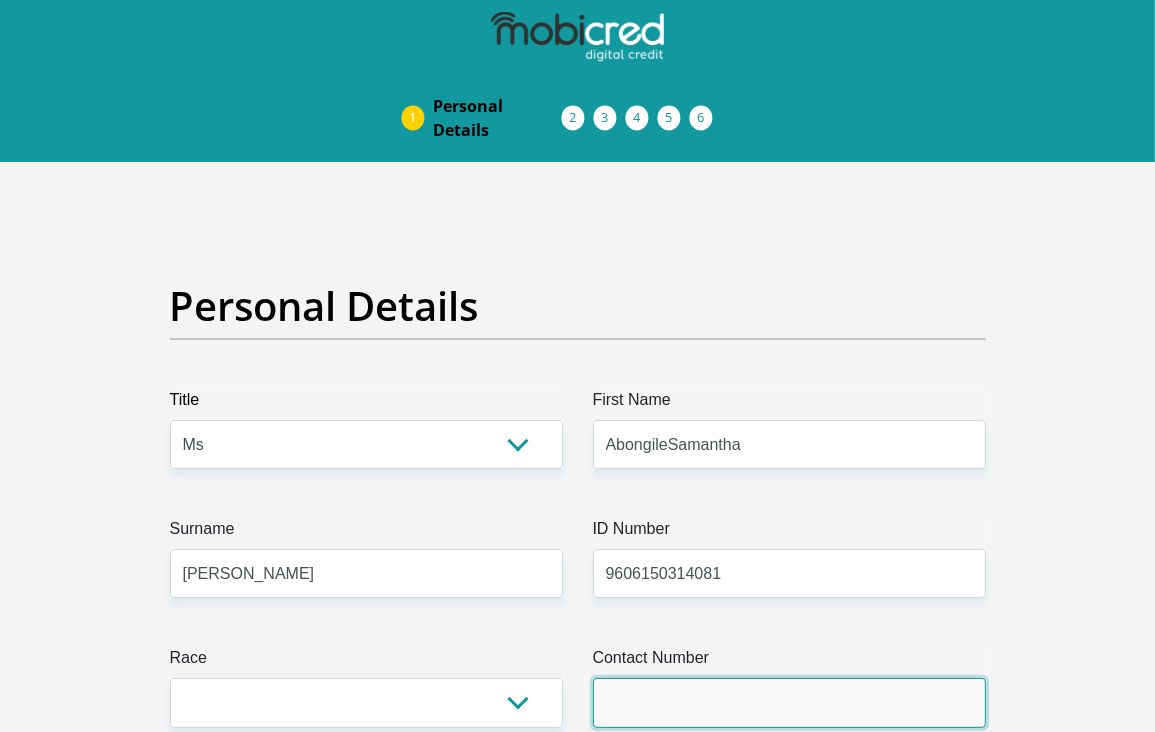 type on "0791157048" 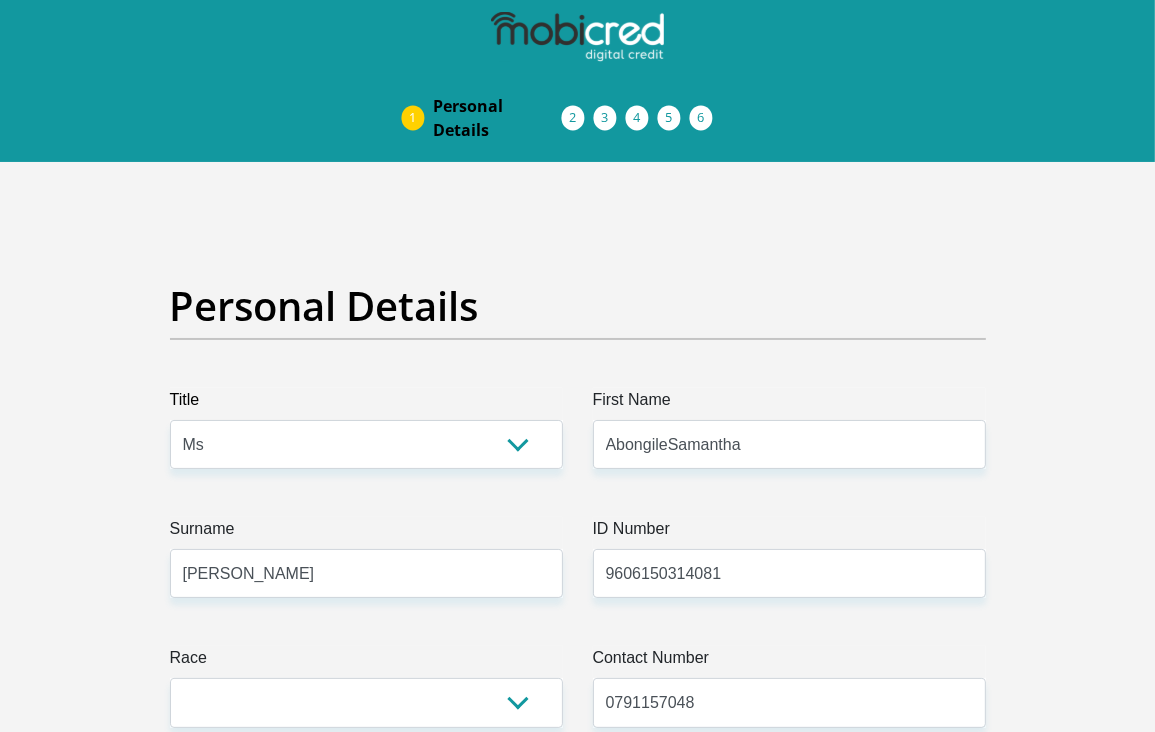 select on "ZAF" 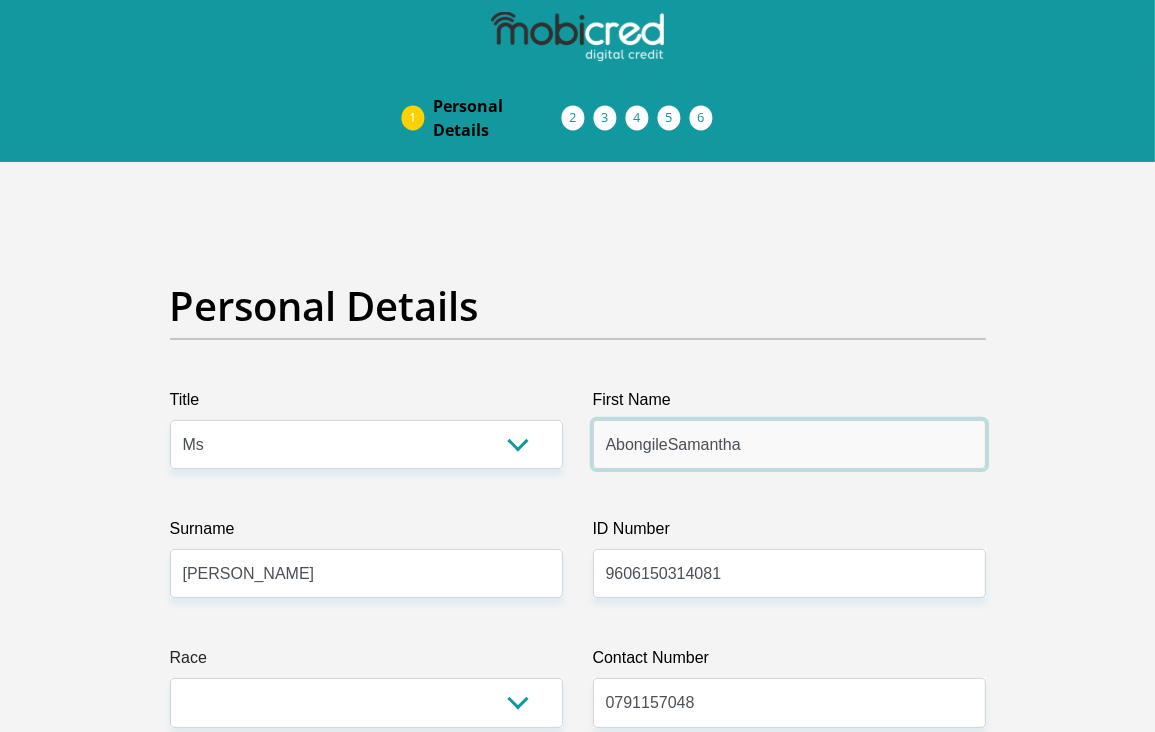 scroll, scrollTop: 200, scrollLeft: 0, axis: vertical 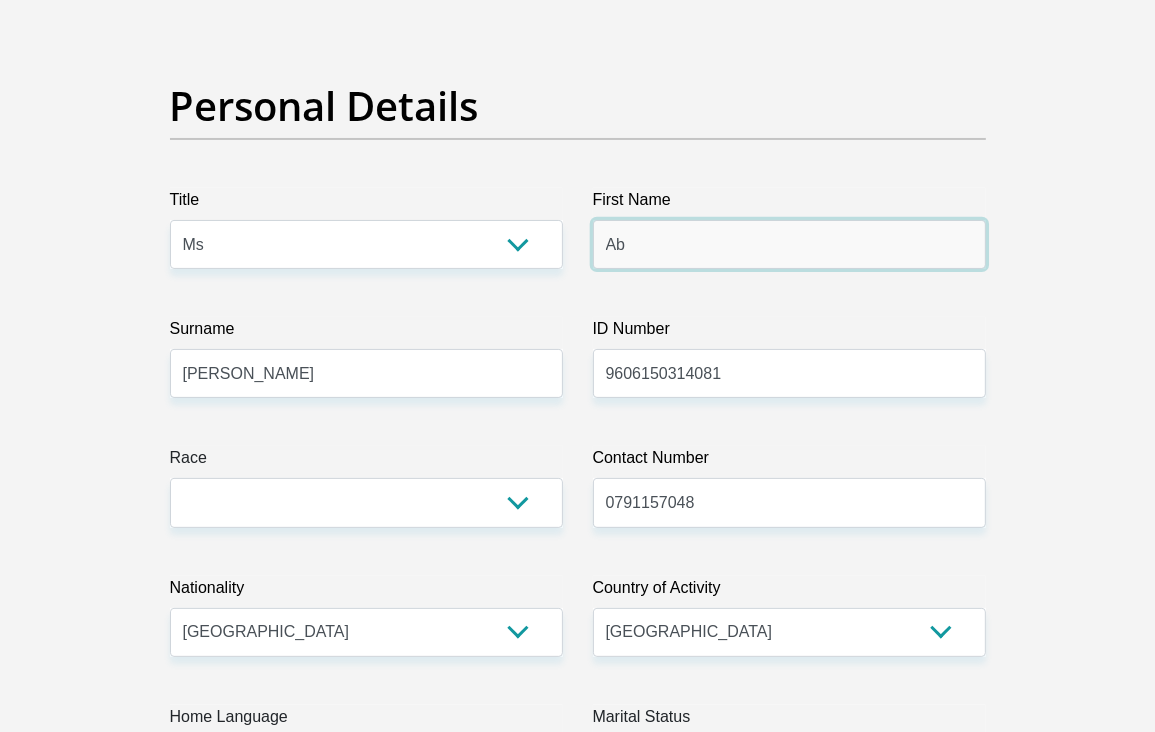 type on "A" 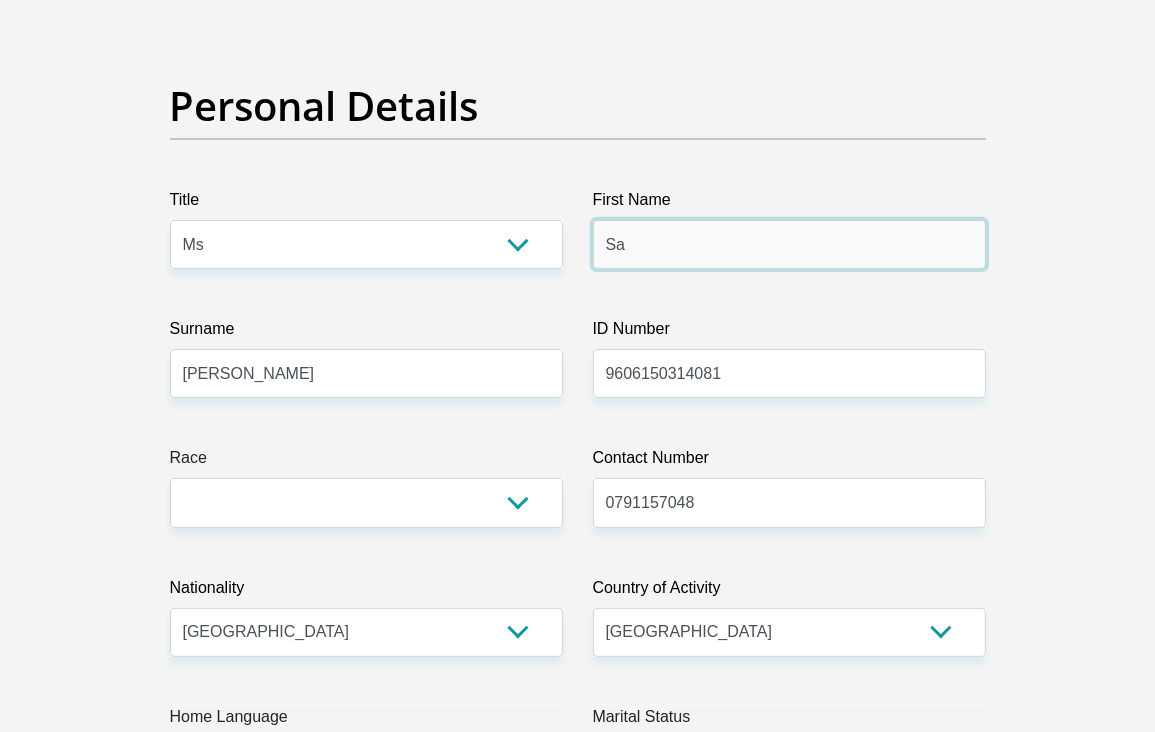 click on "Proceed" at bounding box center [739, 6926] 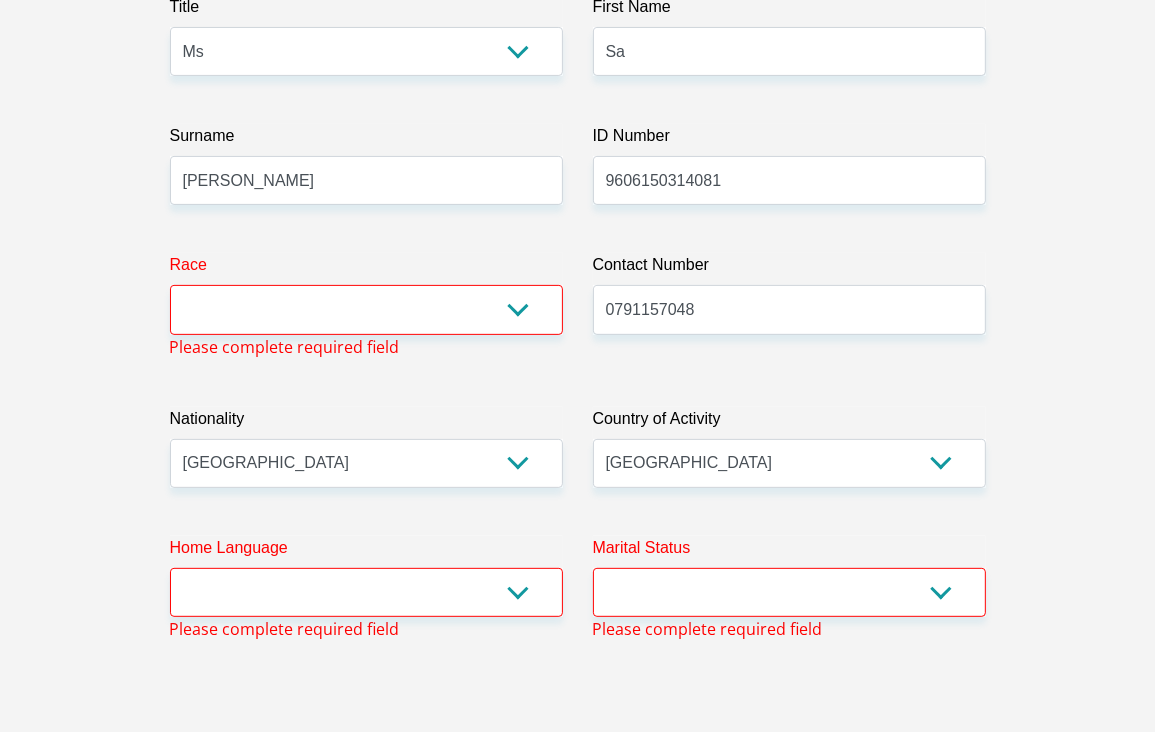 drag, startPoint x: 658, startPoint y: 106, endPoint x: 660, endPoint y: 62, distance: 44.04543 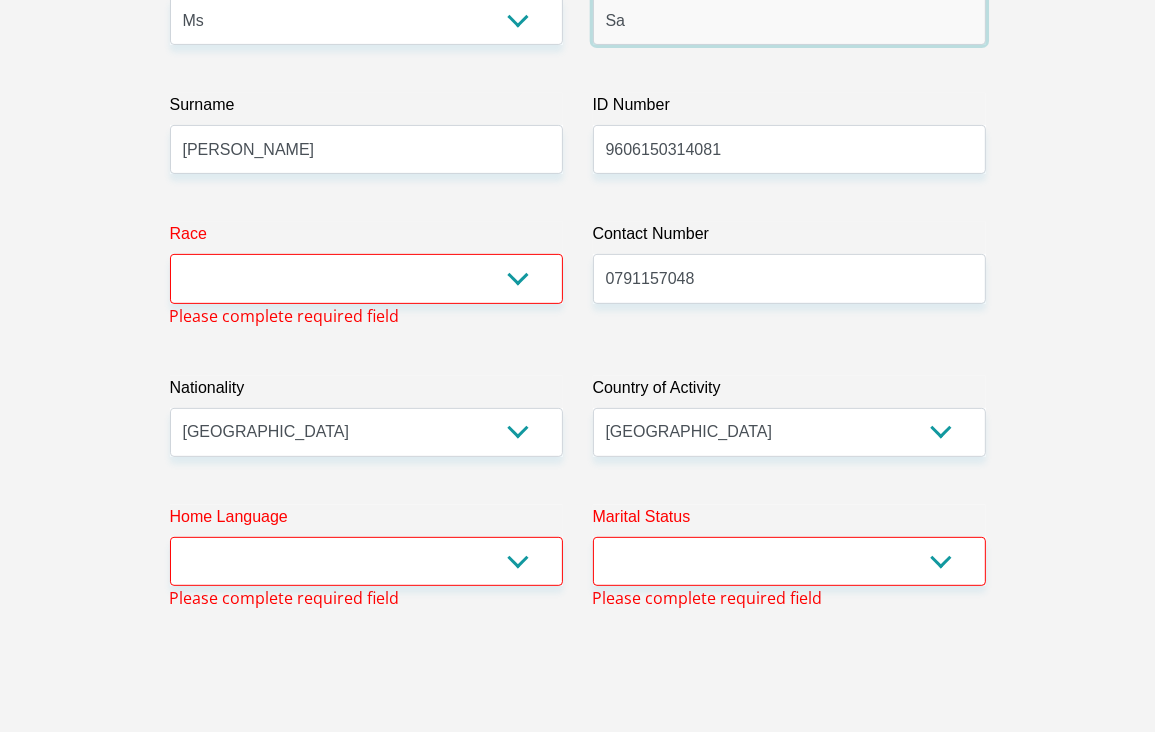 click on "Title
Mr
Ms
Mrs
Dr
Other
First Name
Sa
Surname
Yende
ID Number
9606150314081
Please input valid ID number
Race
Black
Coloured
Indian
White
Other
Please complete required field
Contact Number
0791157048
Please input valid contact number
Nationality
South Africa
Afghanistan
Albania" at bounding box center (578, 3537) 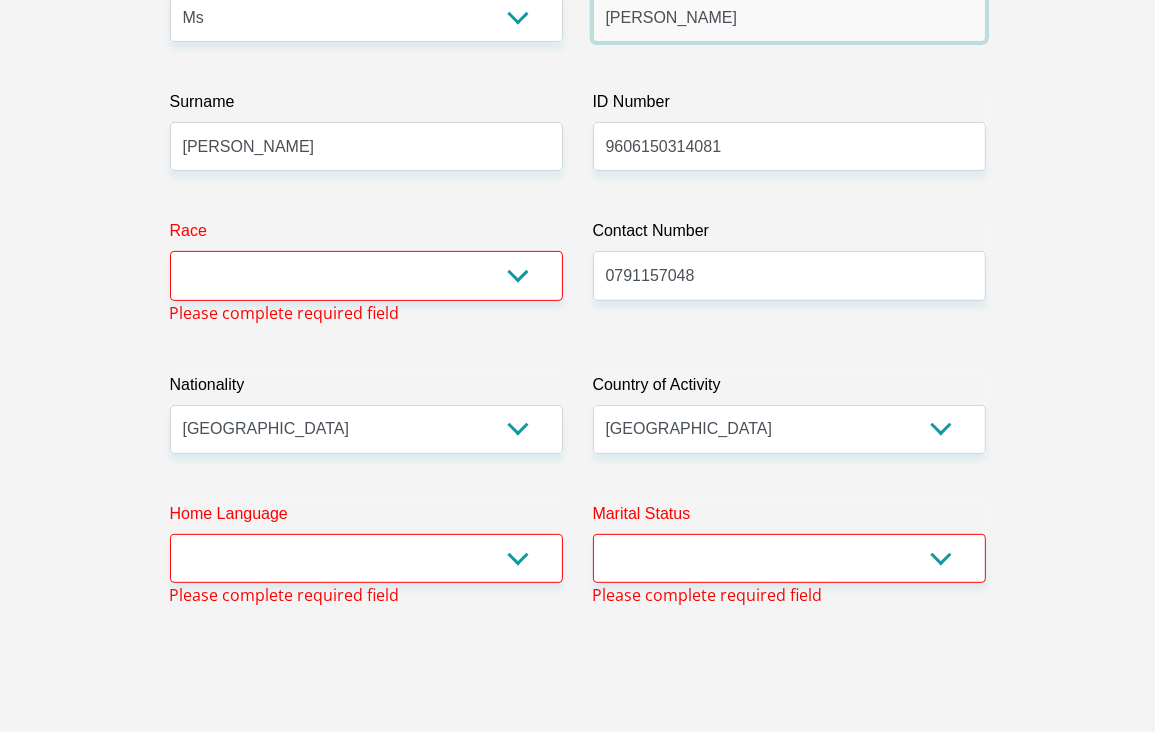 type on "Samantha" 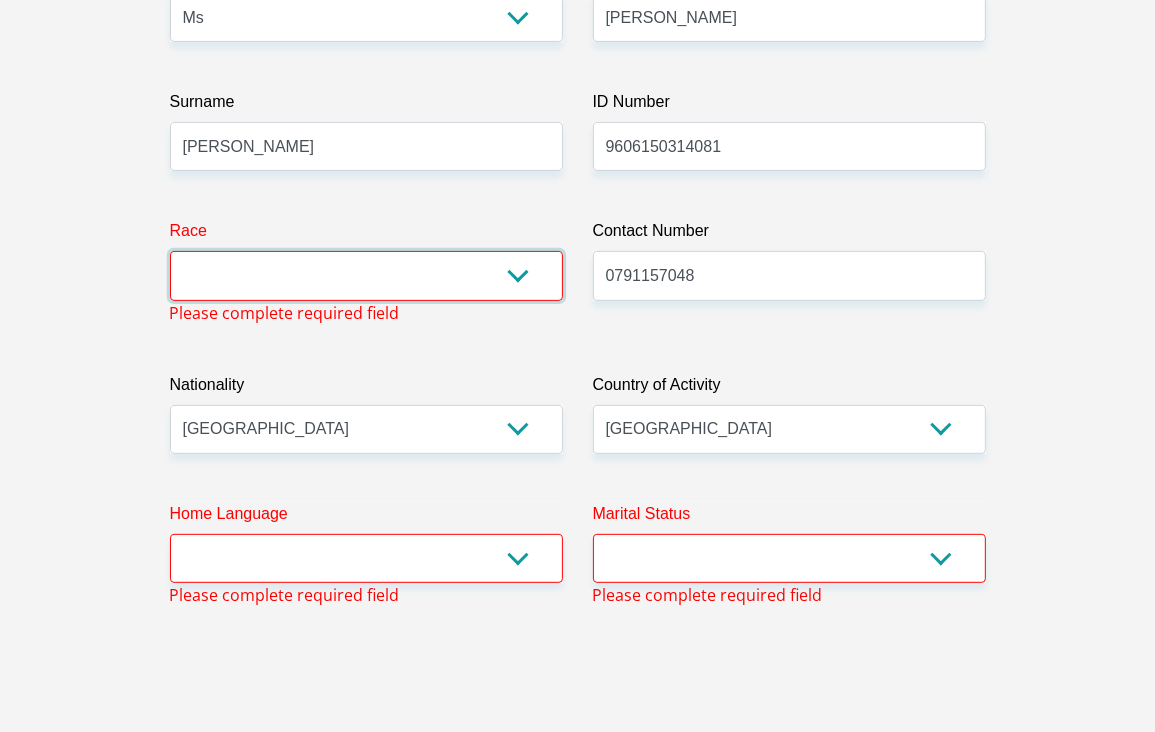 click on "Black
Coloured
Indian
White
Other" at bounding box center [366, 275] 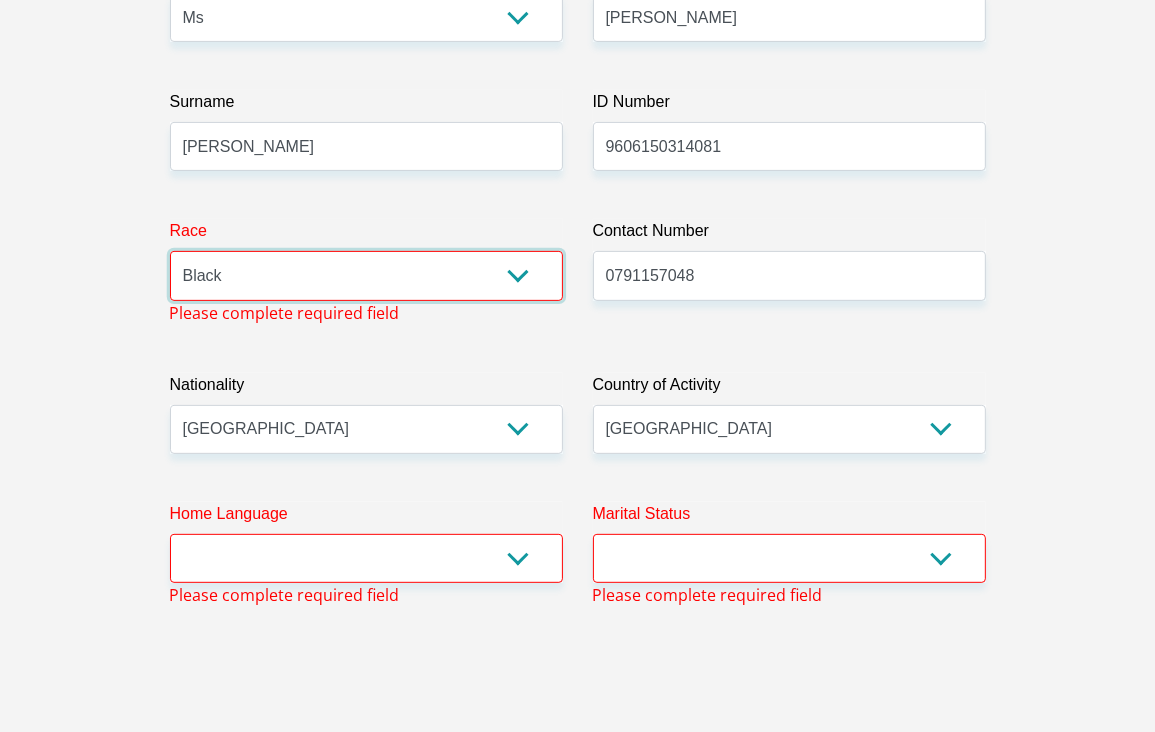 click on "Black
Coloured
Indian
White
Other" at bounding box center (366, 275) 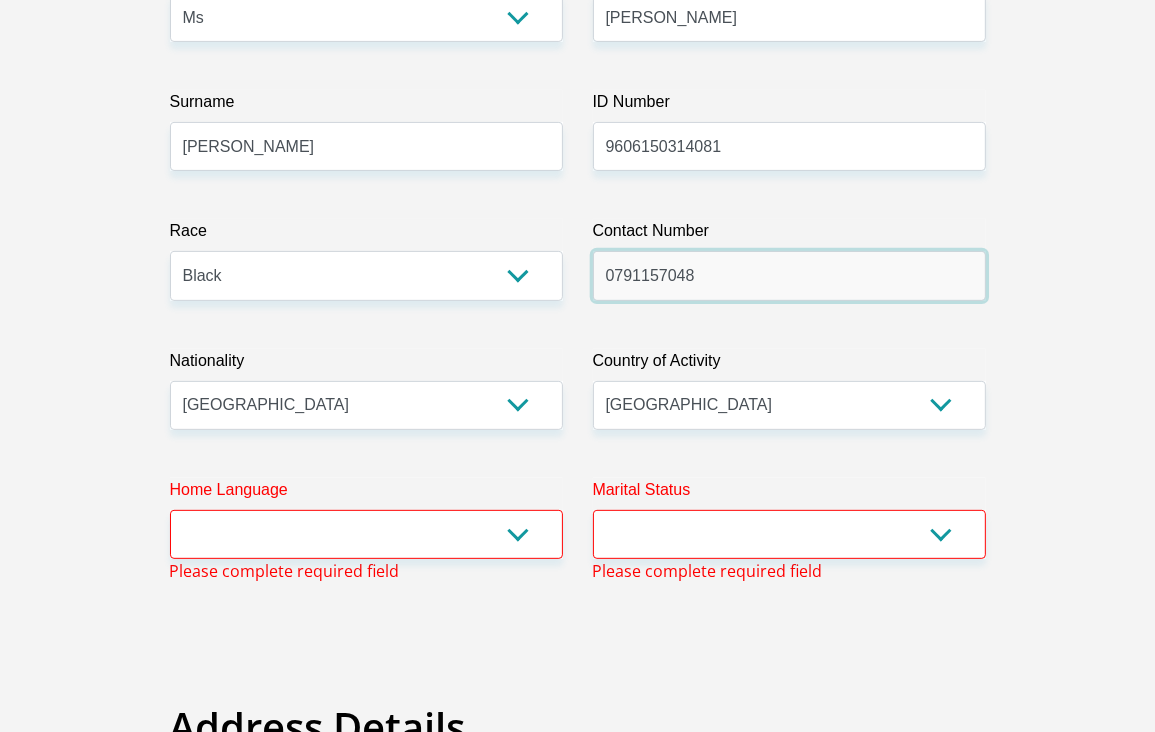 drag, startPoint x: 736, startPoint y: 281, endPoint x: 368, endPoint y: 235, distance: 370.86386 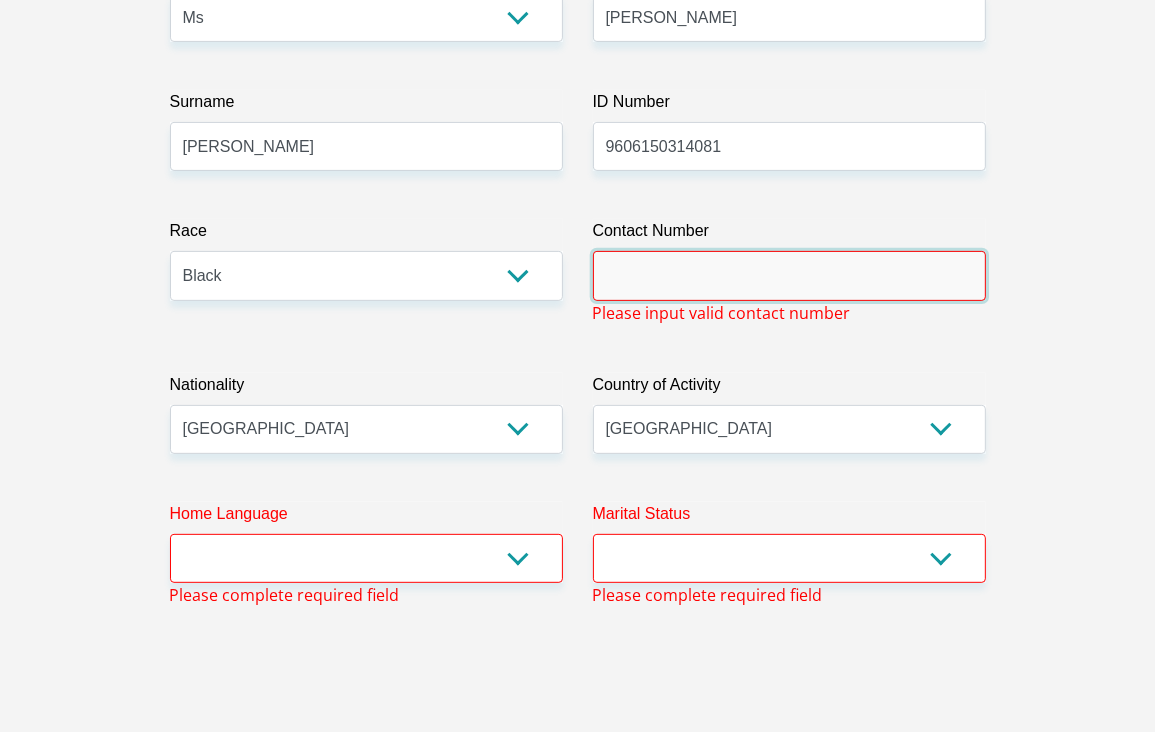 click on "Contact Number" at bounding box center (789, 275) 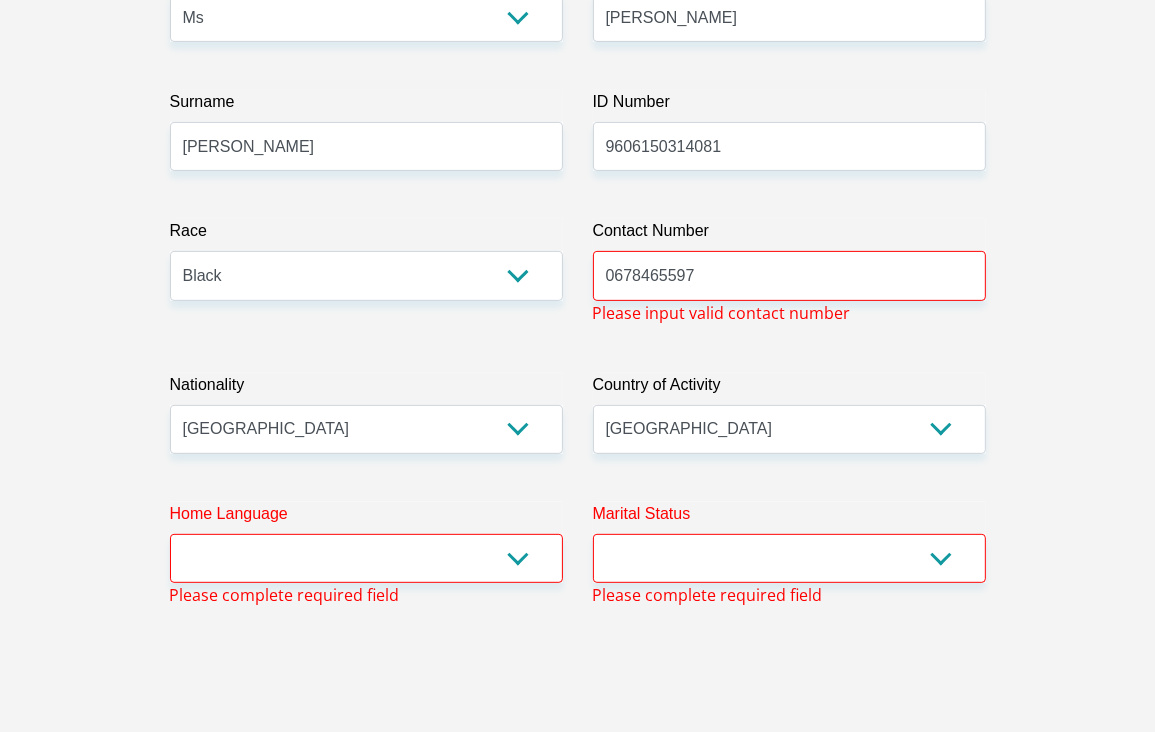 type on "57 Madeira street" 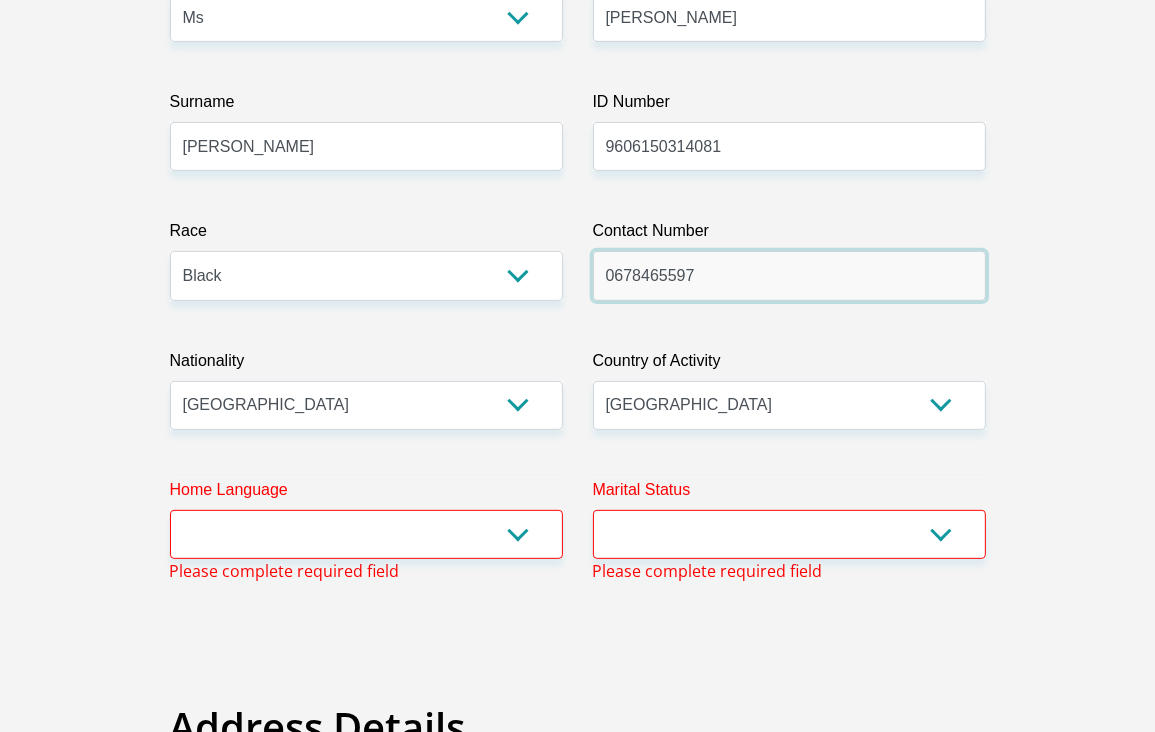 type 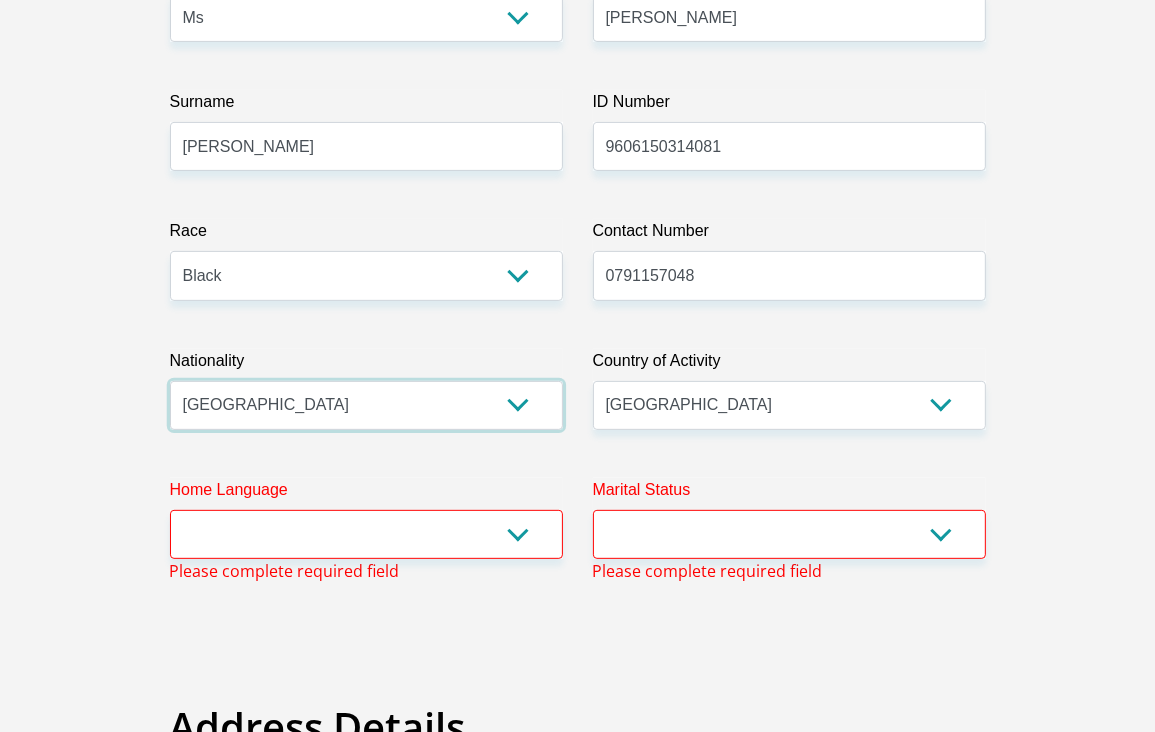 click on "South Africa
Afghanistan
Aland Islands
Albania
Algeria
America Samoa
American Virgin Islands
Andorra
Angola
Anguilla
Antarctica
Antigua and Barbuda
Argentina
Armenia
Aruba
Ascension Island
Australia
Austria
Azerbaijan
Bahamas
Bahrain
Bangladesh
Barbados
Chad" at bounding box center [366, 405] 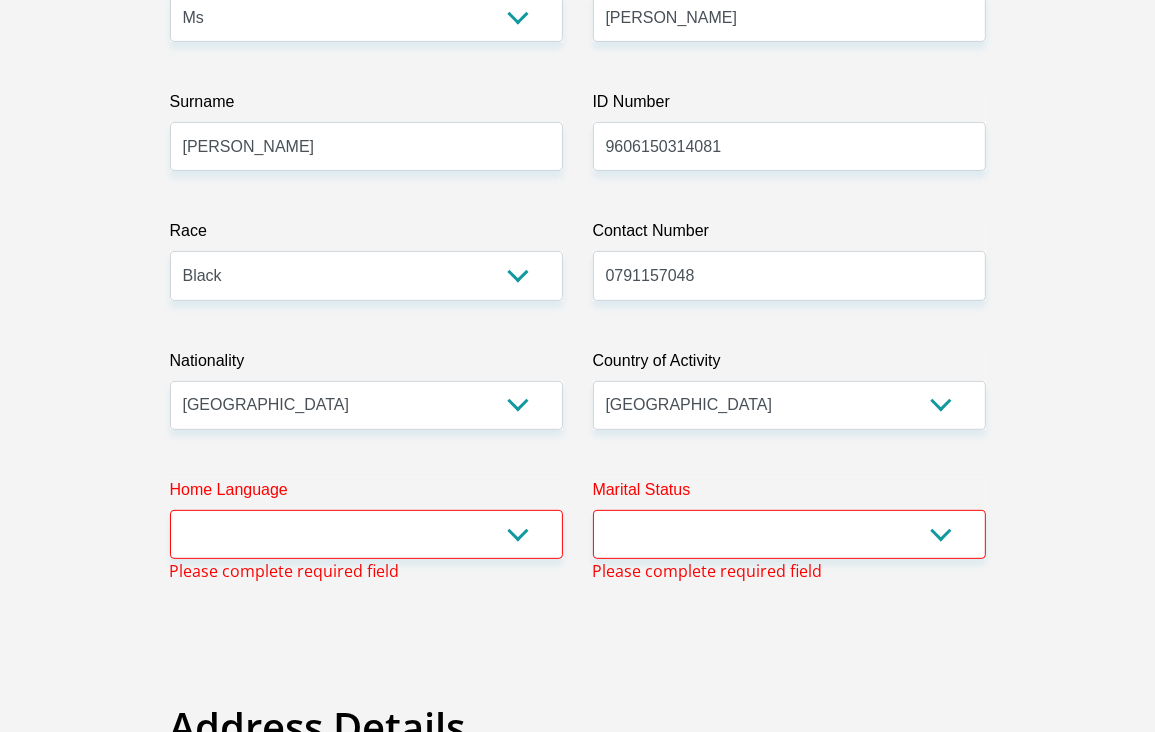 drag, startPoint x: 593, startPoint y: 658, endPoint x: 377, endPoint y: 625, distance: 218.50629 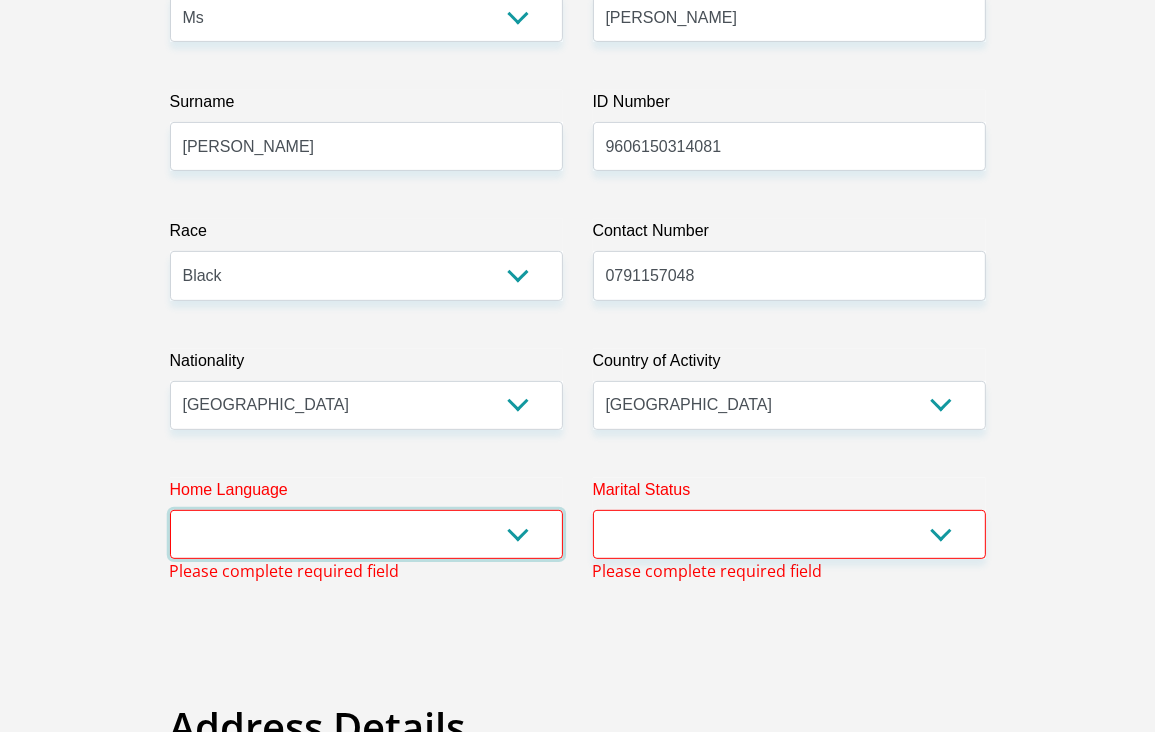 click on "Afrikaans
English
Sepedi
South Ndebele
Southern Sotho
Swati
Tsonga
Tswana
Venda
Xhosa
Zulu
Other" at bounding box center (366, 534) 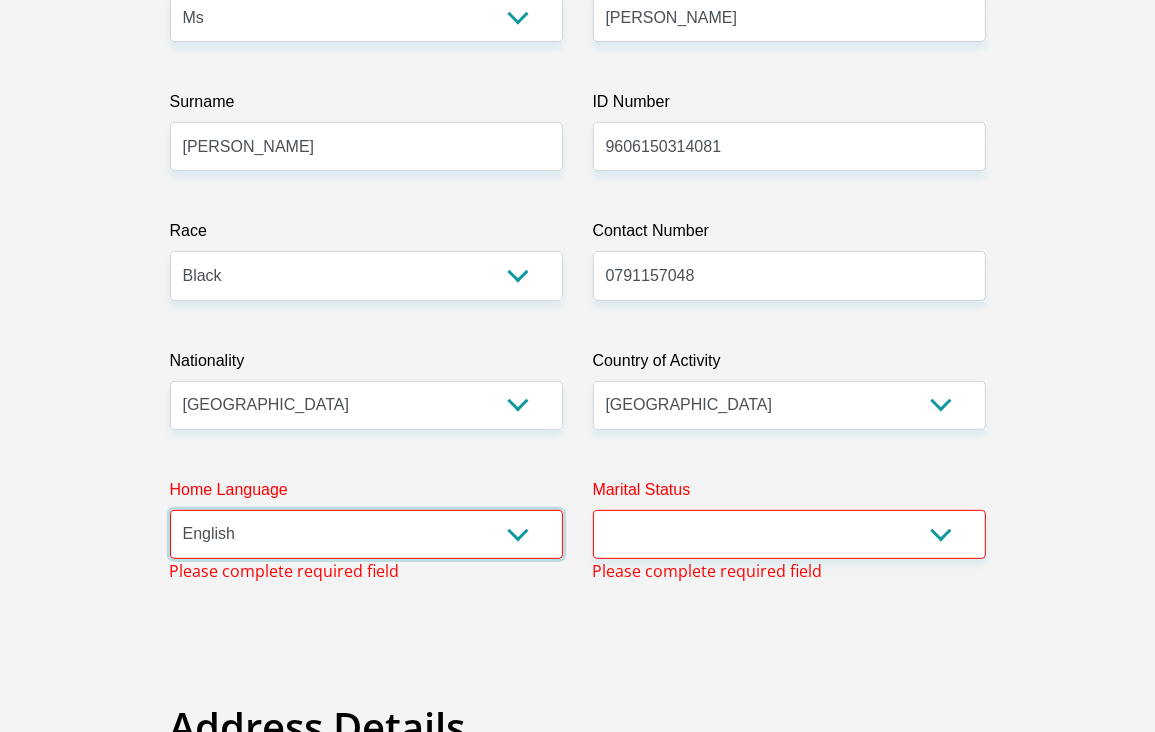 click on "Afrikaans
English
Sepedi
South Ndebele
Southern Sotho
Swati
Tsonga
Tswana
Venda
Xhosa
Zulu
Other" at bounding box center [366, 534] 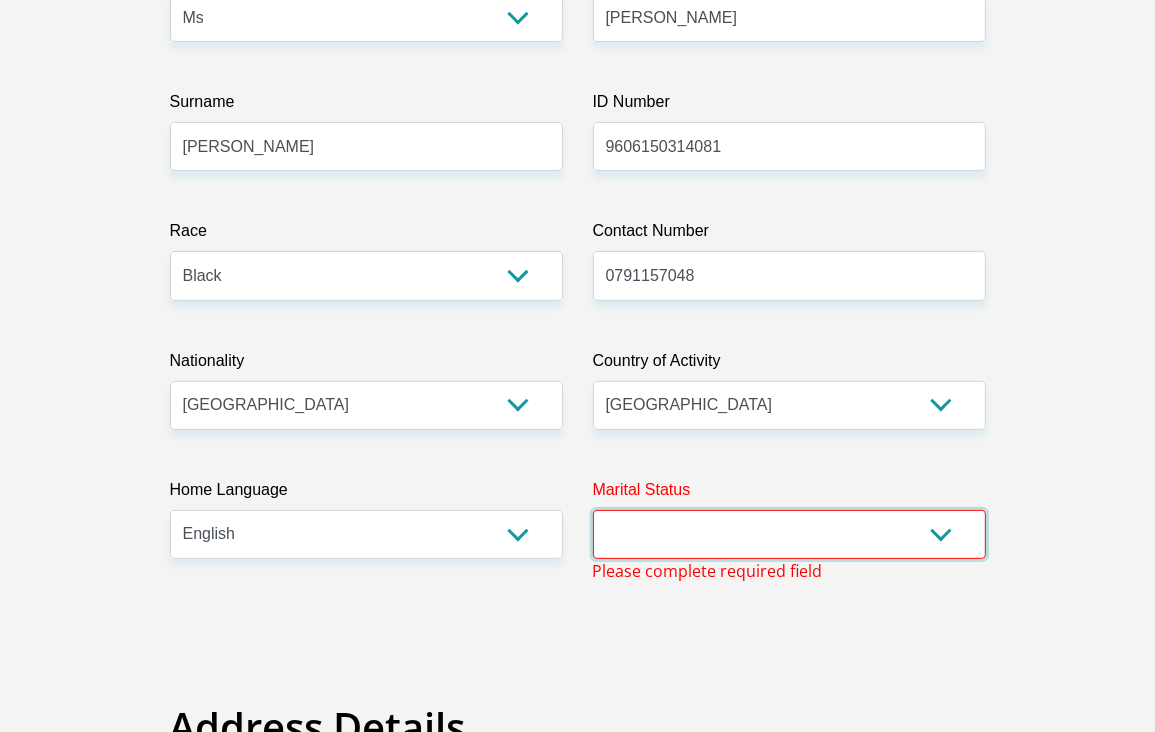 click on "Married ANC
Single
Divorced
Widowed
Married COP or Customary Law" at bounding box center [789, 534] 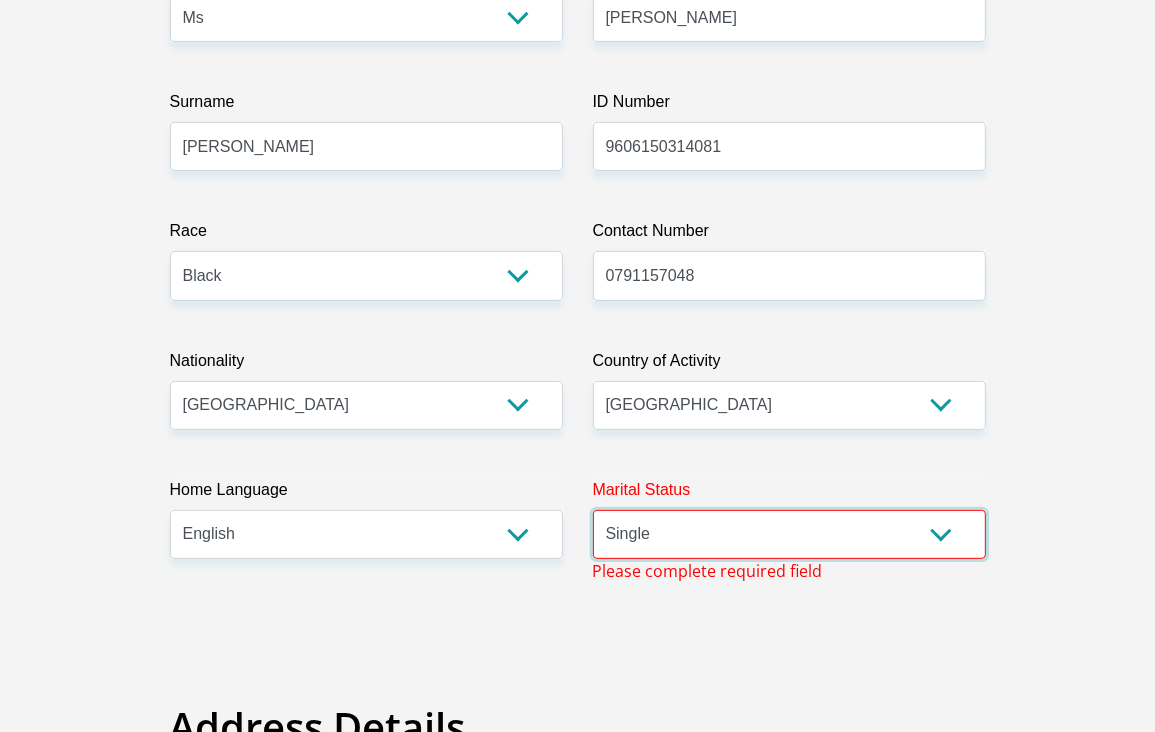 click on "Married ANC
Single
Divorced
Widowed
Married COP or Customary Law" at bounding box center [789, 534] 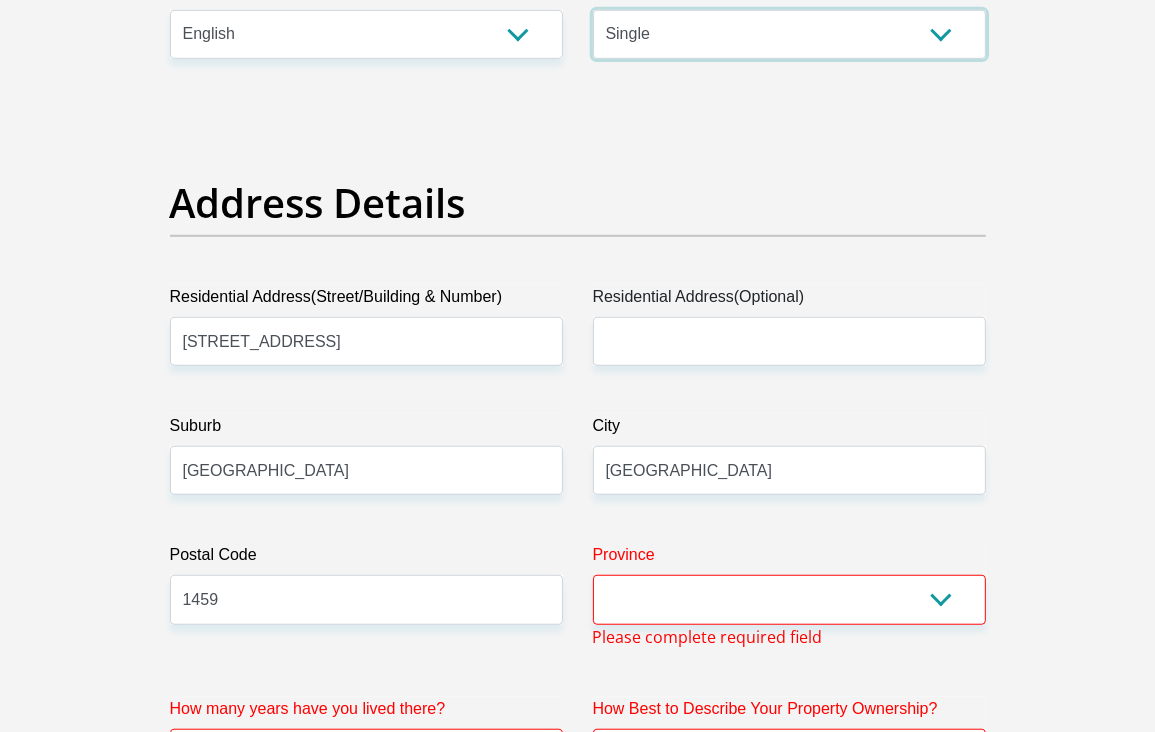 scroll, scrollTop: 1227, scrollLeft: 0, axis: vertical 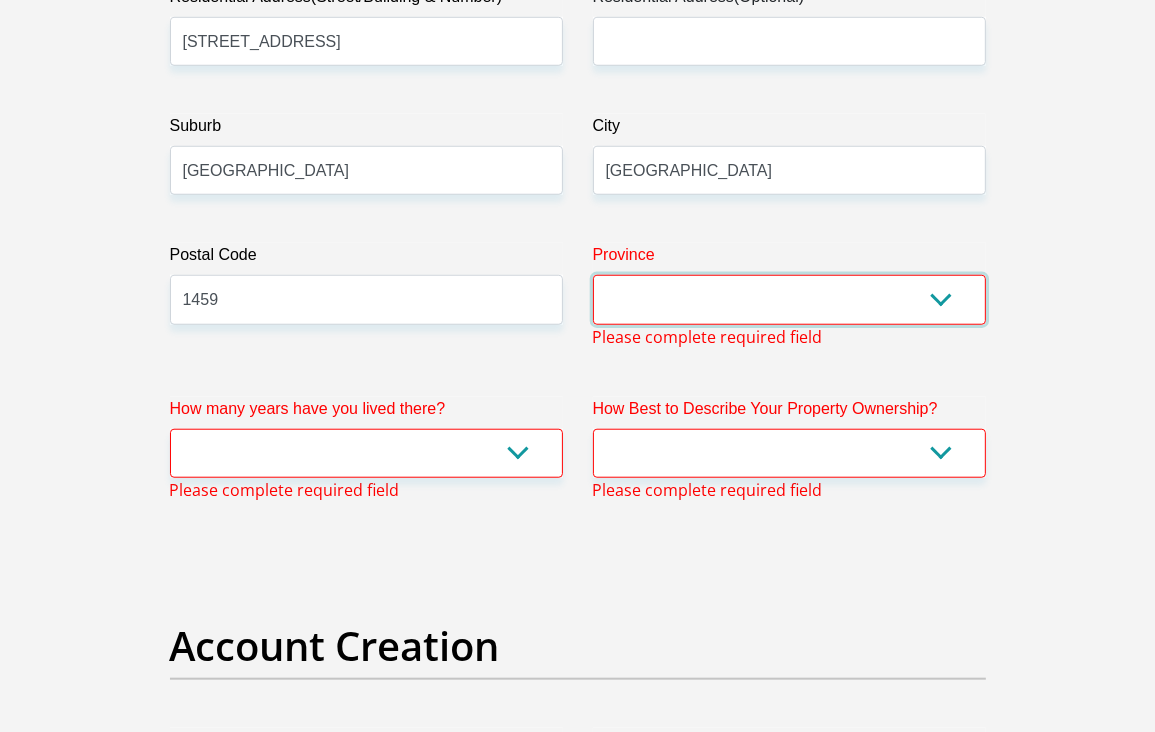 click on "Eastern Cape
Free State
Gauteng
KwaZulu-Natal
Limpopo
Mpumalanga
Northern Cape
North West
Western Cape" at bounding box center (789, 299) 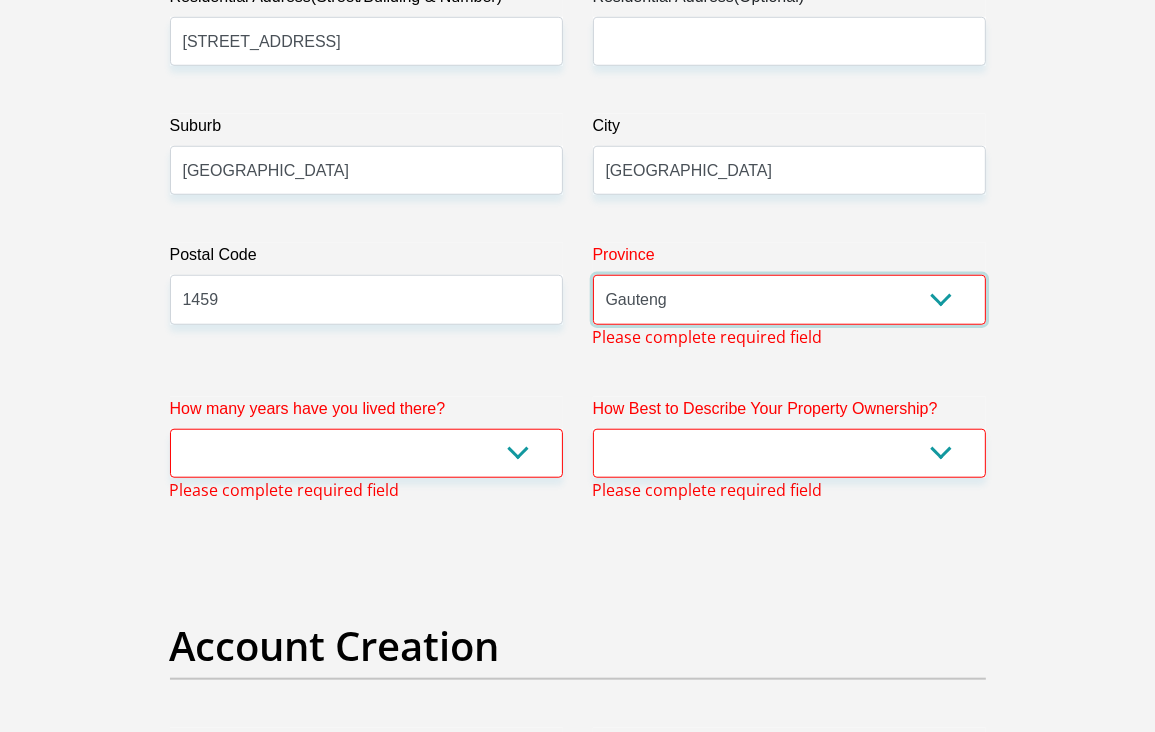 click on "Eastern Cape
Free State
Gauteng
KwaZulu-Natal
Limpopo
Mpumalanga
Northern Cape
North West
Western Cape" at bounding box center [789, 299] 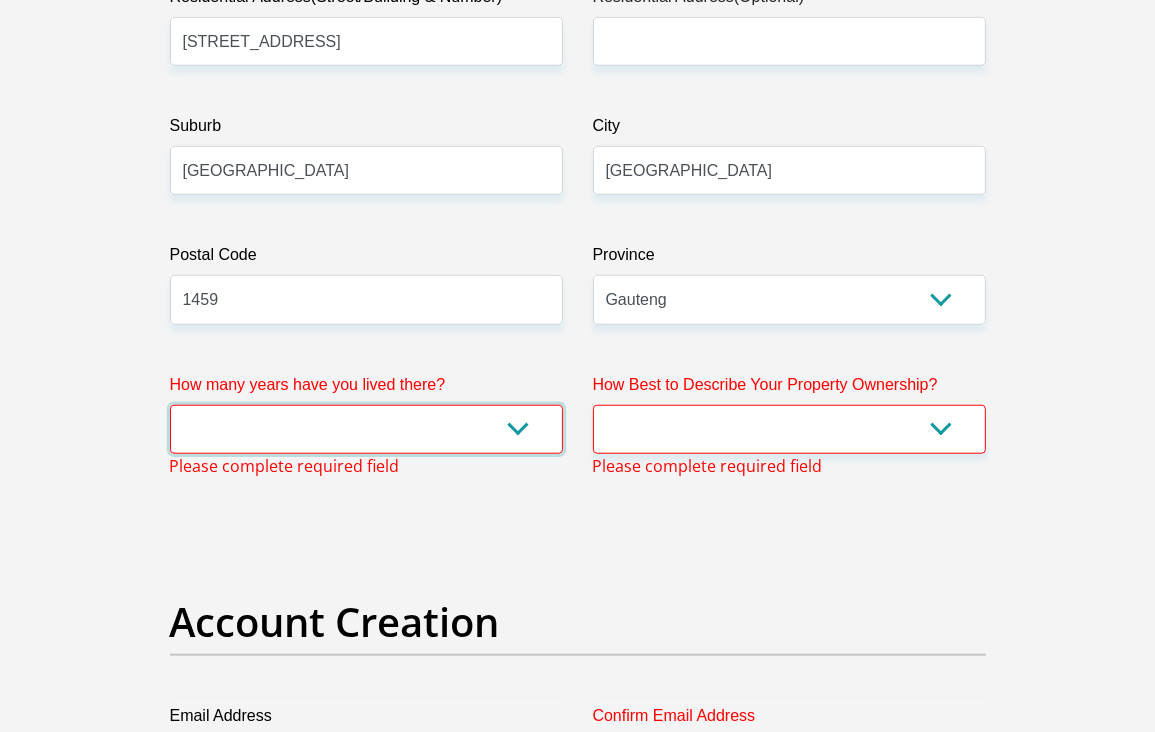 click on "less than 1 year
1-3 years
3-5 years
5+ years" at bounding box center [366, 429] 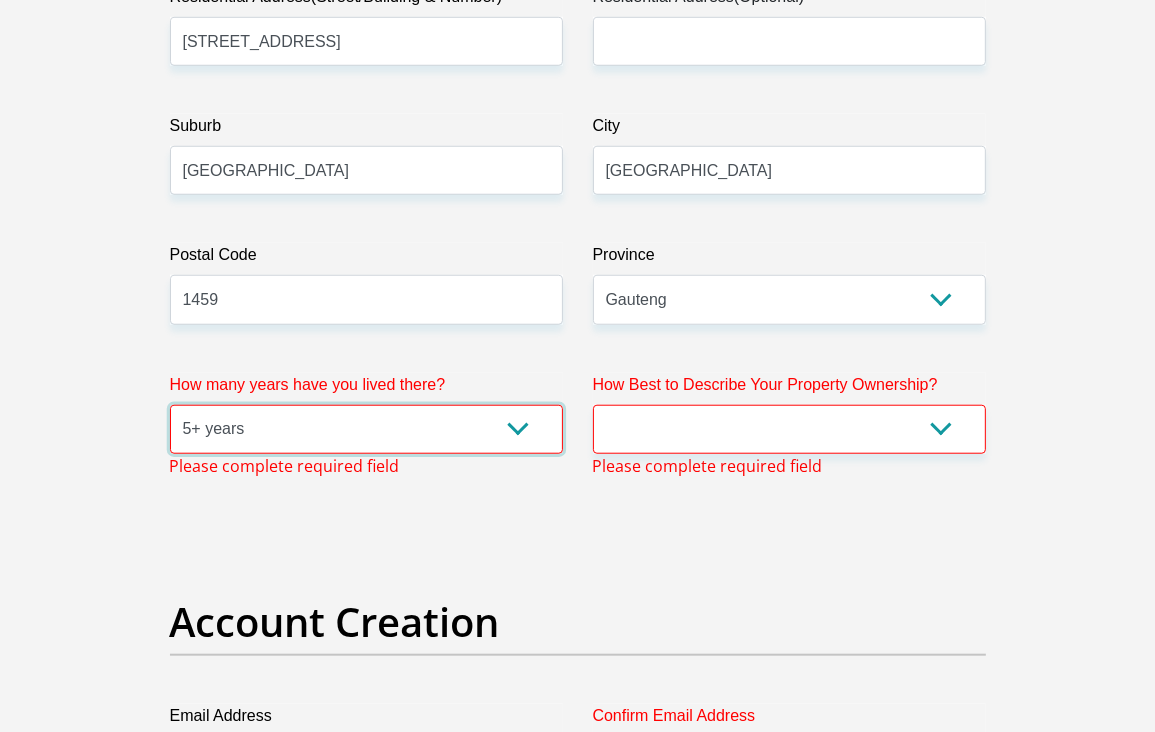 click on "less than 1 year
1-3 years
3-5 years
5+ years" at bounding box center [366, 429] 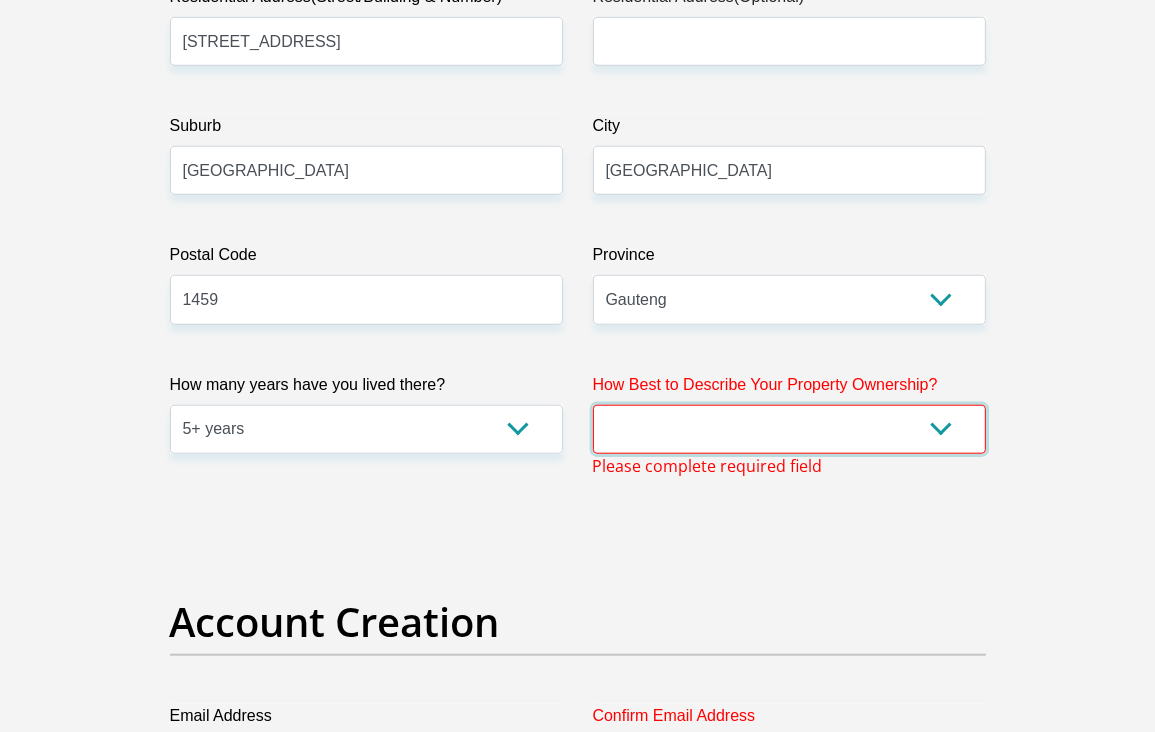 click on "Owned
Rented
Family Owned
Company Dwelling" at bounding box center [789, 429] 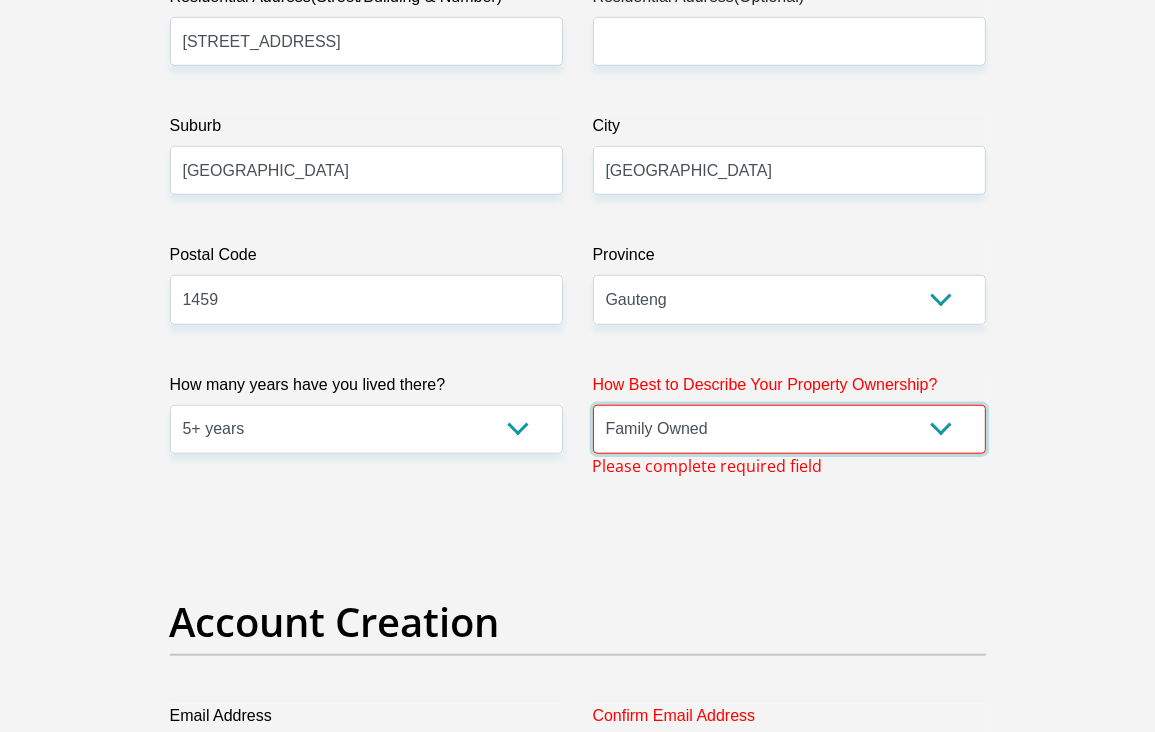 click on "Owned
Rented
Family Owned
Company Dwelling" at bounding box center (789, 429) 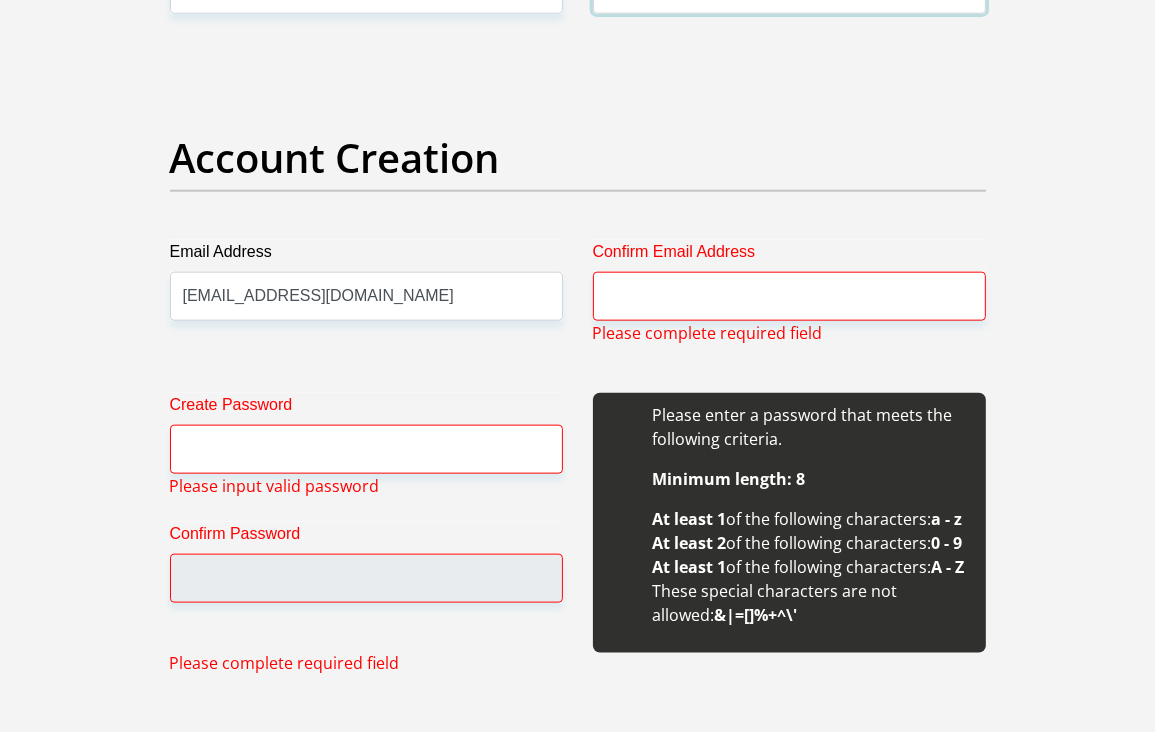 scroll, scrollTop: 1727, scrollLeft: 0, axis: vertical 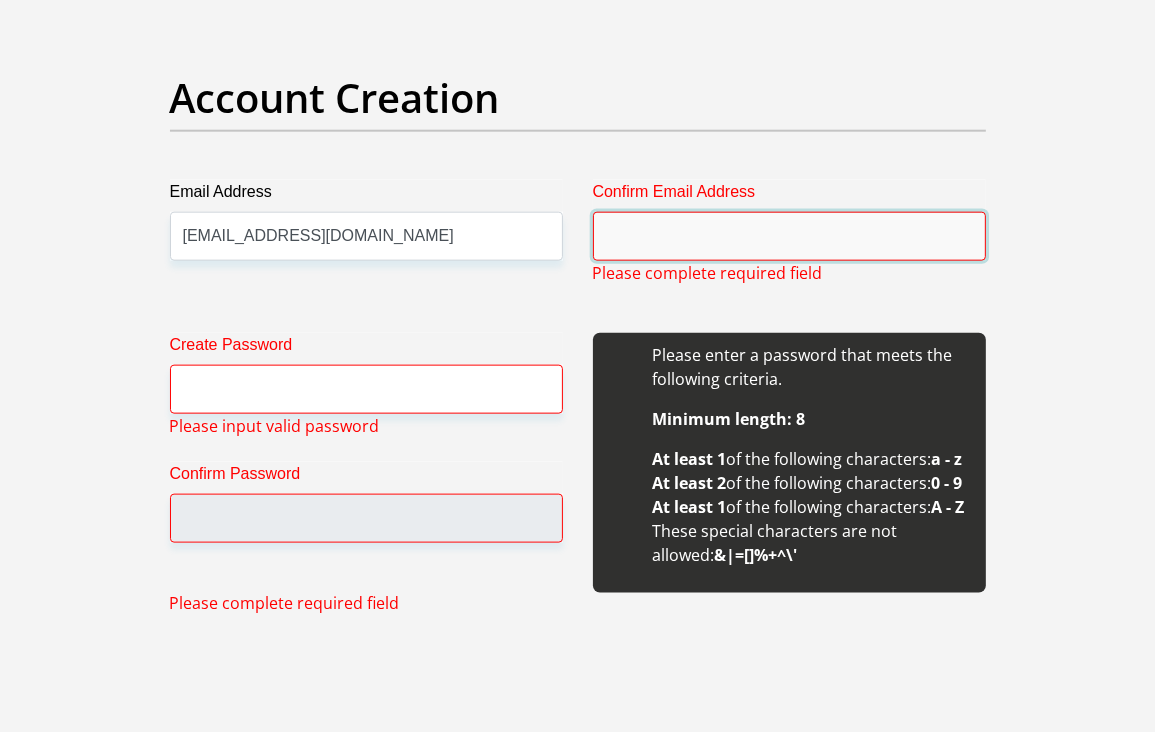 click on "Confirm Email Address" at bounding box center (789, 236) 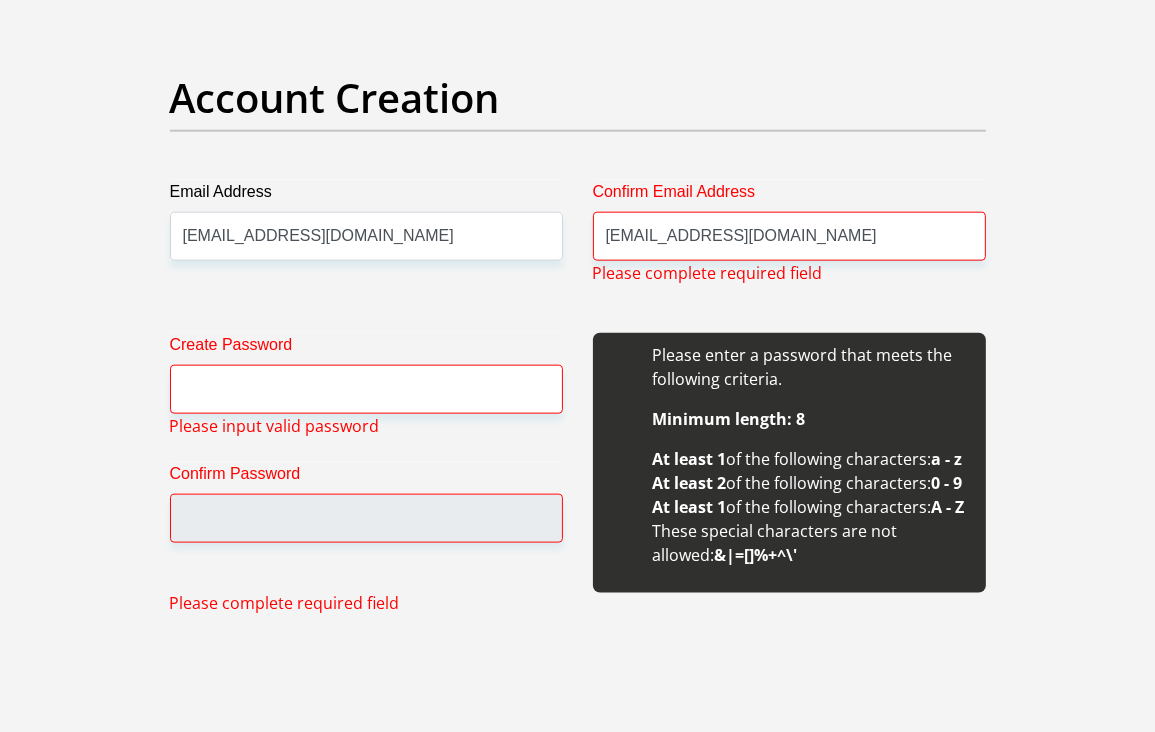 type on "Mapleton ext 10" 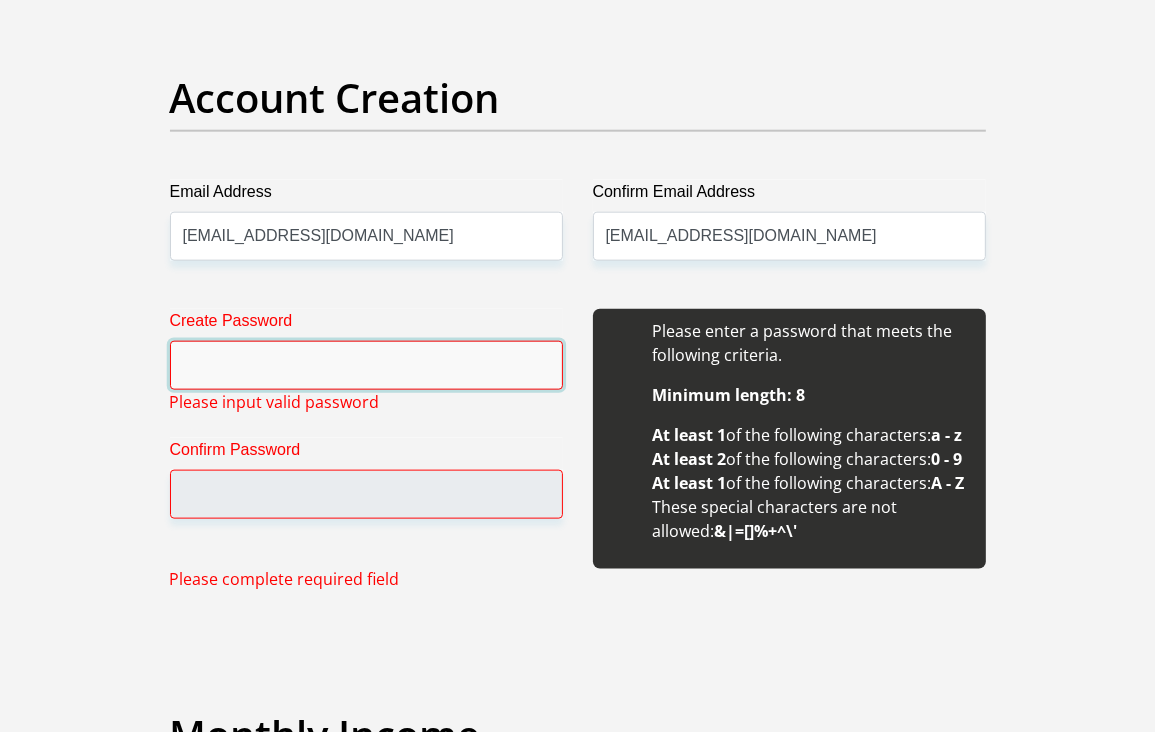 click on "Create Password" at bounding box center [366, 365] 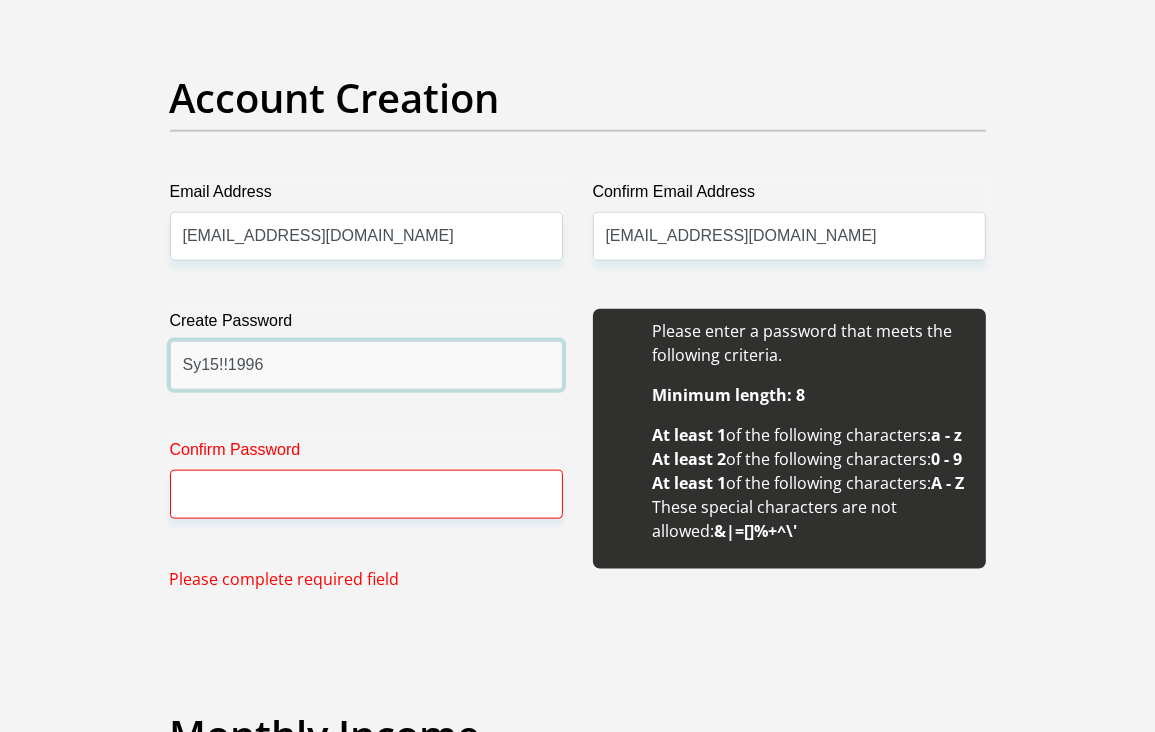 type on "Sy15!!1996" 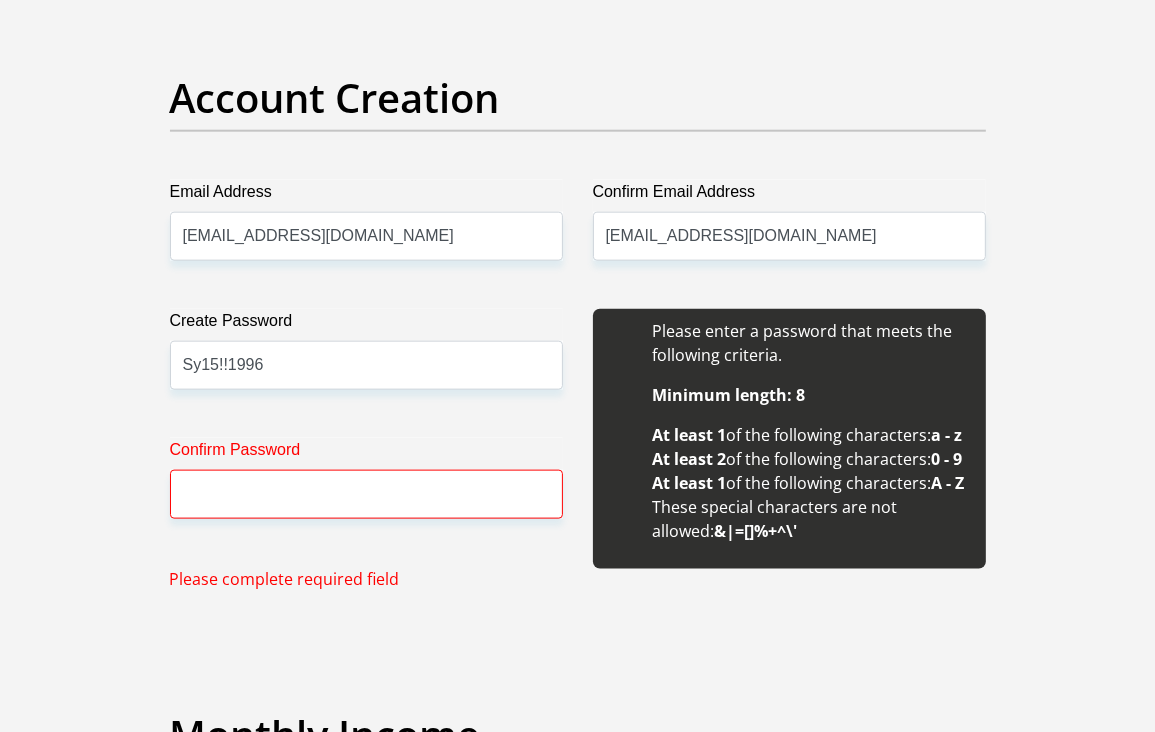 click on "Personal Details
Title
Mr
Ms
Mrs
Dr
Other
First Name
Samantha
Surname
Yende
ID Number
9606150314081
Please input valid ID number
Race
Black
Coloured
Indian
White
Other
Contact Number
0791157048
Please input valid contact number
Nationality" at bounding box center [578, 2144] 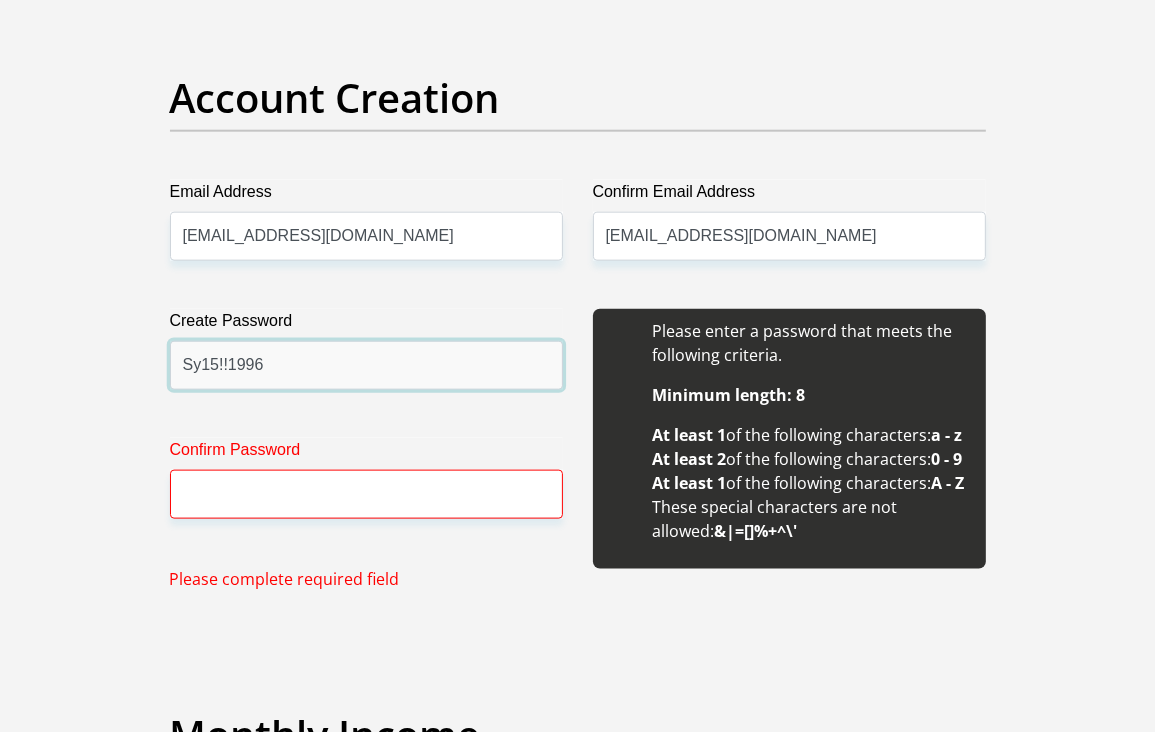 drag, startPoint x: 353, startPoint y: 371, endPoint x: 119, endPoint y: 347, distance: 235.22755 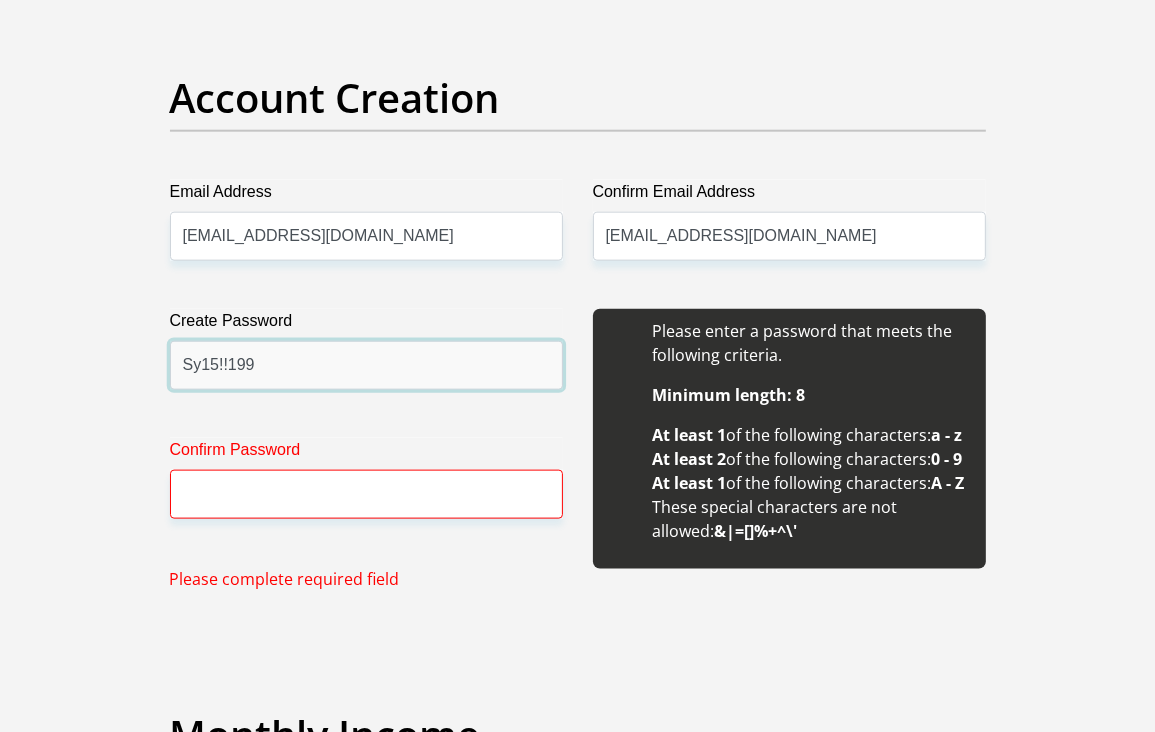 type on "Sy15!!1996" 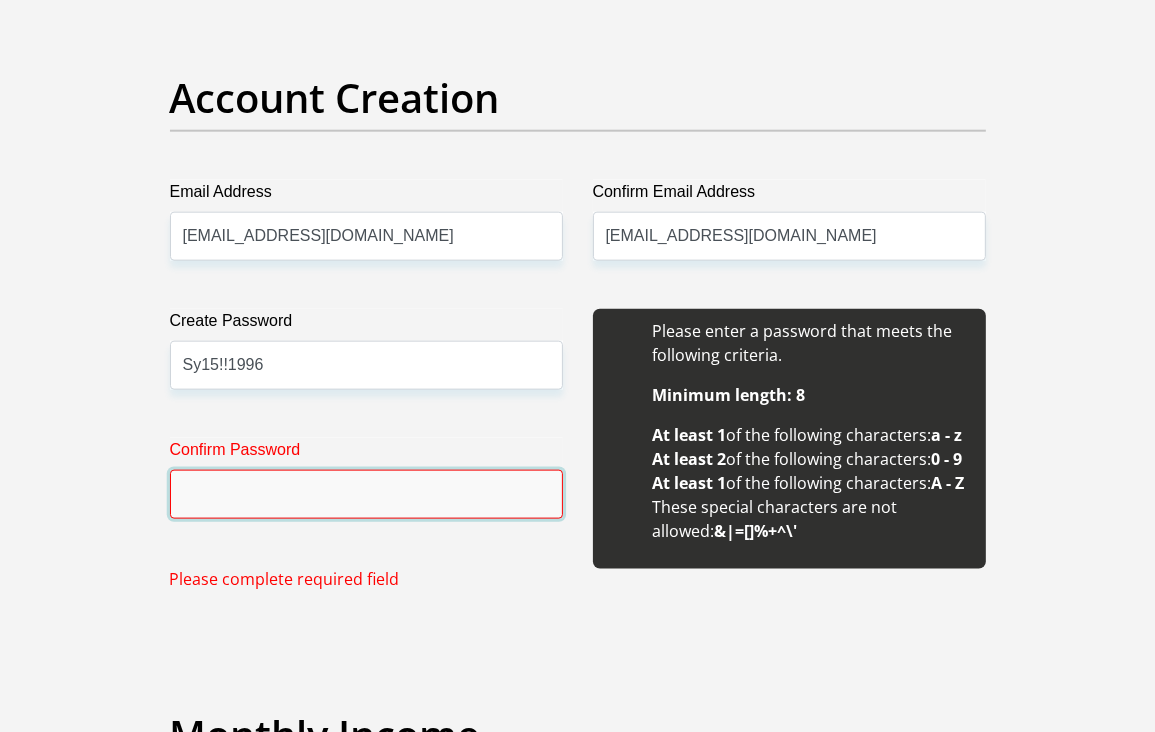 click on "Confirm Password" at bounding box center (366, 494) 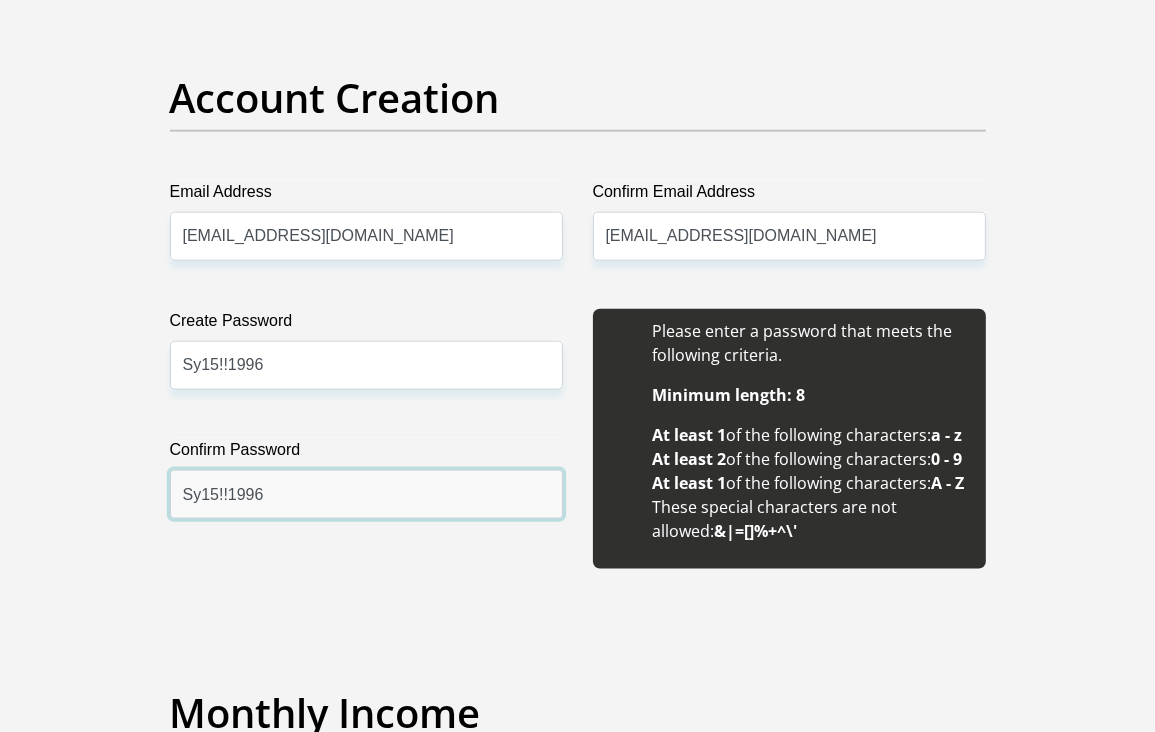 type on "Sy15!!1996" 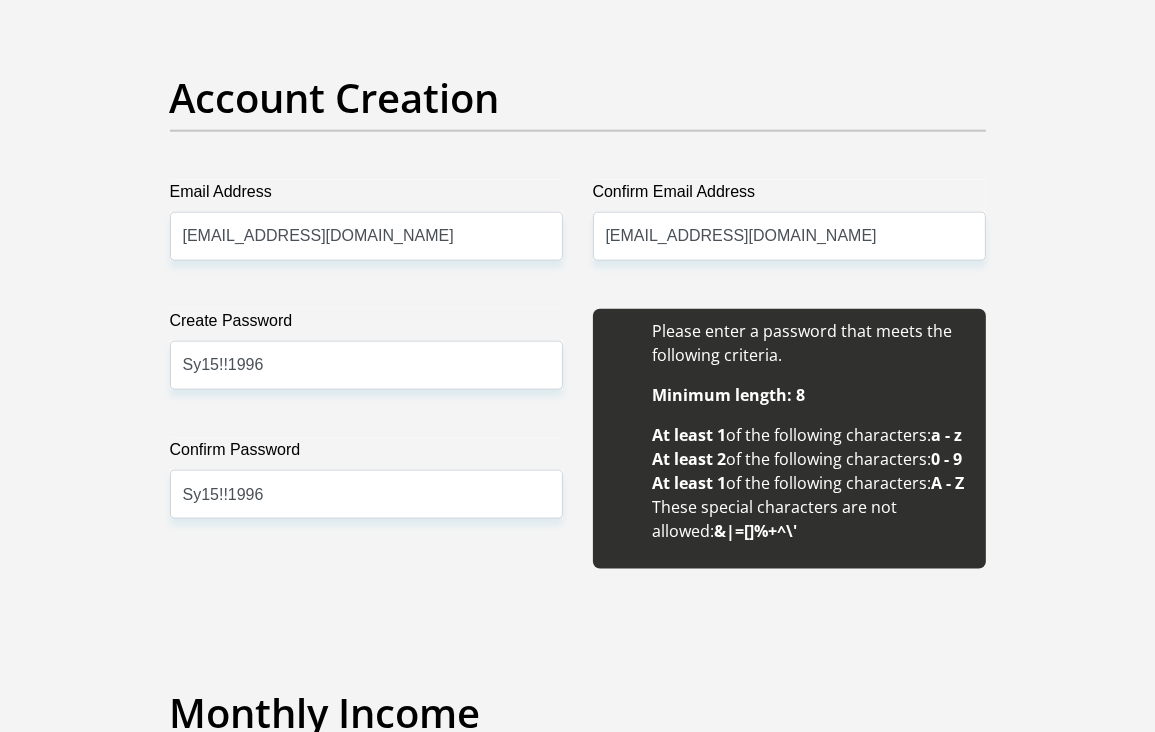 click on "Create Password
Sy15!!1996
Please input valid password
Confirm Password
Sy15!!1996" at bounding box center (366, 439) 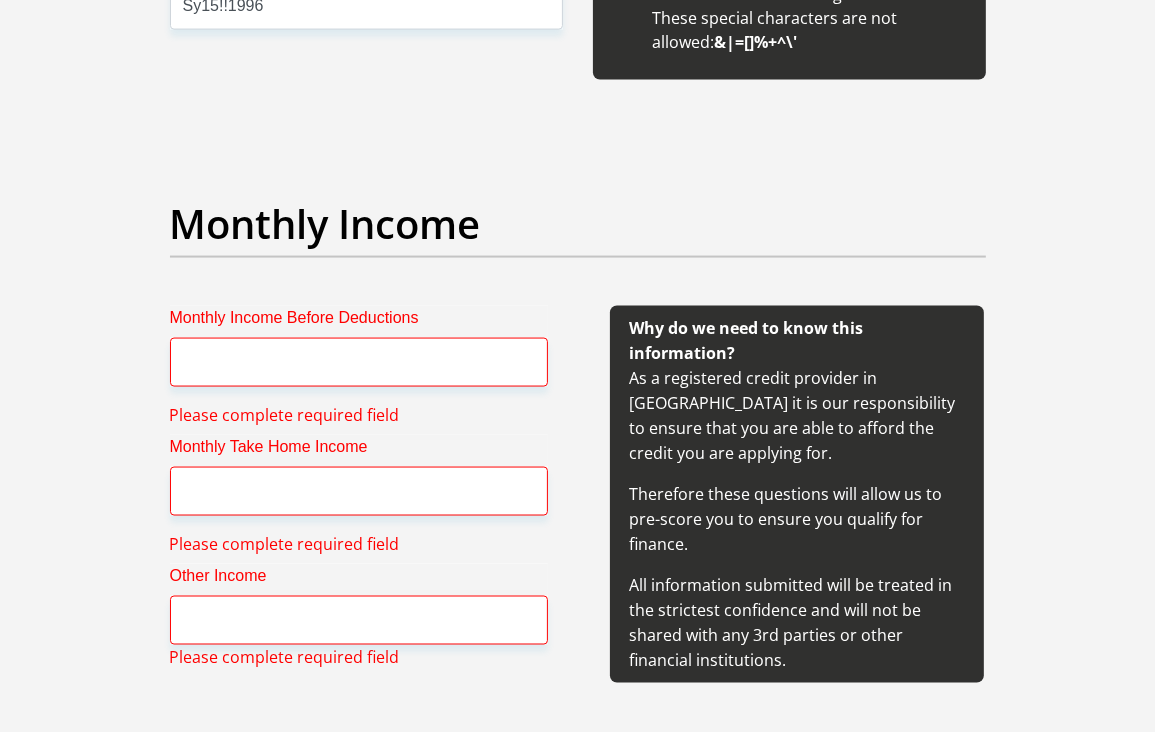 scroll, scrollTop: 2227, scrollLeft: 0, axis: vertical 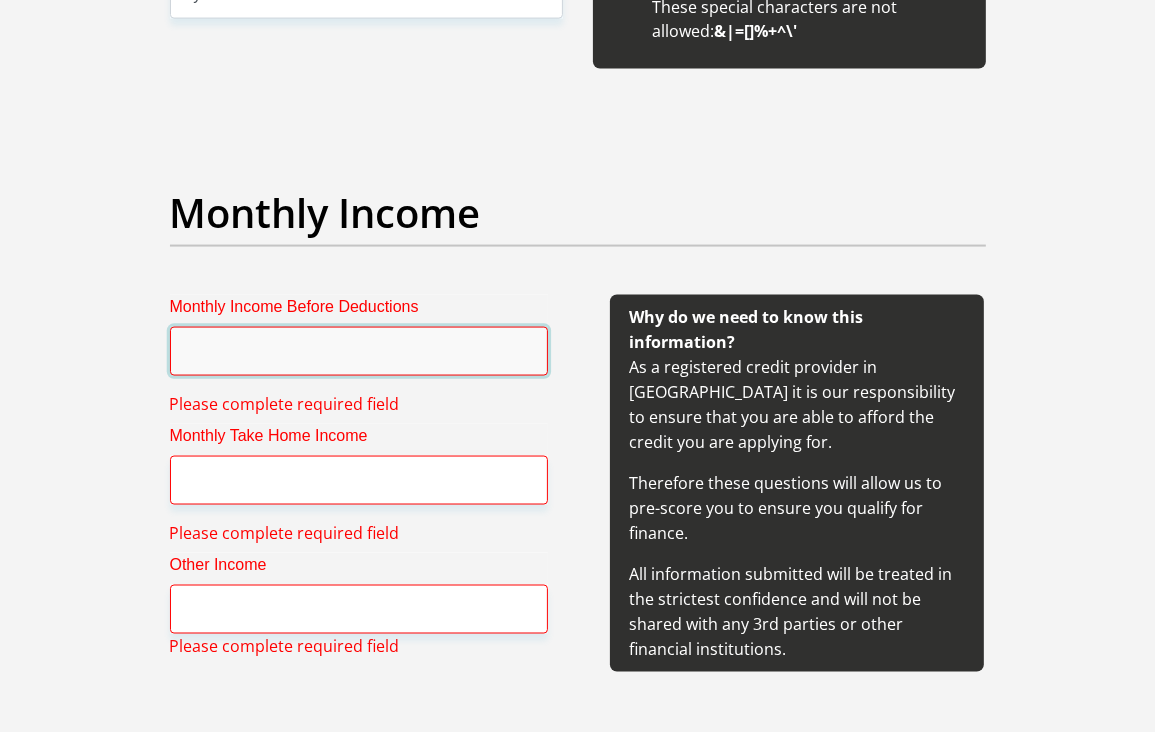 click on "Monthly Income Before Deductions" at bounding box center (359, 351) 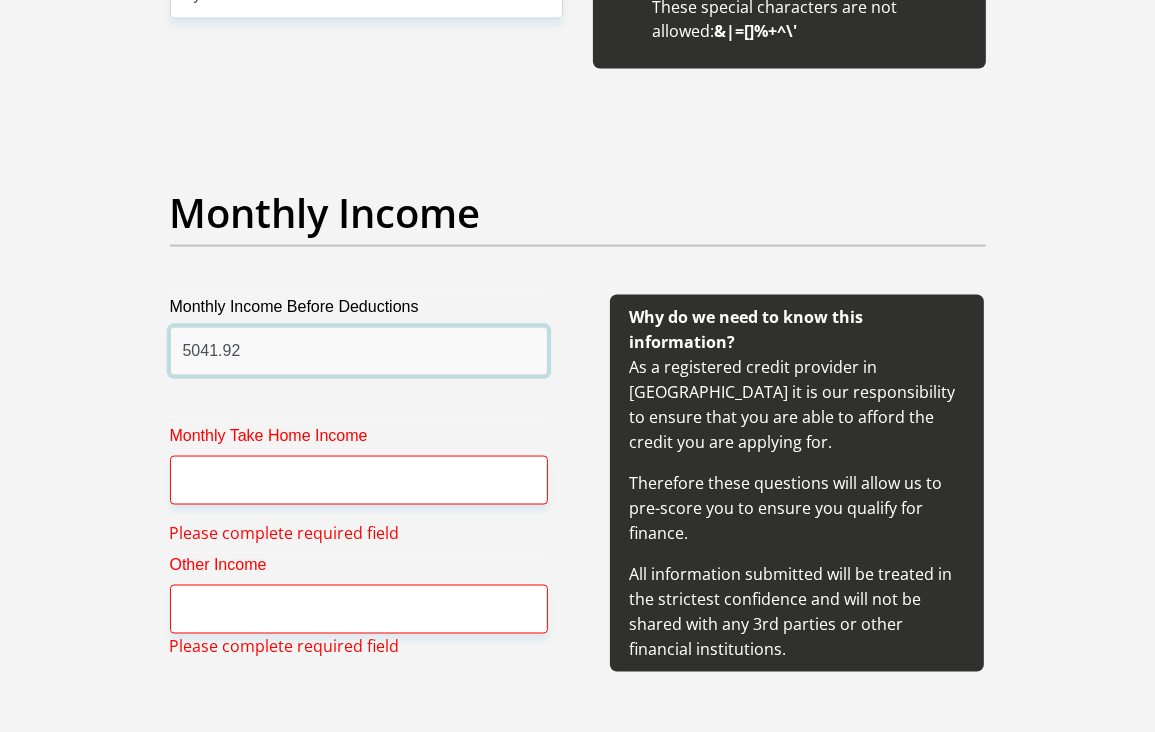 type on "5041.92" 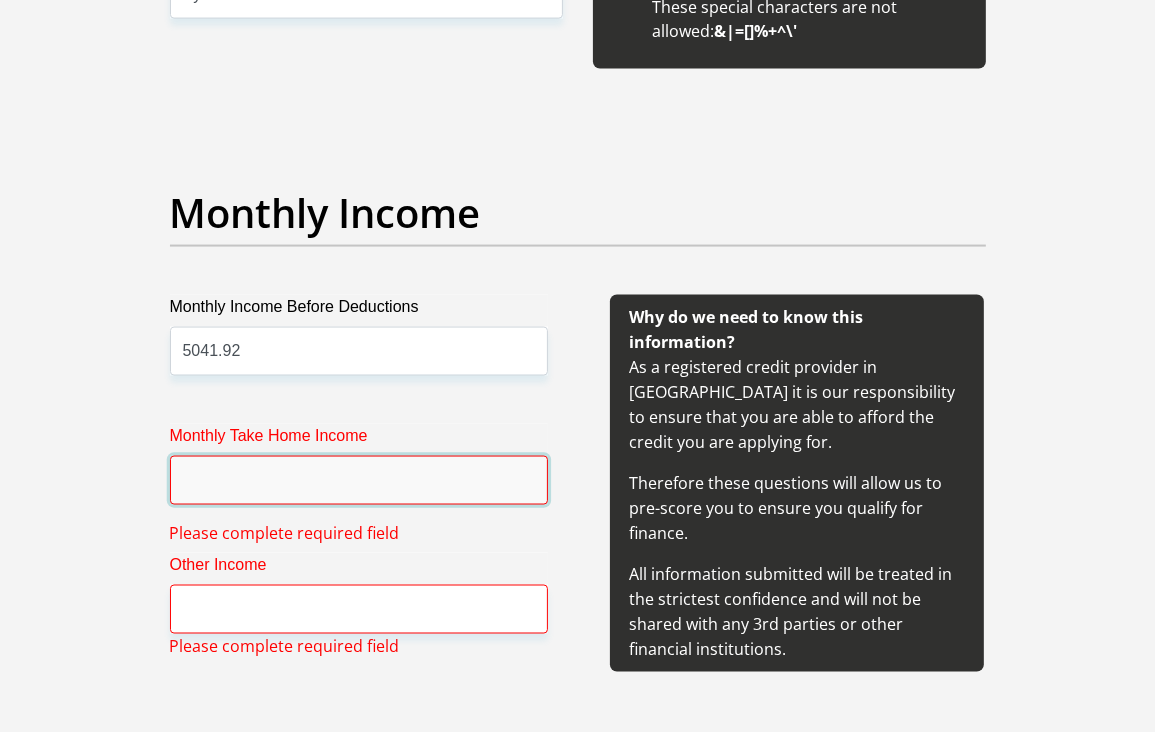 click on "Monthly Take Home Income" at bounding box center [359, 480] 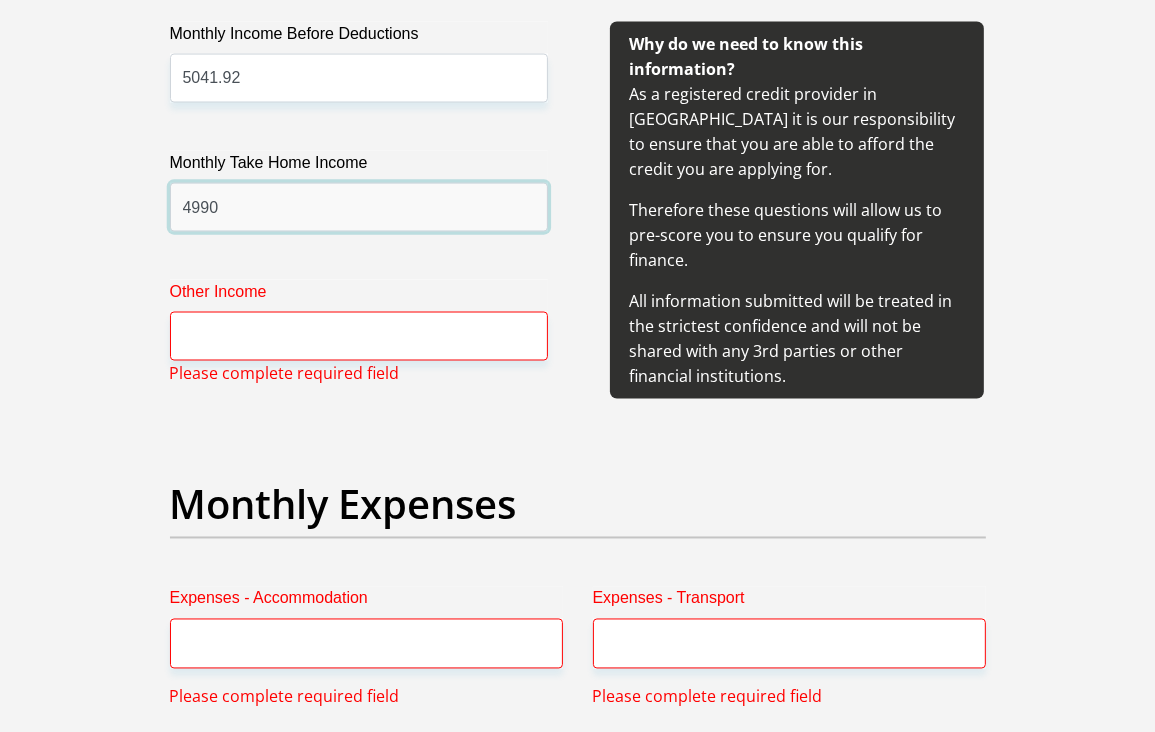 scroll, scrollTop: 2527, scrollLeft: 0, axis: vertical 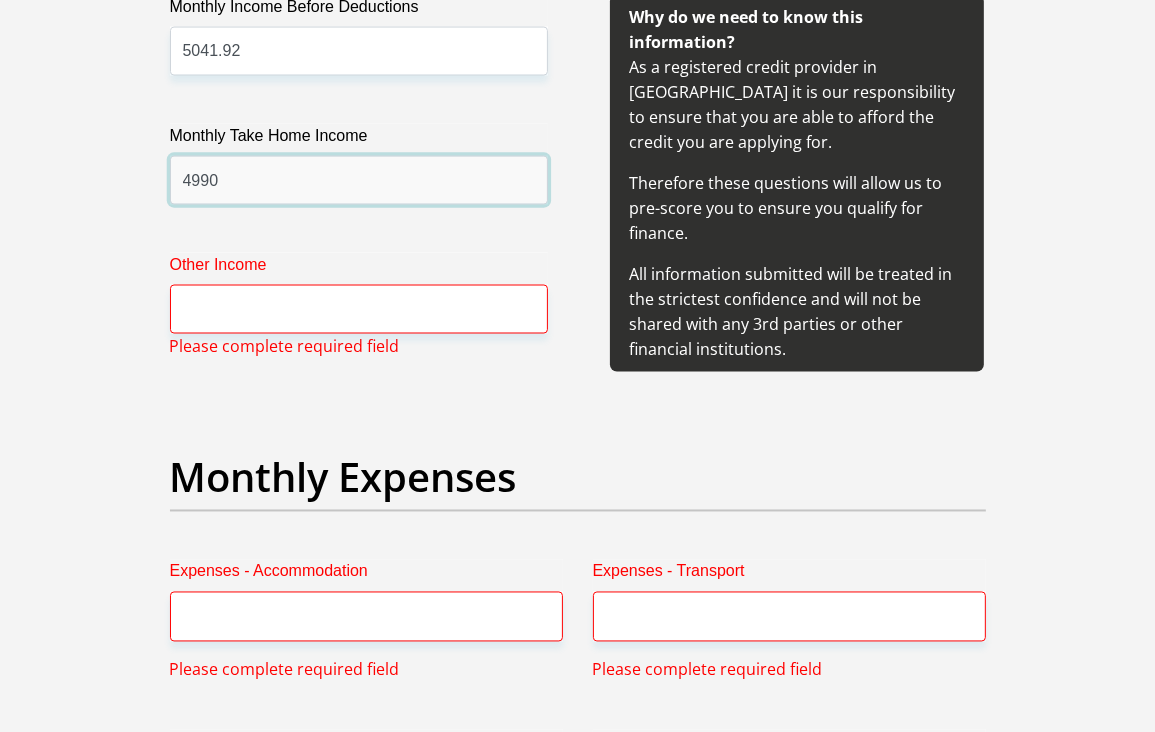 type on "4990" 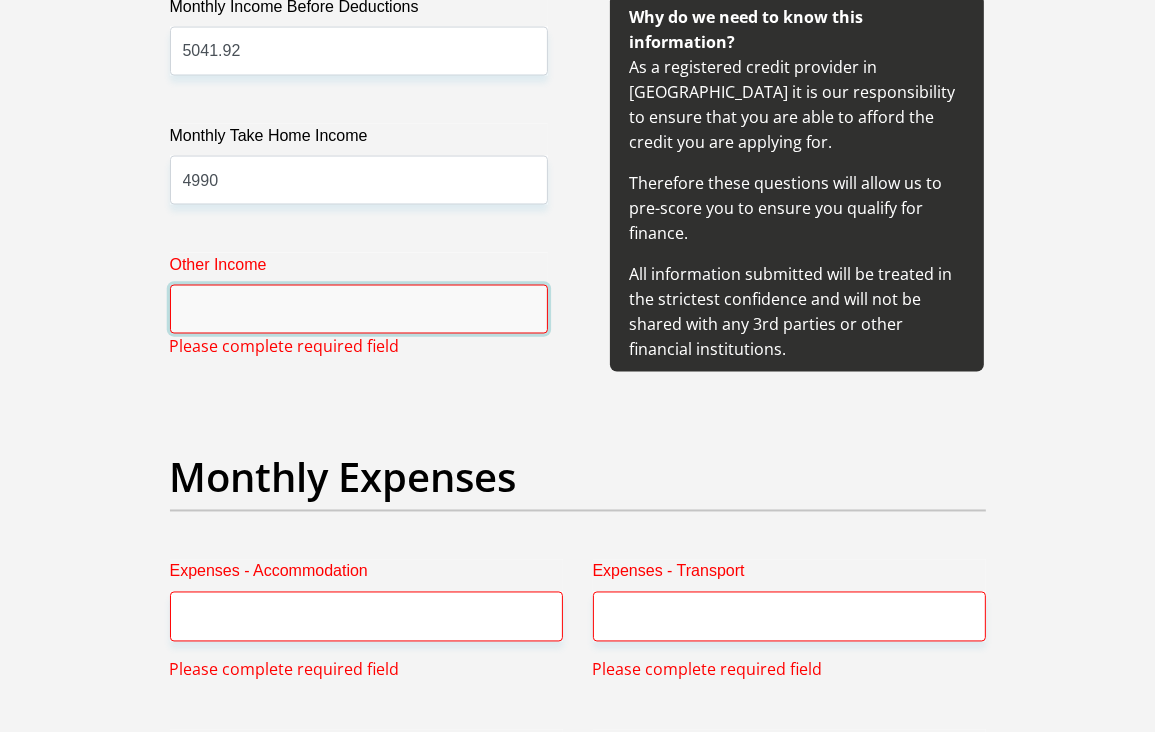click on "Other Income" at bounding box center [359, 309] 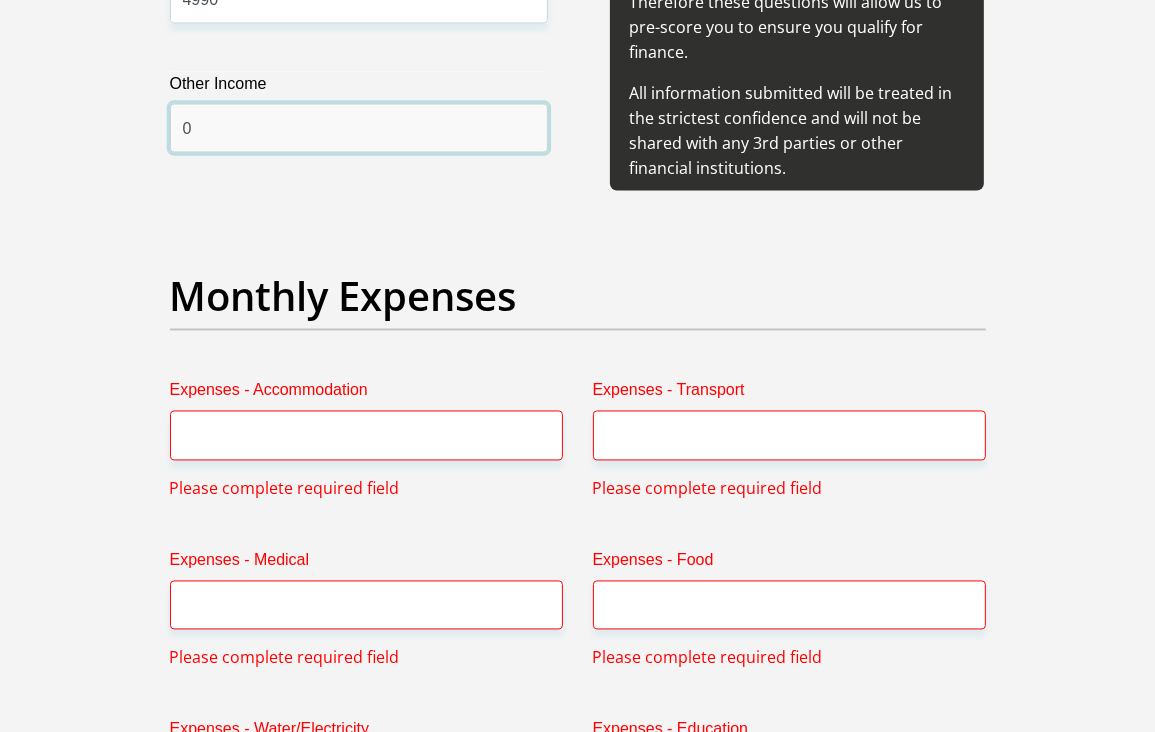scroll, scrollTop: 2827, scrollLeft: 0, axis: vertical 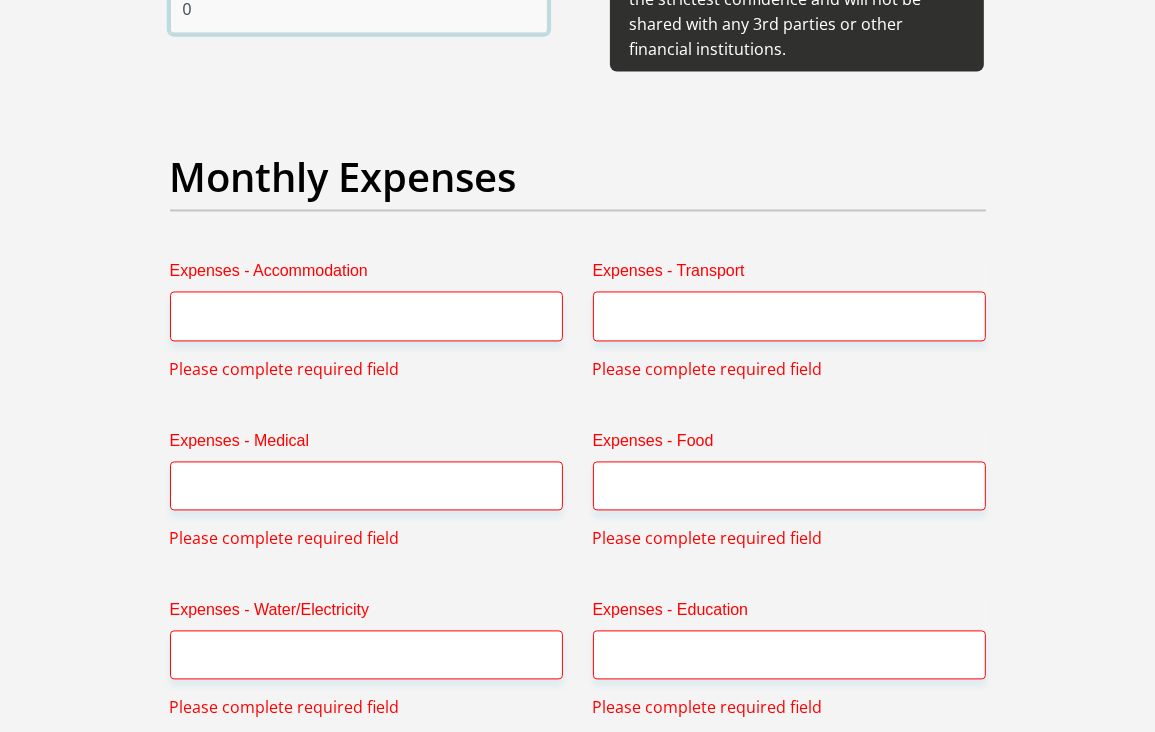 type on "0" 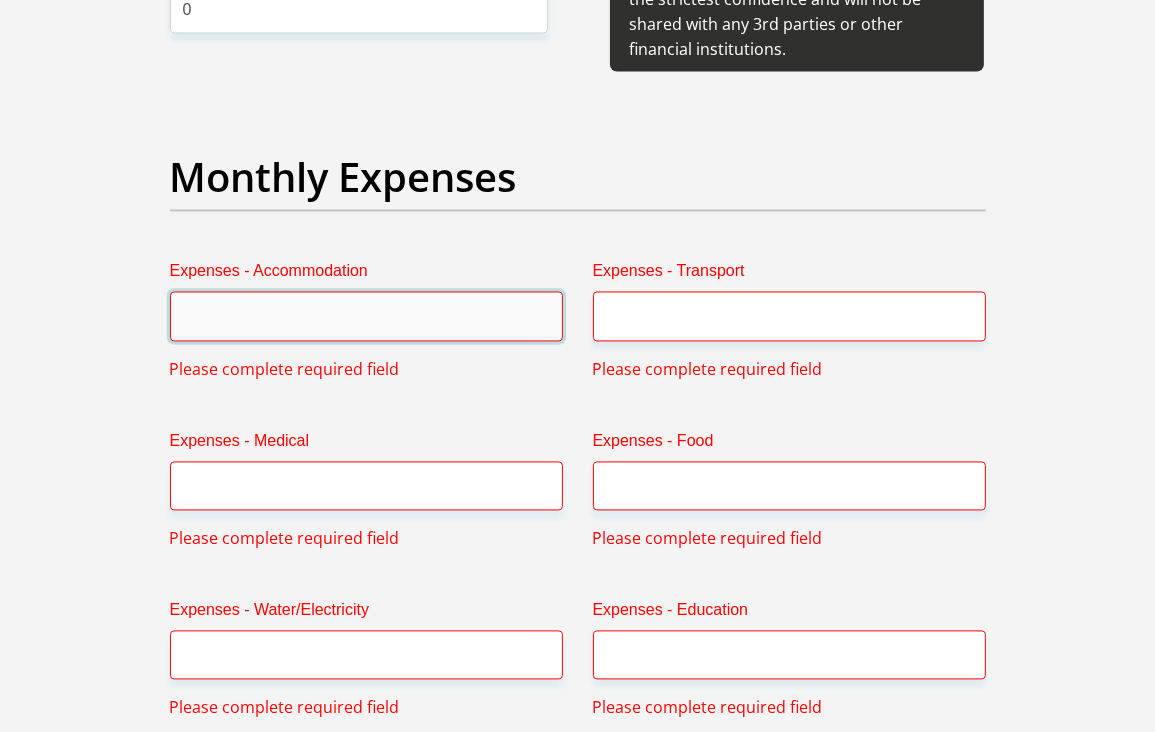 click on "Expenses - Accommodation" at bounding box center [366, 316] 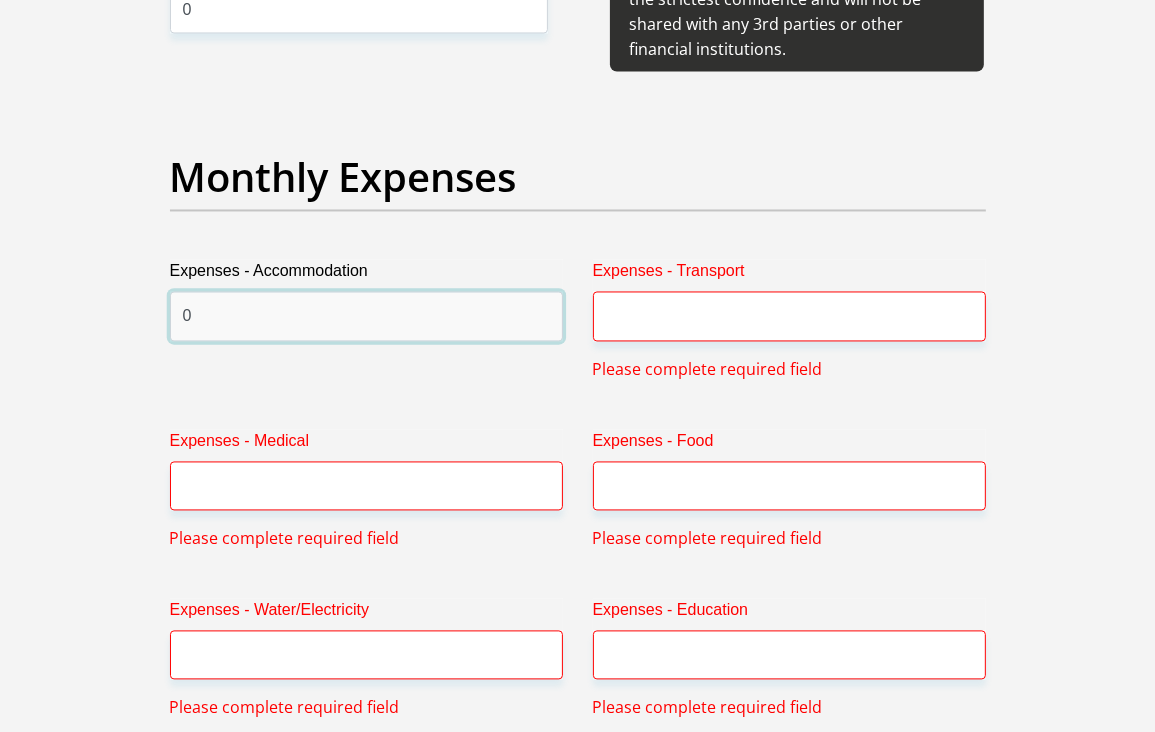 type on "0" 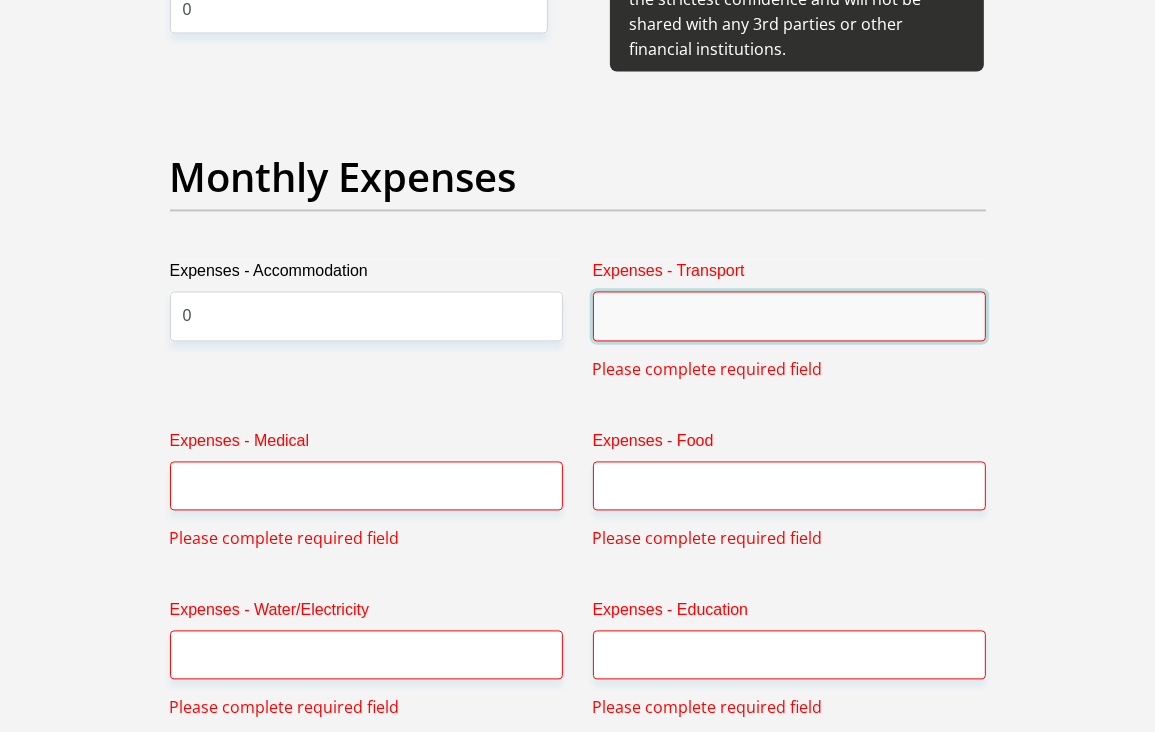 click on "Expenses - Transport" at bounding box center [789, 316] 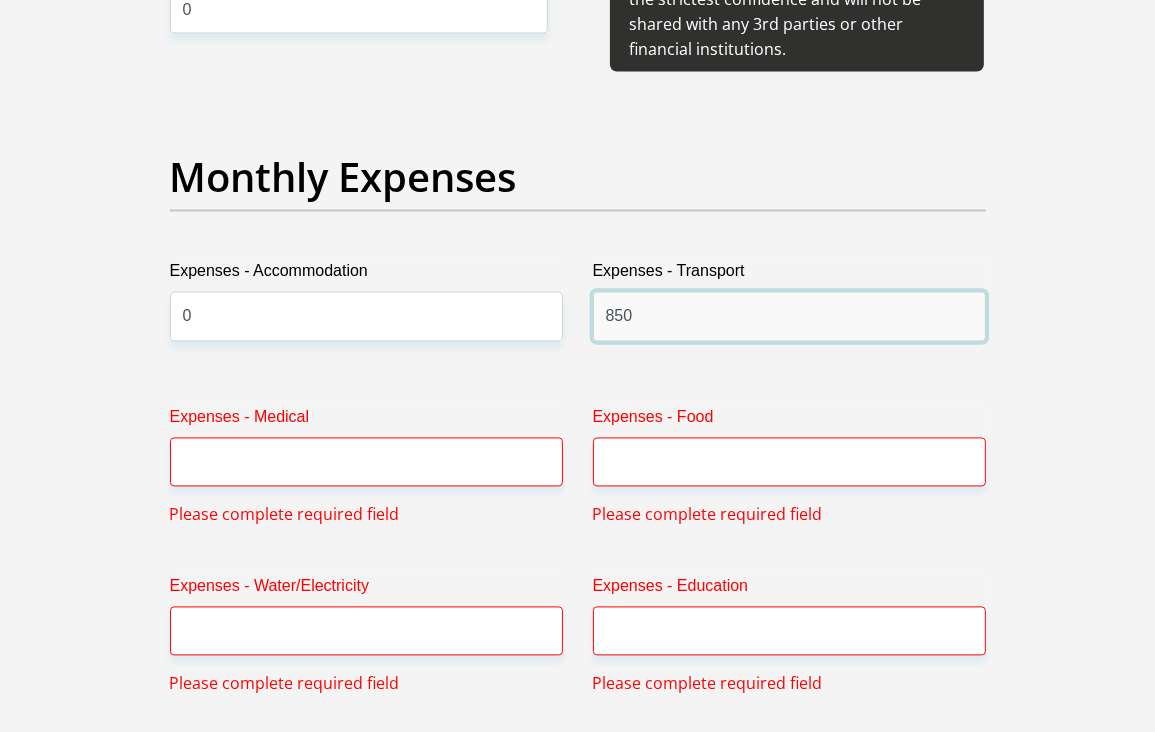 type on "850" 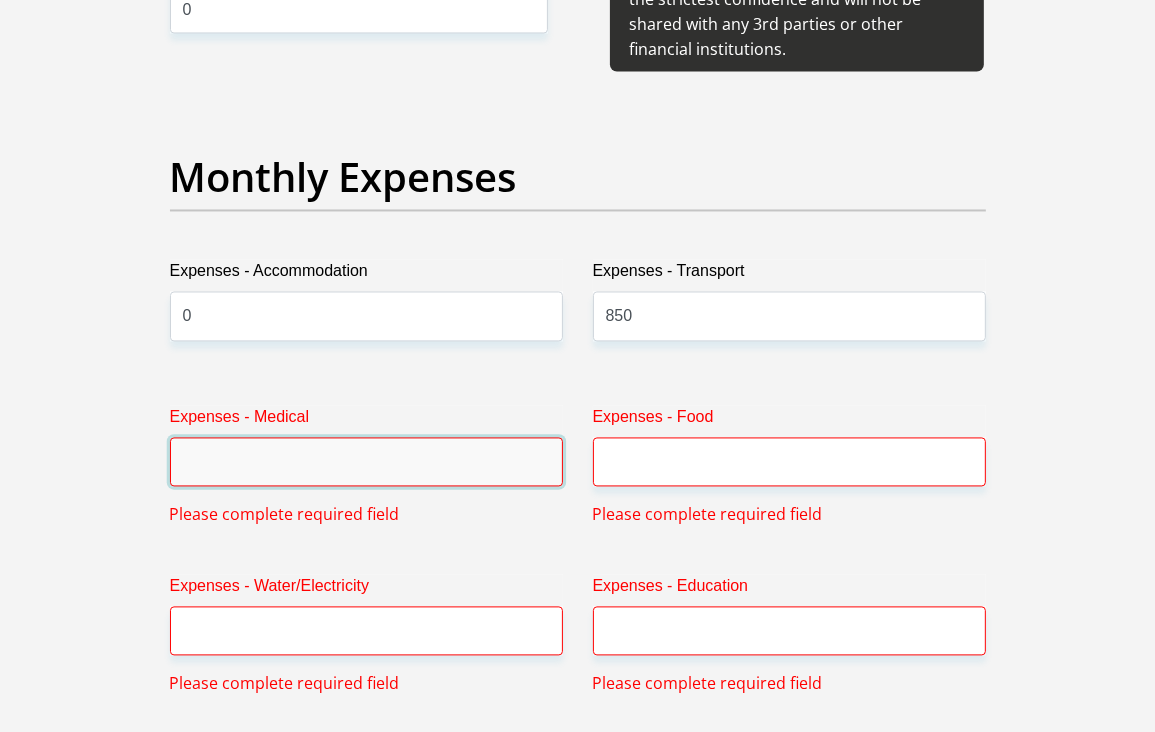 click on "Expenses - Medical" at bounding box center (366, 462) 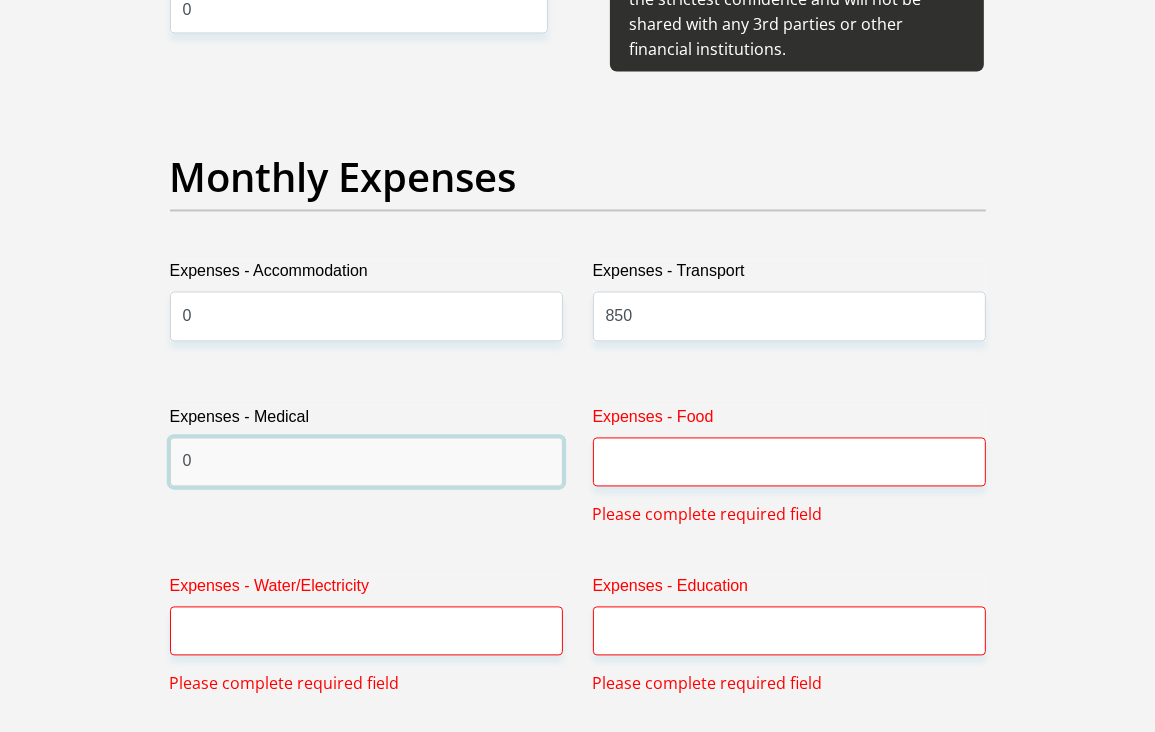 type on "0" 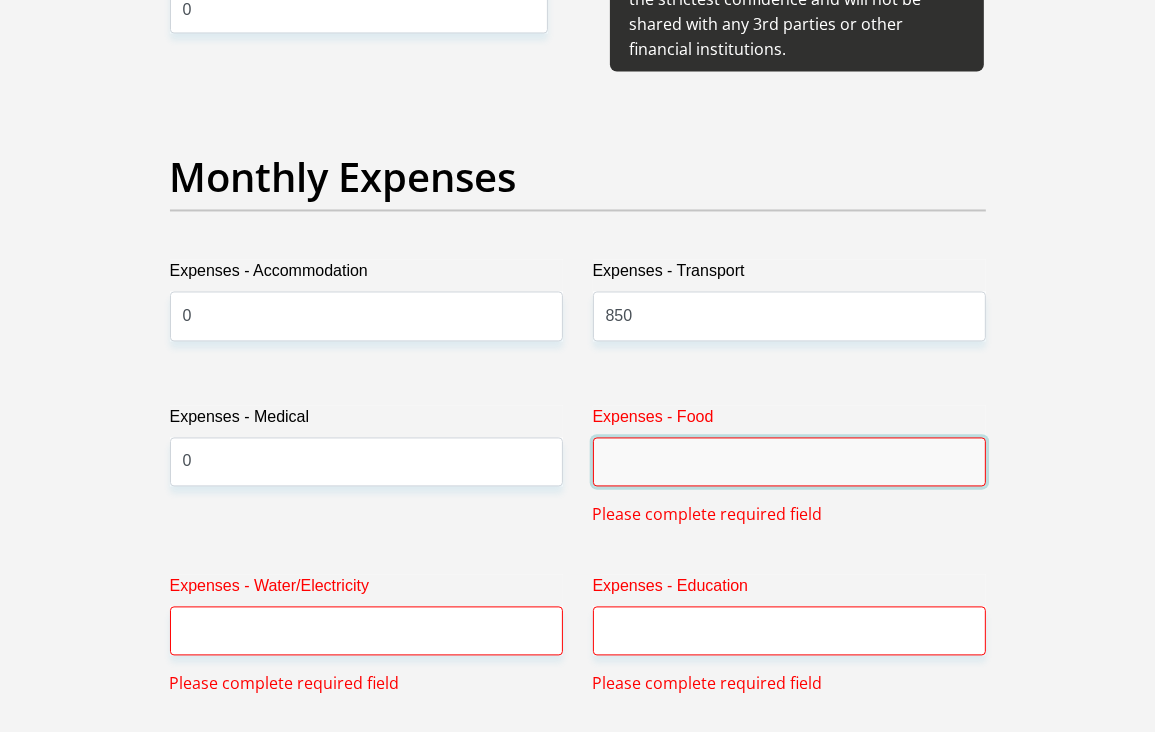 click on "Expenses - Food" at bounding box center [789, 462] 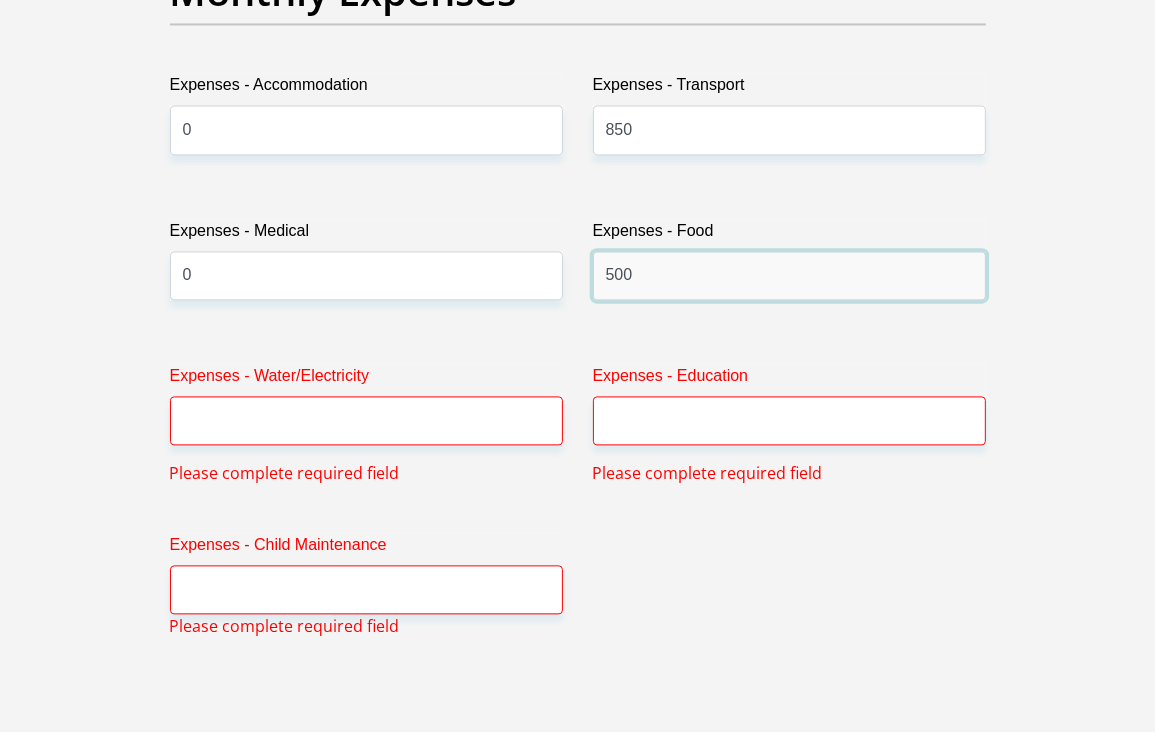 scroll, scrollTop: 3027, scrollLeft: 0, axis: vertical 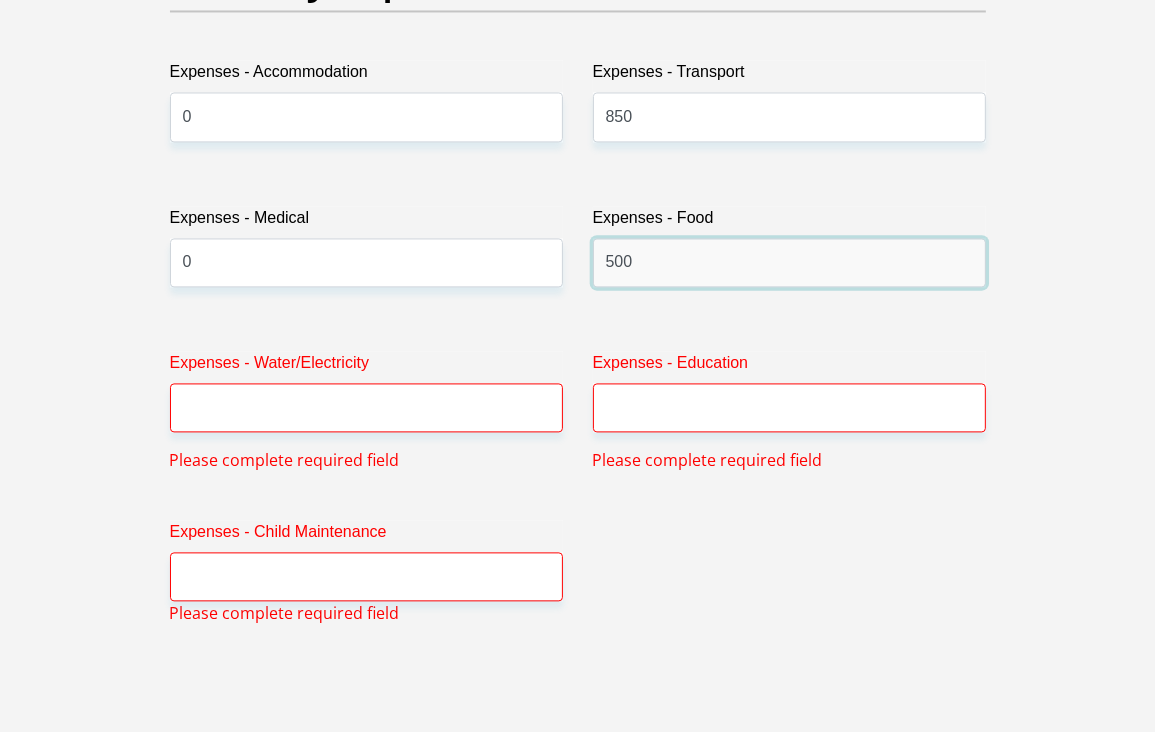 type on "500" 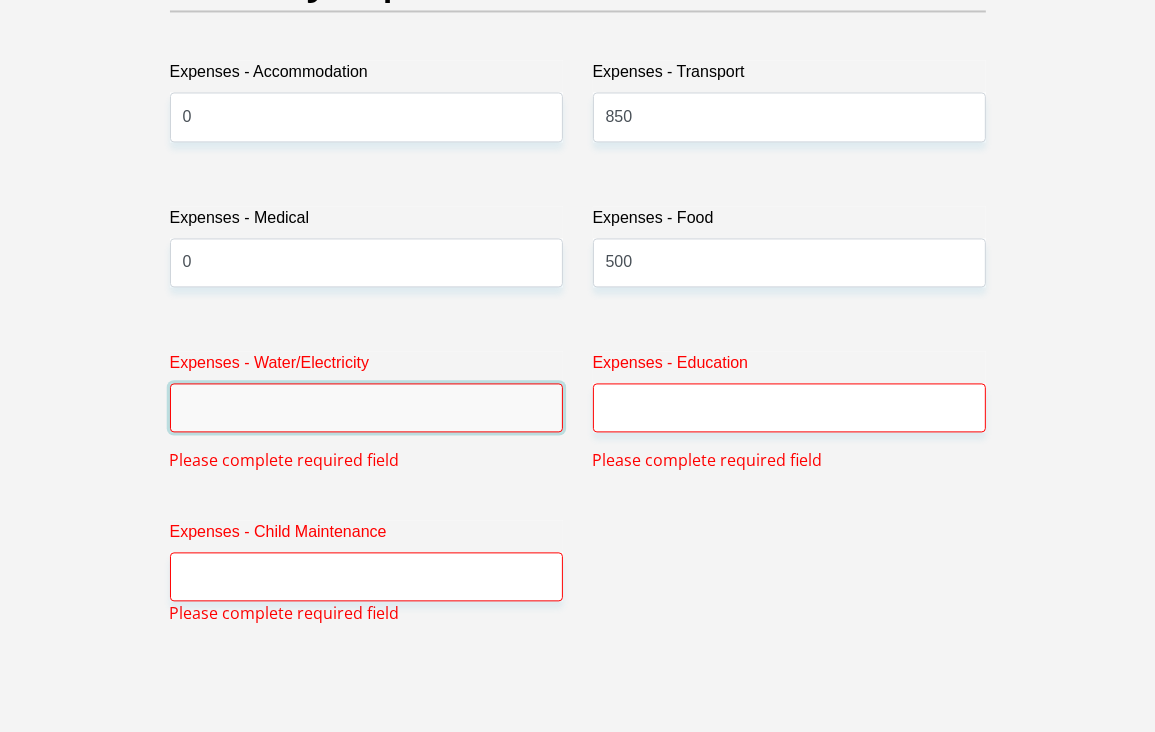 click on "Expenses - Water/Electricity" at bounding box center (366, 407) 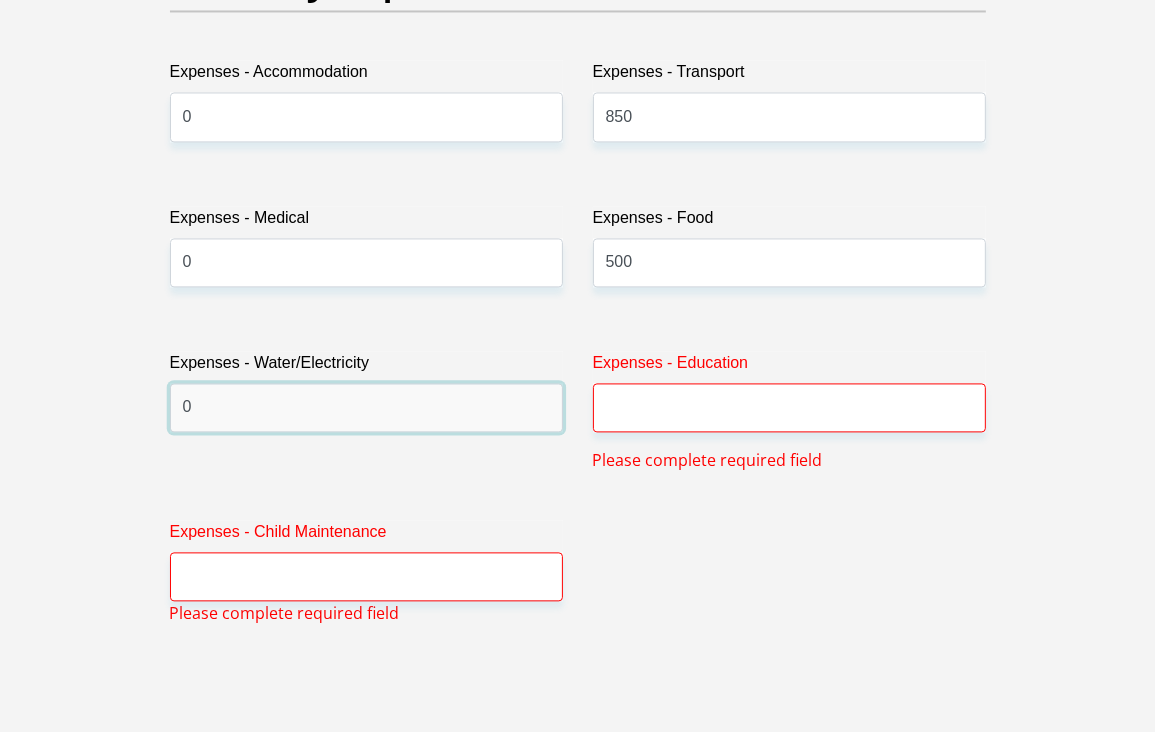 type on "0" 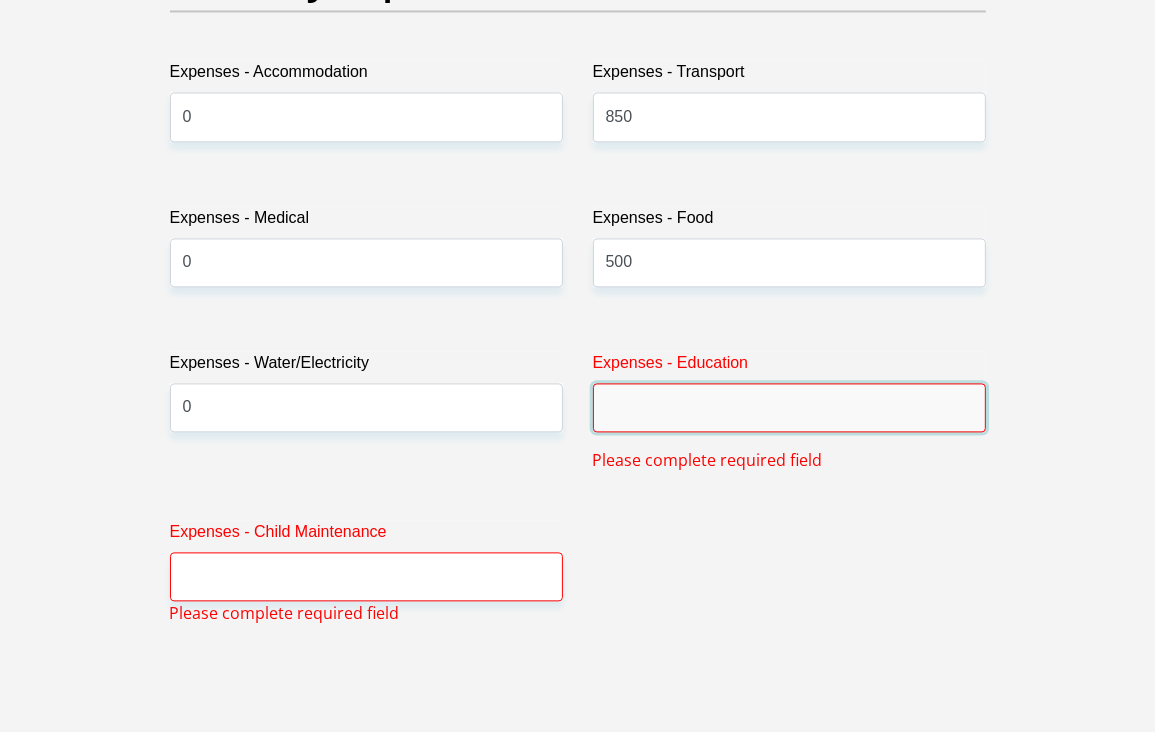 click on "Expenses - Education" at bounding box center (789, 407) 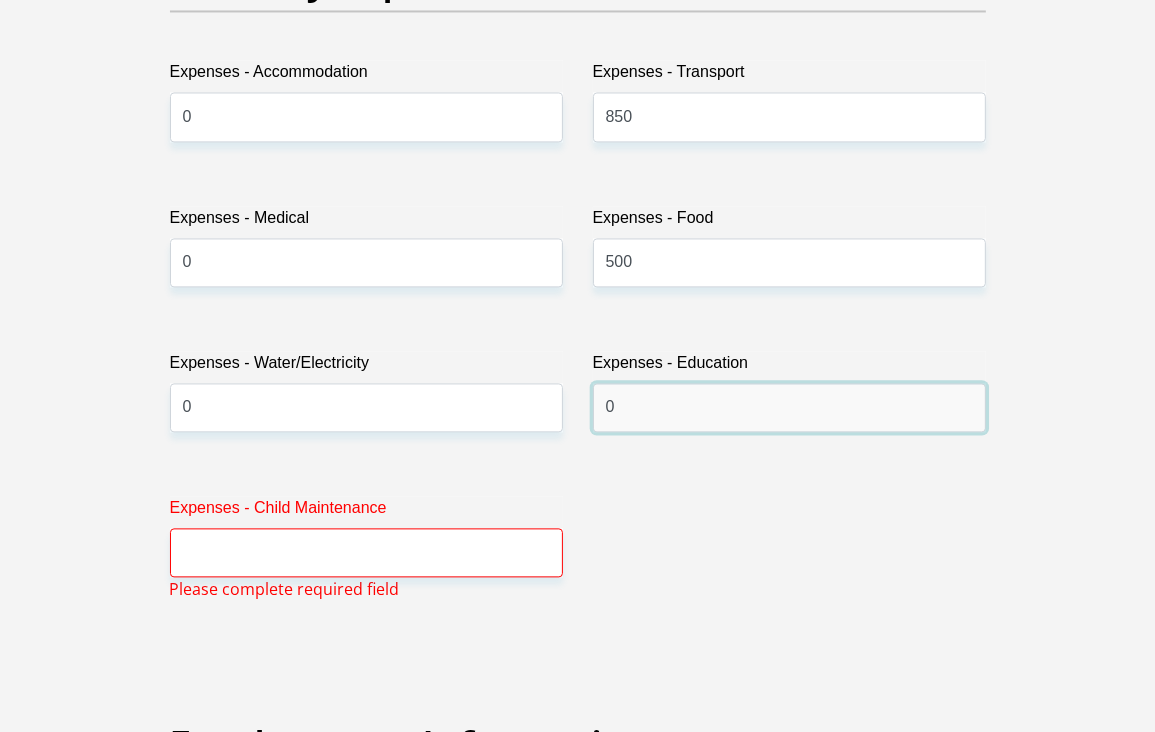 type on "0" 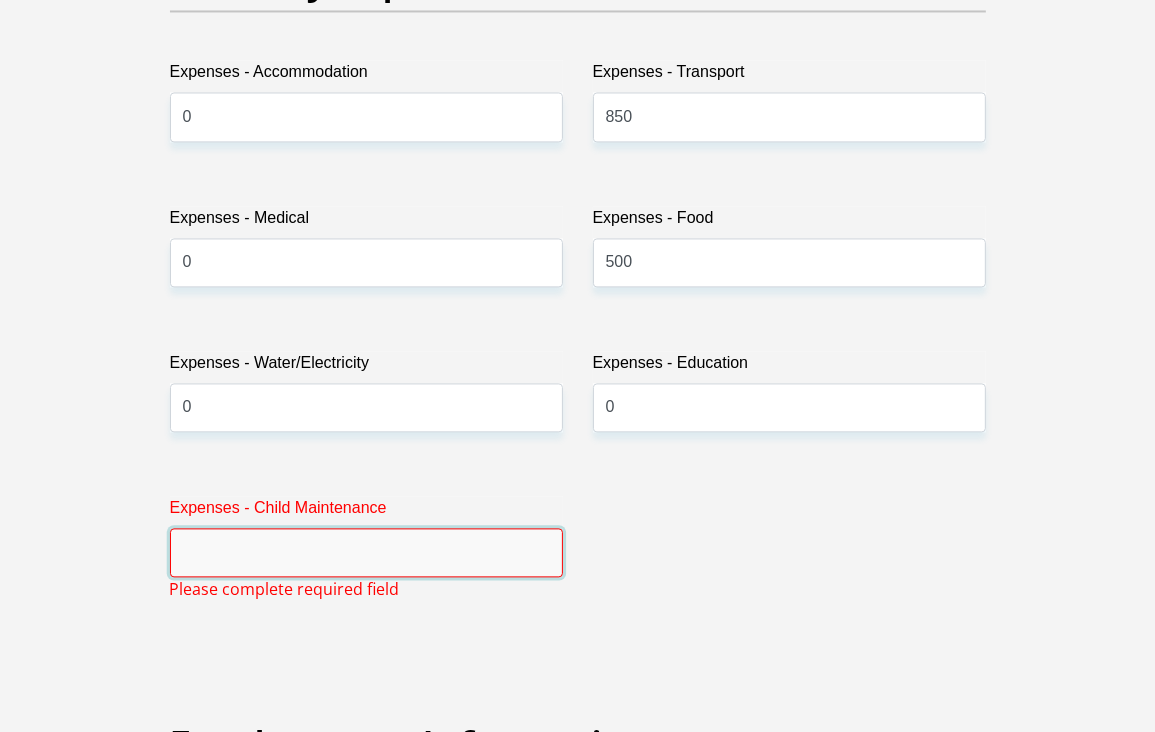 click on "Expenses - Child Maintenance" at bounding box center [366, 552] 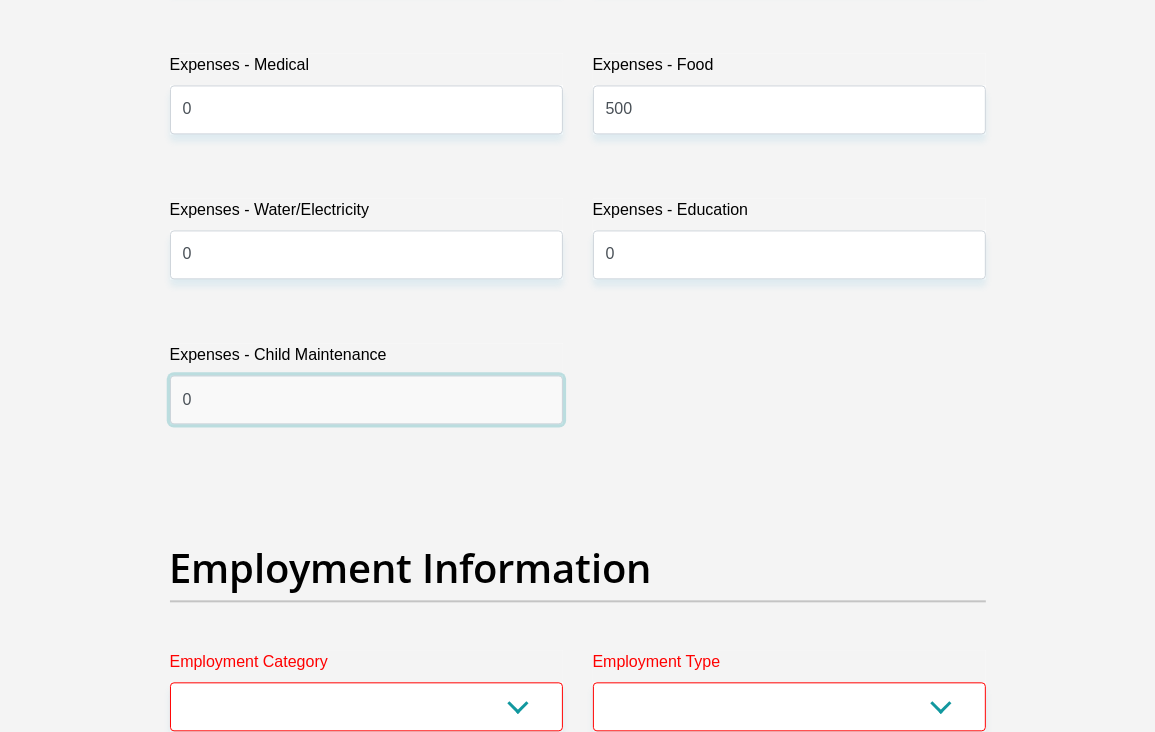 scroll, scrollTop: 3427, scrollLeft: 0, axis: vertical 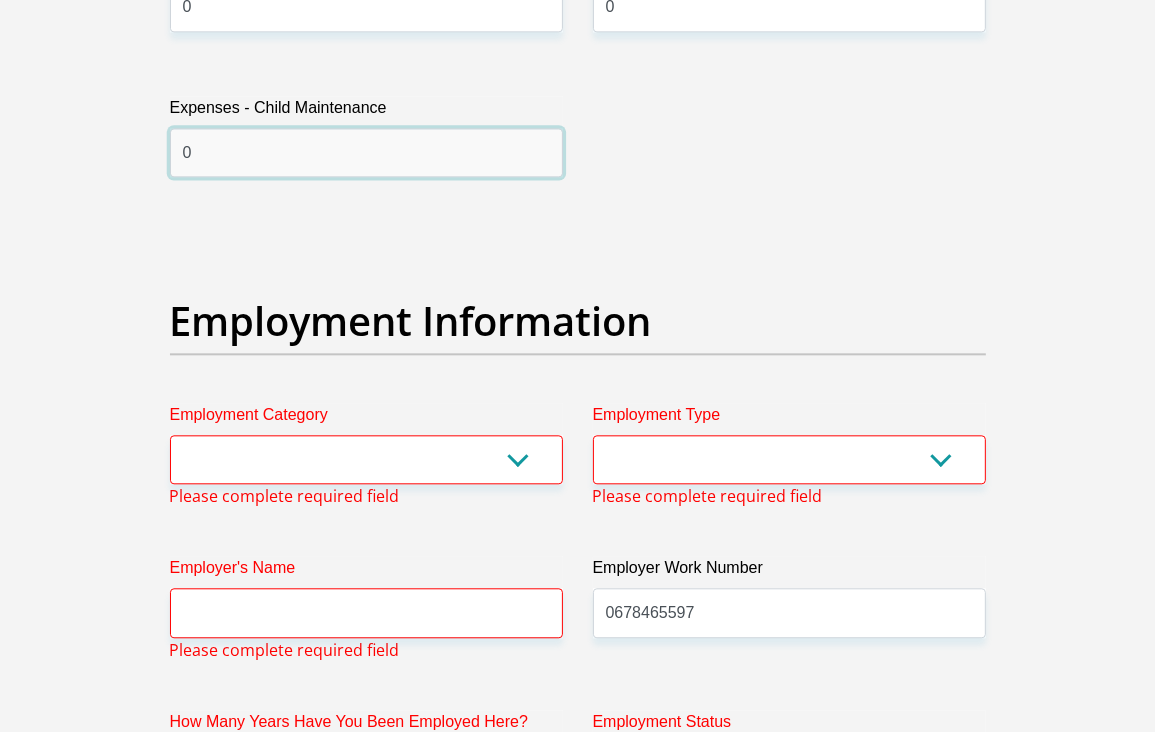 type on "0" 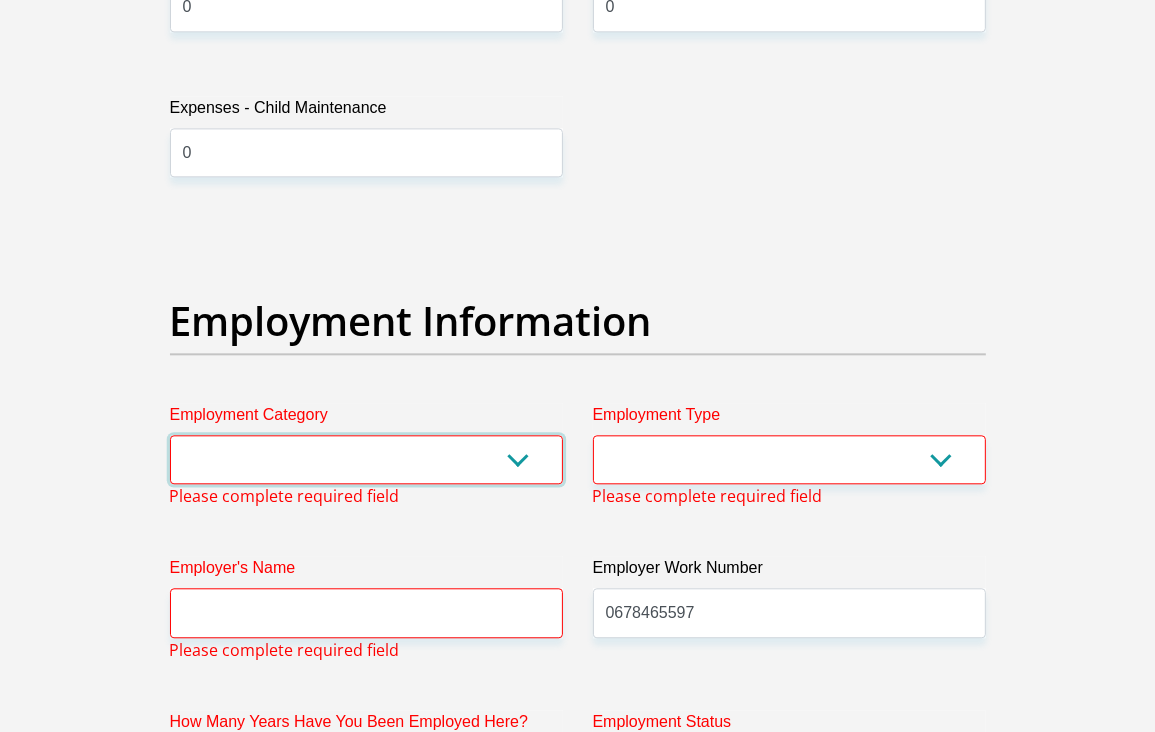 click on "AGRICULTURE
ALCOHOL & TOBACCO
CONSTRUCTION MATERIALS
METALLURGY
EQUIPMENT FOR RENEWABLE ENERGY
SPECIALIZED CONTRACTORS
CAR
GAMING (INCL. INTERNET
OTHER WHOLESALE
UNLICENSED PHARMACEUTICALS
CURRENCY EXCHANGE HOUSES
OTHER FINANCIAL INSTITUTIONS & INSURANCE
REAL ESTATE AGENTS
OIL & GAS
OTHER MATERIALS (E.G. IRON ORE)
PRECIOUS STONES & PRECIOUS METALS
POLITICAL ORGANIZATIONS
RELIGIOUS ORGANIZATIONS(NOT SECTS)
ACTI. HAVING BUSINESS DEAL WITH PUBLIC ADMINISTRATION
LAUNDROMATS" at bounding box center (366, 459) 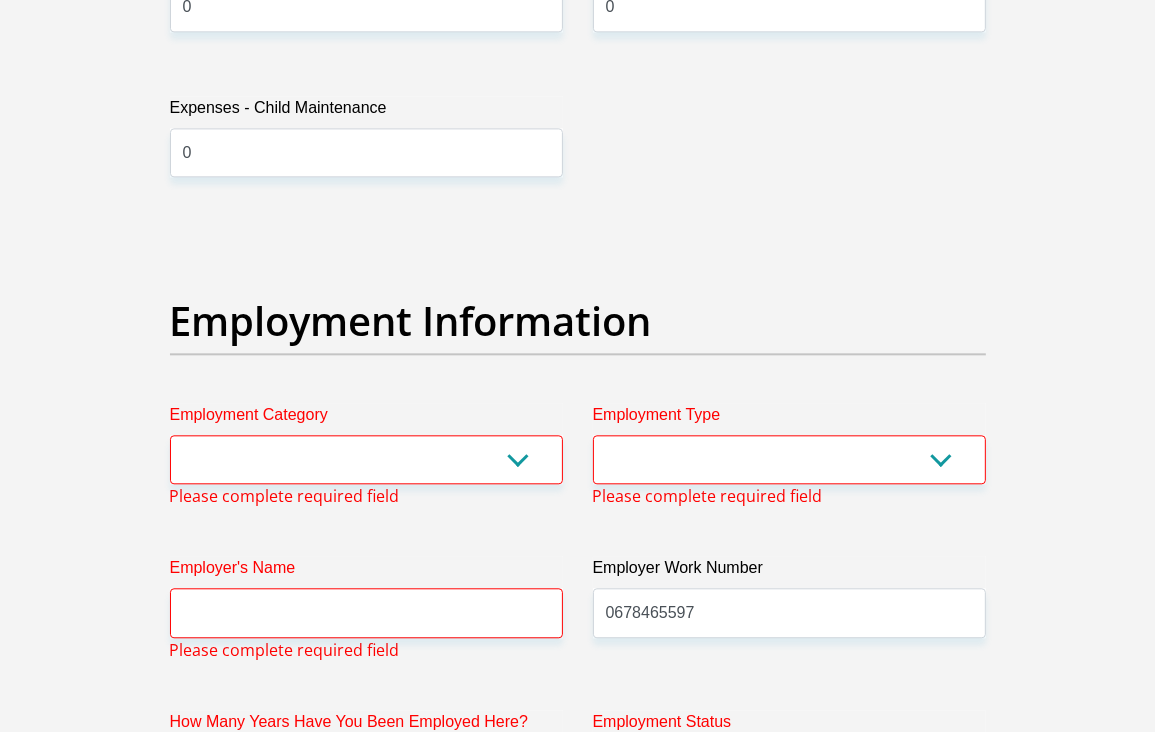click on "Title
Mr
Ms
Mrs
Dr
Other
First Name
Samantha
Surname
Yende
ID Number
9606150314081
Please input valid ID number
Race
Black
Coloured
Indian
White
Other
Contact Number
0791157048
Please input valid contact number
Nationality
South Africa
Afghanistan
Aland Islands  Albania  Algeria" at bounding box center [578, 379] 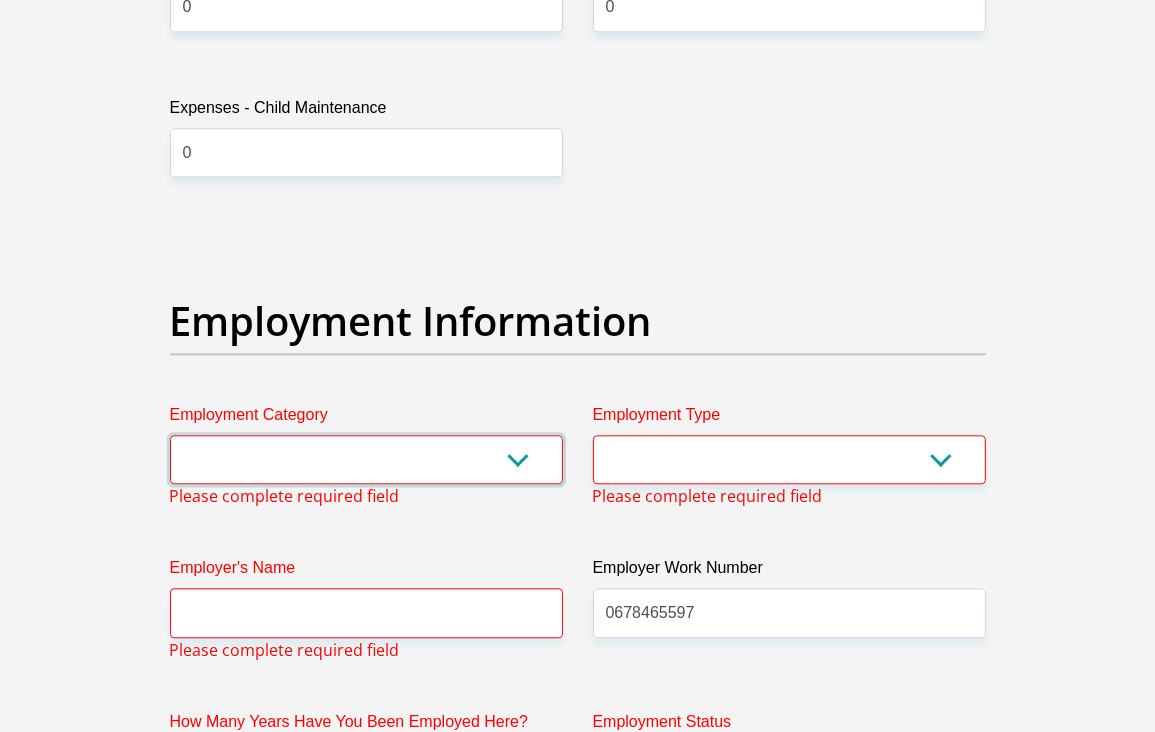 click on "AGRICULTURE
ALCOHOL & TOBACCO
CONSTRUCTION MATERIALS
METALLURGY
EQUIPMENT FOR RENEWABLE ENERGY
SPECIALIZED CONTRACTORS
CAR
GAMING (INCL. INTERNET
OTHER WHOLESALE
UNLICENSED PHARMACEUTICALS
CURRENCY EXCHANGE HOUSES
OTHER FINANCIAL INSTITUTIONS & INSURANCE
REAL ESTATE AGENTS
OIL & GAS
OTHER MATERIALS (E.G. IRON ORE)
PRECIOUS STONES & PRECIOUS METALS
POLITICAL ORGANIZATIONS
RELIGIOUS ORGANIZATIONS(NOT SECTS)
ACTI. HAVING BUSINESS DEAL WITH PUBLIC ADMINISTRATION
LAUNDROMATS" at bounding box center [366, 459] 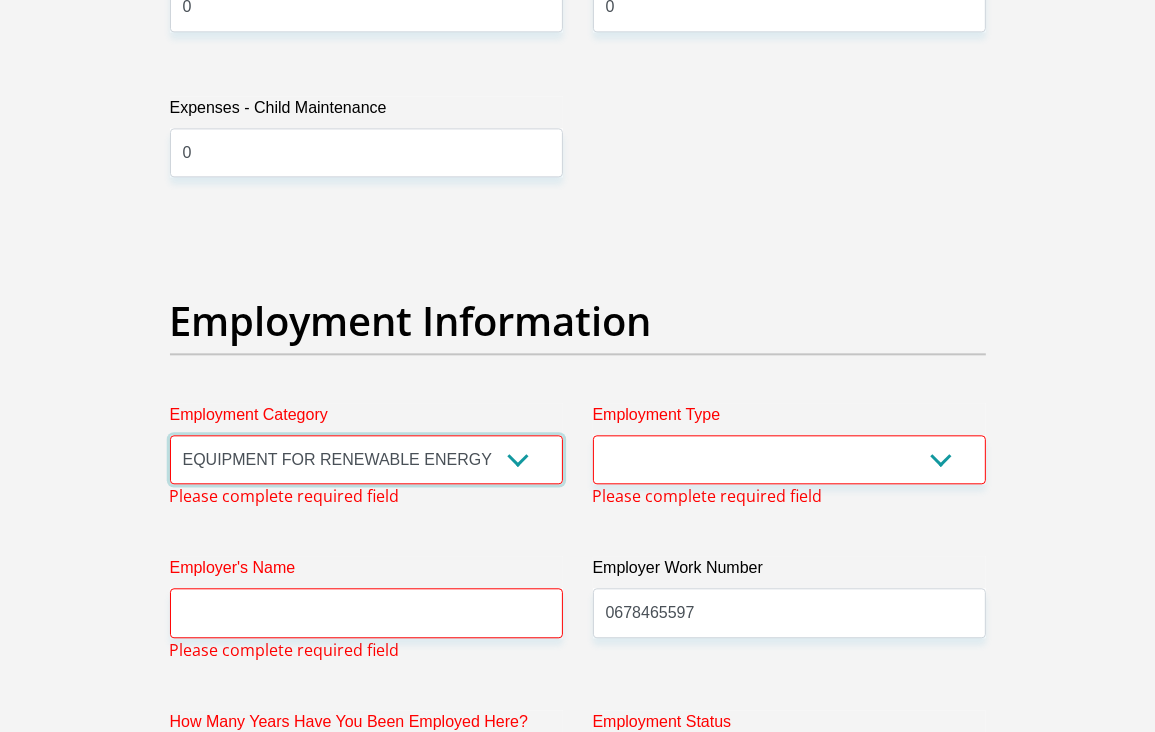 click on "AGRICULTURE
ALCOHOL & TOBACCO
CONSTRUCTION MATERIALS
METALLURGY
EQUIPMENT FOR RENEWABLE ENERGY
SPECIALIZED CONTRACTORS
CAR
GAMING (INCL. INTERNET
OTHER WHOLESALE
UNLICENSED PHARMACEUTICALS
CURRENCY EXCHANGE HOUSES
OTHER FINANCIAL INSTITUTIONS & INSURANCE
REAL ESTATE AGENTS
OIL & GAS
OTHER MATERIALS (E.G. IRON ORE)
PRECIOUS STONES & PRECIOUS METALS
POLITICAL ORGANIZATIONS
RELIGIOUS ORGANIZATIONS(NOT SECTS)
ACTI. HAVING BUSINESS DEAL WITH PUBLIC ADMINISTRATION
LAUNDROMATS" at bounding box center (366, 459) 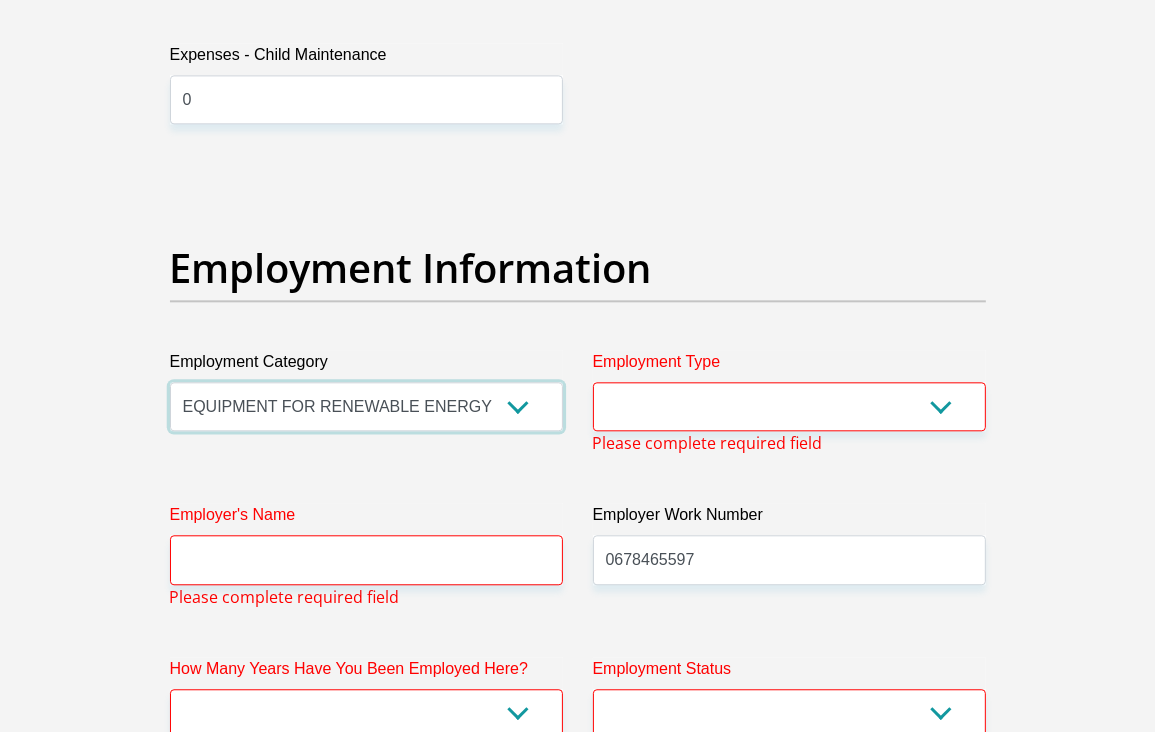 scroll, scrollTop: 3527, scrollLeft: 0, axis: vertical 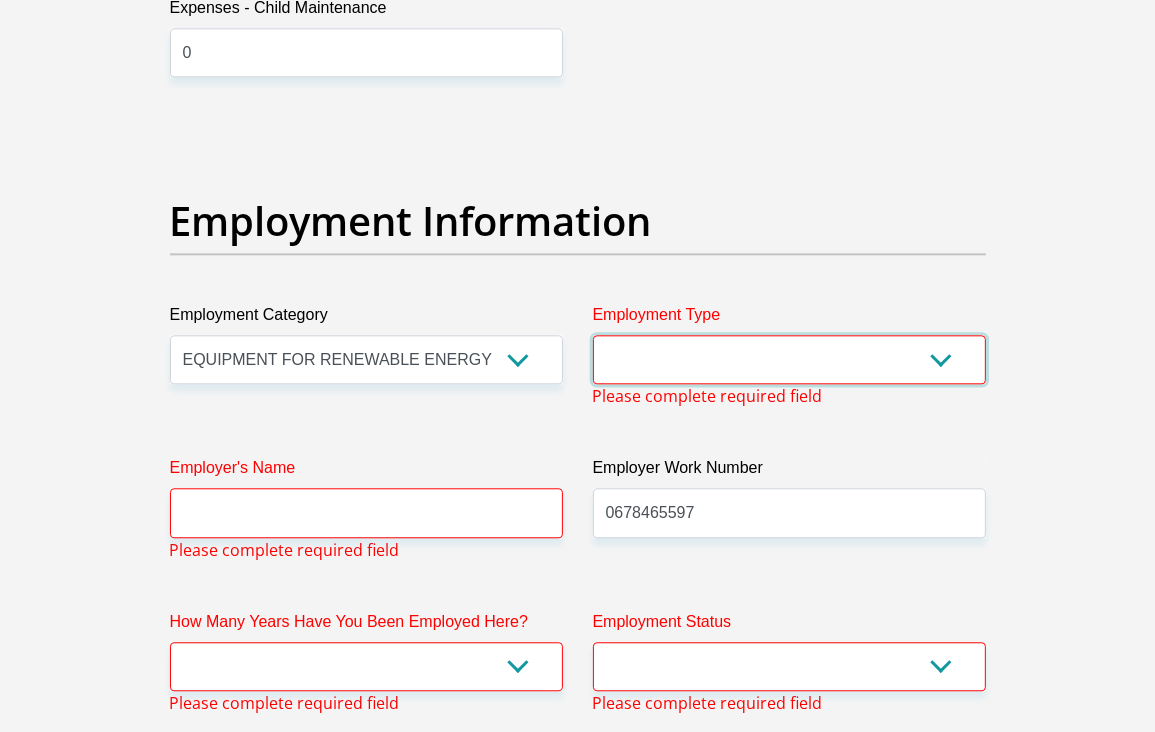 click on "College/Lecturer
Craft Seller
Creative
Driver
Executive
Farmer
Forces - Non Commissioned
Forces - Officer
Hawker
Housewife
Labourer
Licenced Professional
Manager
Miner
Non Licenced Professional
Office Staff/Clerk
Outside Worker
Pensioner
Permanent Teacher
Production/Manufacturing
Sales
Self-Employed
Semi-Professional Worker
Service Industry  Social Worker  Student" at bounding box center [789, 359] 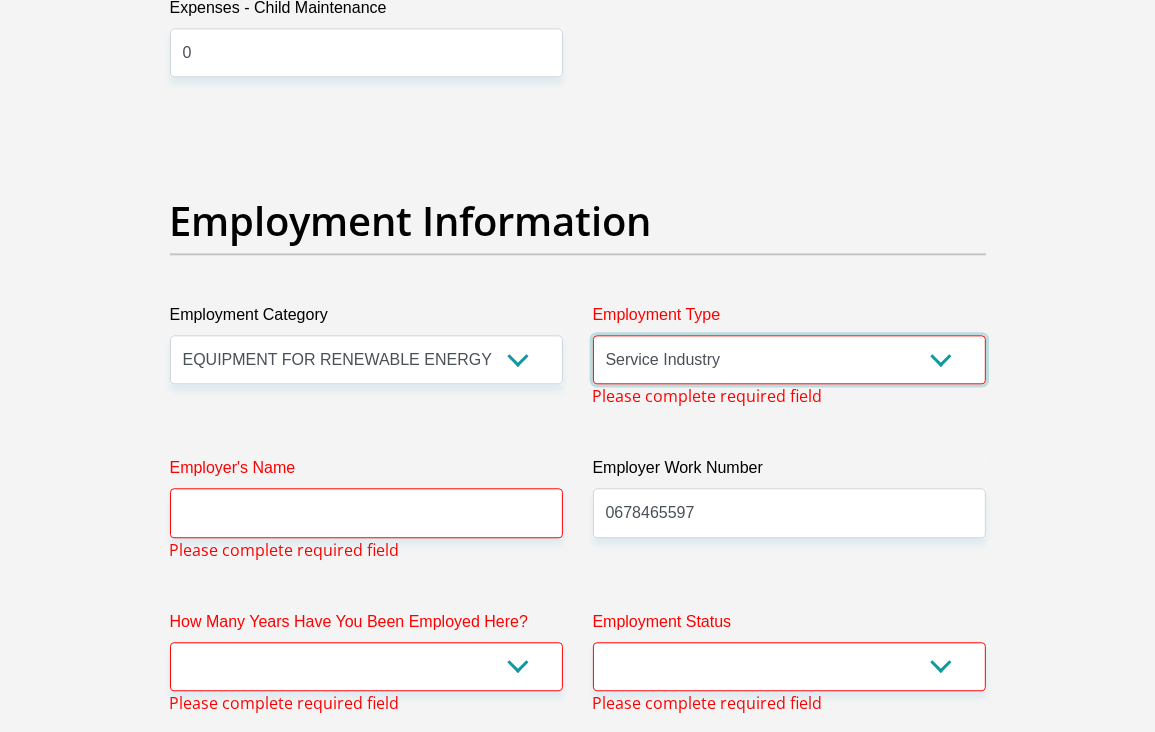 click on "College/Lecturer
Craft Seller
Creative
Driver
Executive
Farmer
Forces - Non Commissioned
Forces - Officer
Hawker
Housewife
Labourer
Licenced Professional
Manager
Miner
Non Licenced Professional
Office Staff/Clerk
Outside Worker
Pensioner
Permanent Teacher
Production/Manufacturing
Sales
Self-Employed
Semi-Professional Worker
Service Industry  Social Worker  Student" at bounding box center (789, 359) 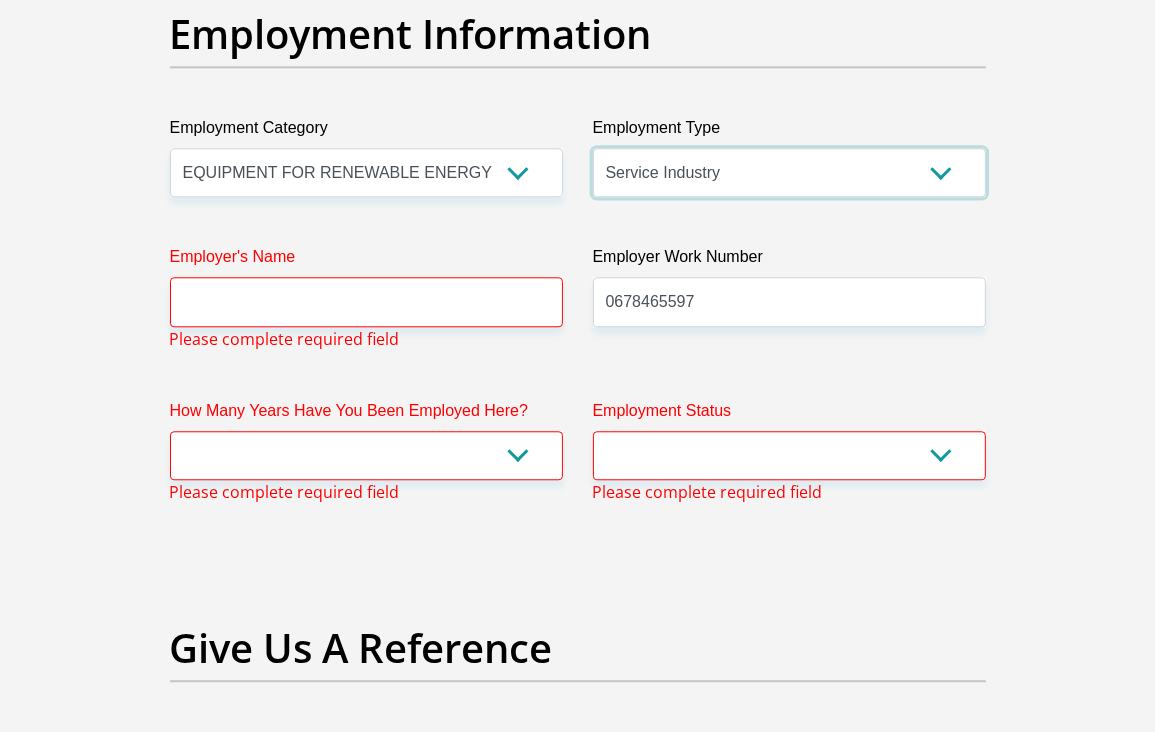 scroll, scrollTop: 3727, scrollLeft: 0, axis: vertical 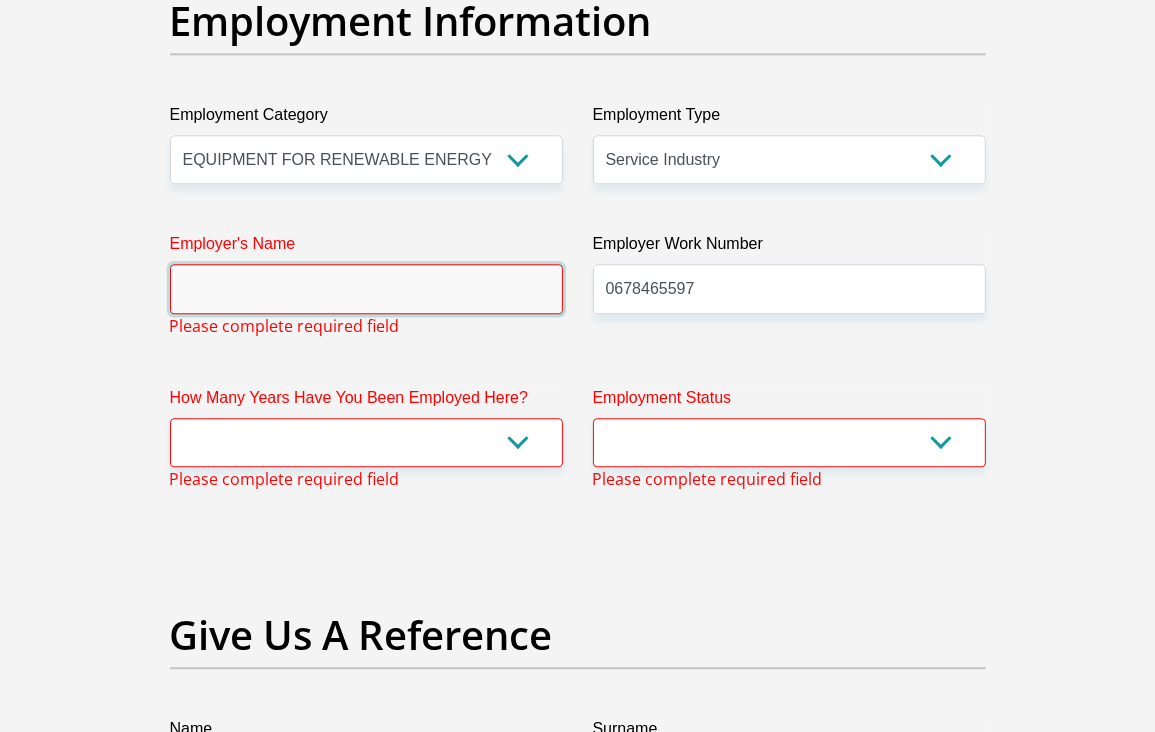 click on "Employer's Name" at bounding box center (366, 288) 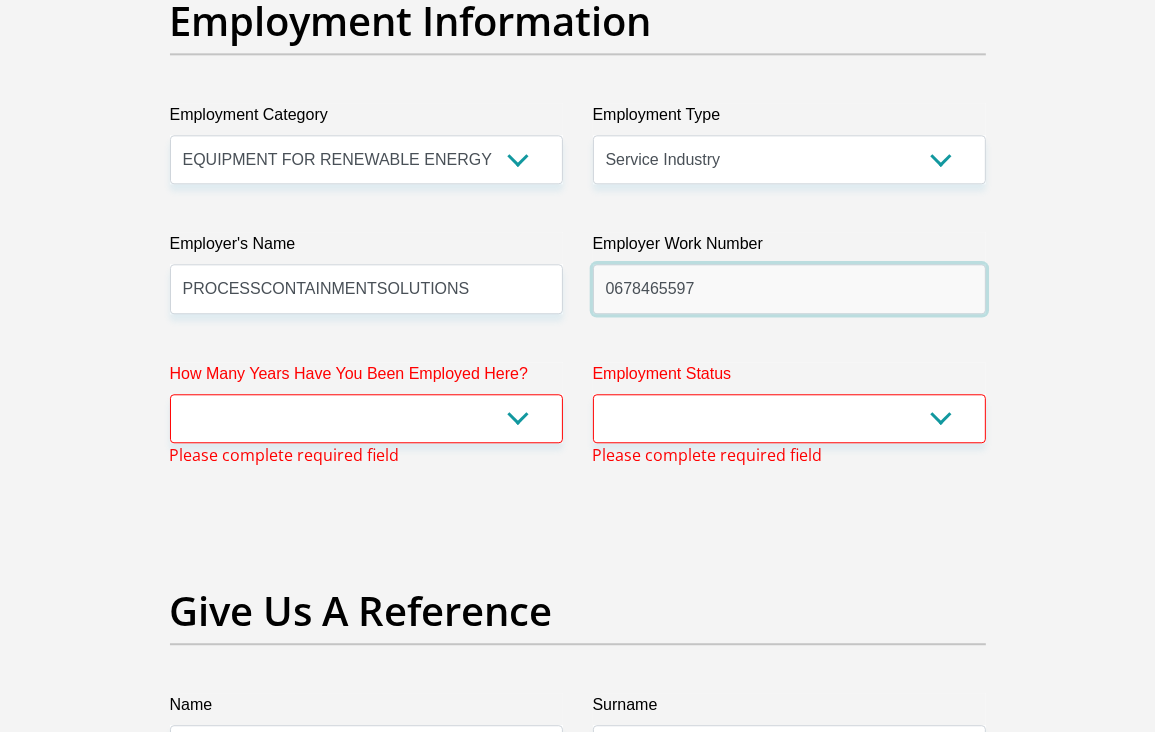 drag, startPoint x: 738, startPoint y: 363, endPoint x: 505, endPoint y: 342, distance: 233.94444 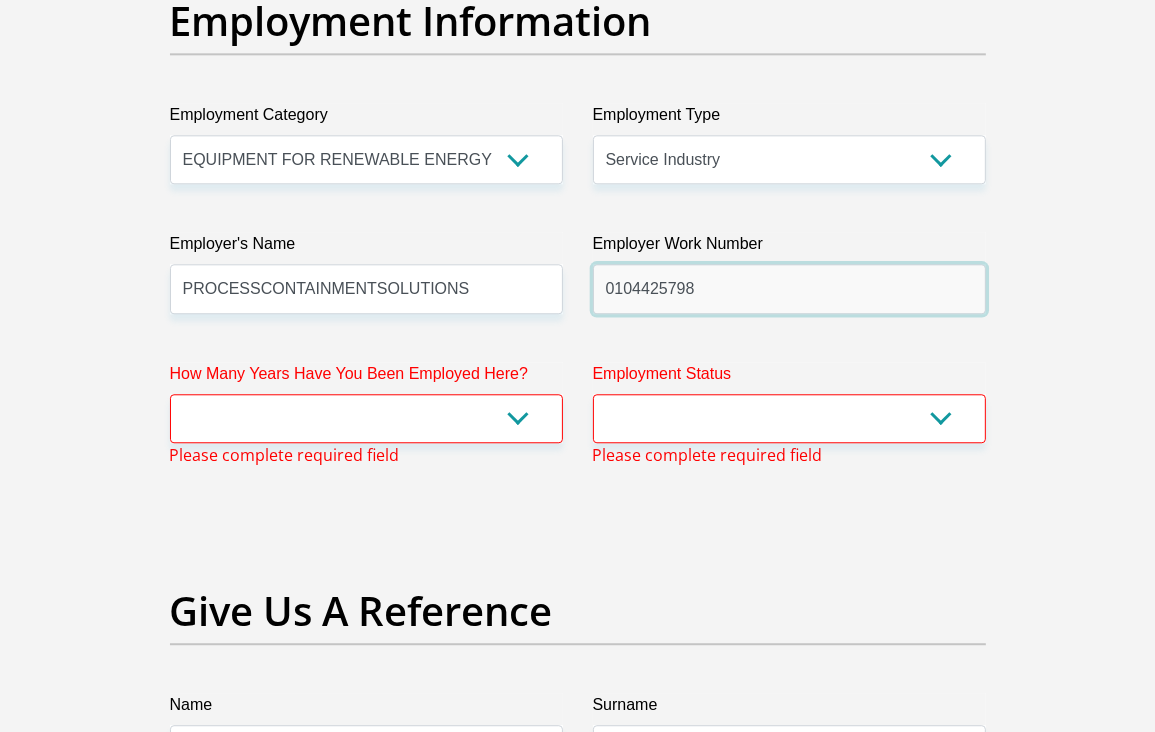 type on "0104425798" 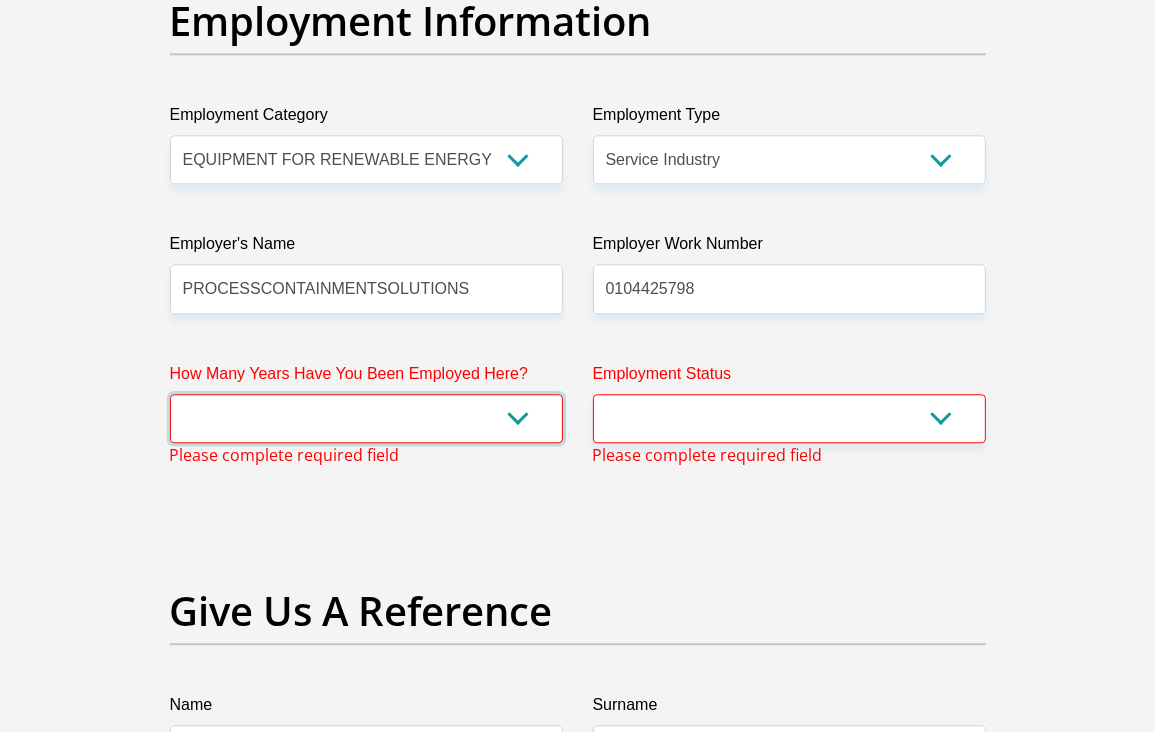 click on "less than 1 year
1-3 years
3-5 years
5+ years" at bounding box center (366, 418) 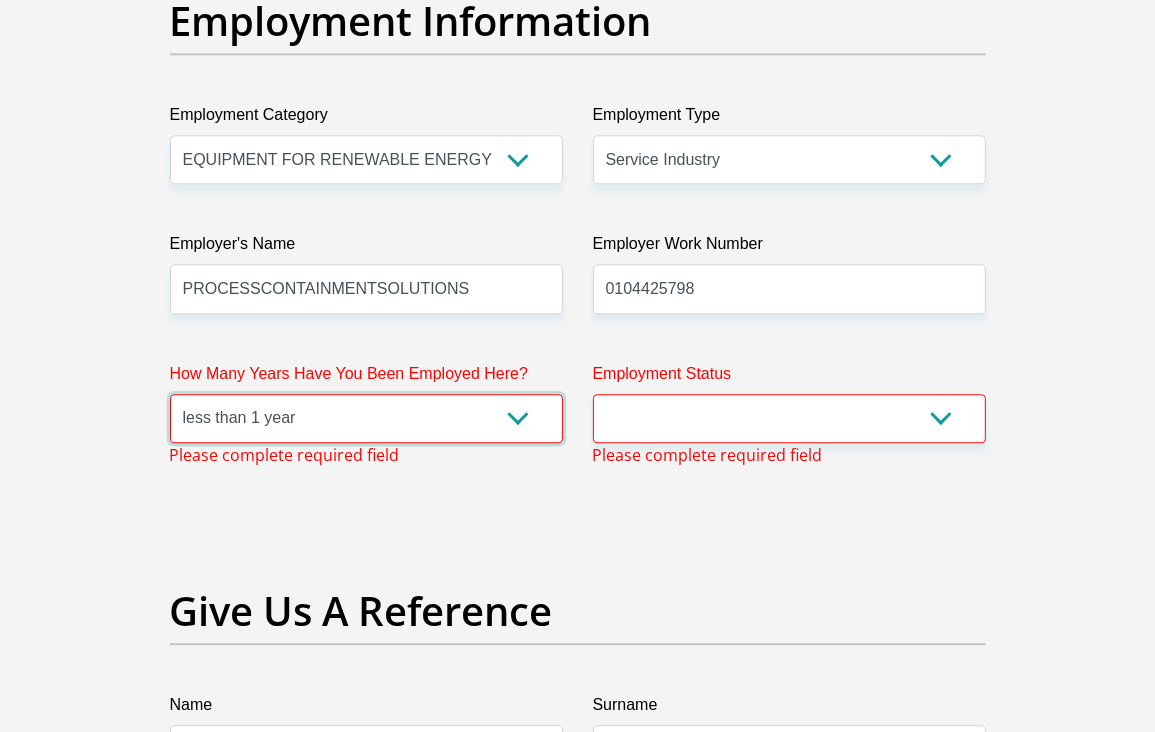 click on "less than 1 year
1-3 years
3-5 years
5+ years" at bounding box center (366, 418) 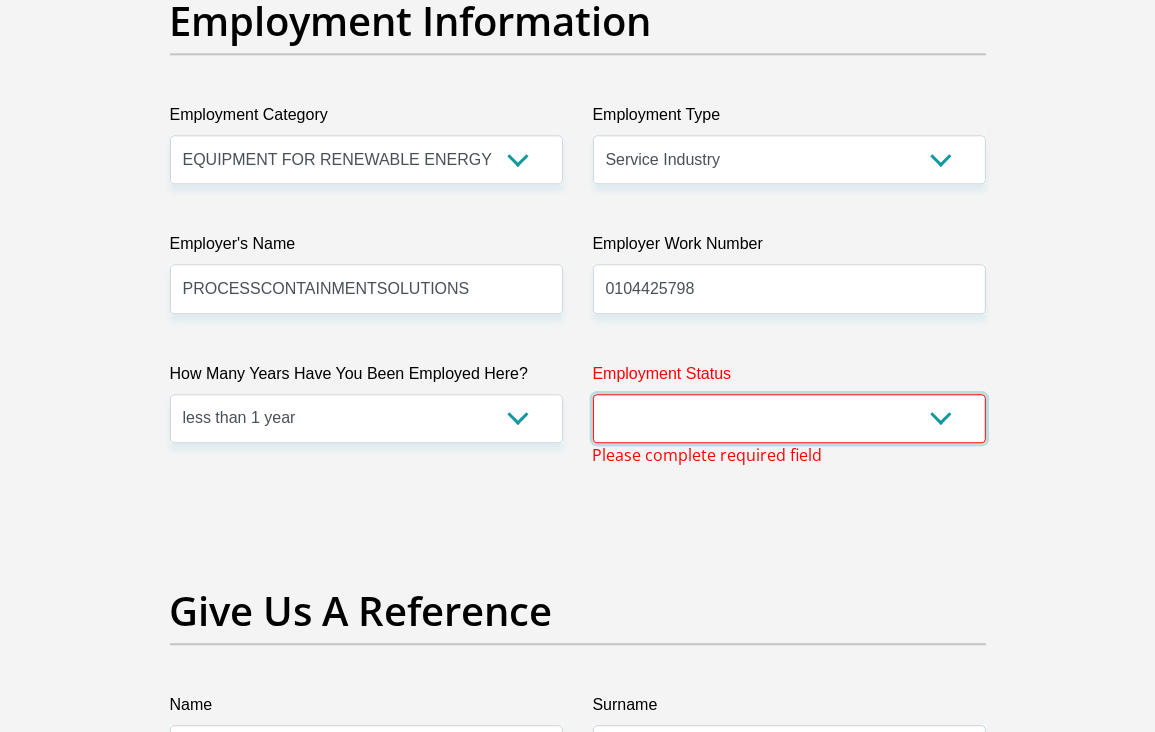 drag, startPoint x: 945, startPoint y: 482, endPoint x: 891, endPoint y: 501, distance: 57.245087 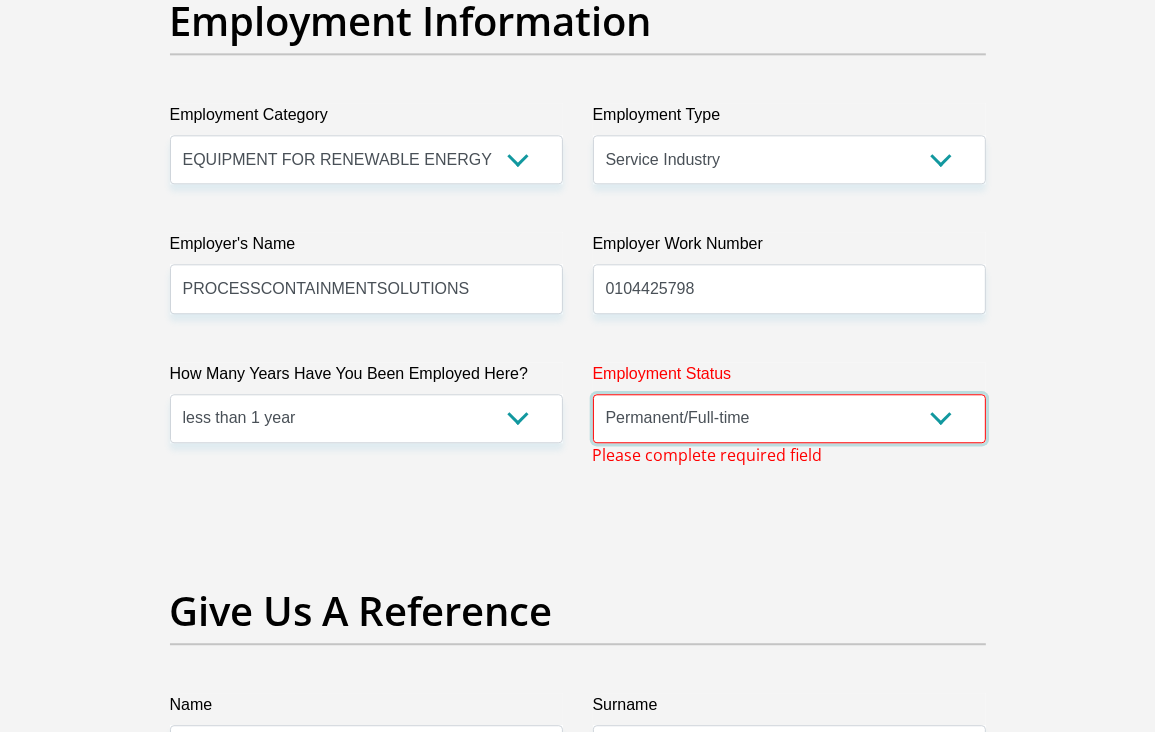 click on "Permanent/Full-time
Part-time/Casual
Contract Worker
Self-Employed
Housewife
Retired
Student
Medically Boarded
Disability
Unemployed" at bounding box center (789, 418) 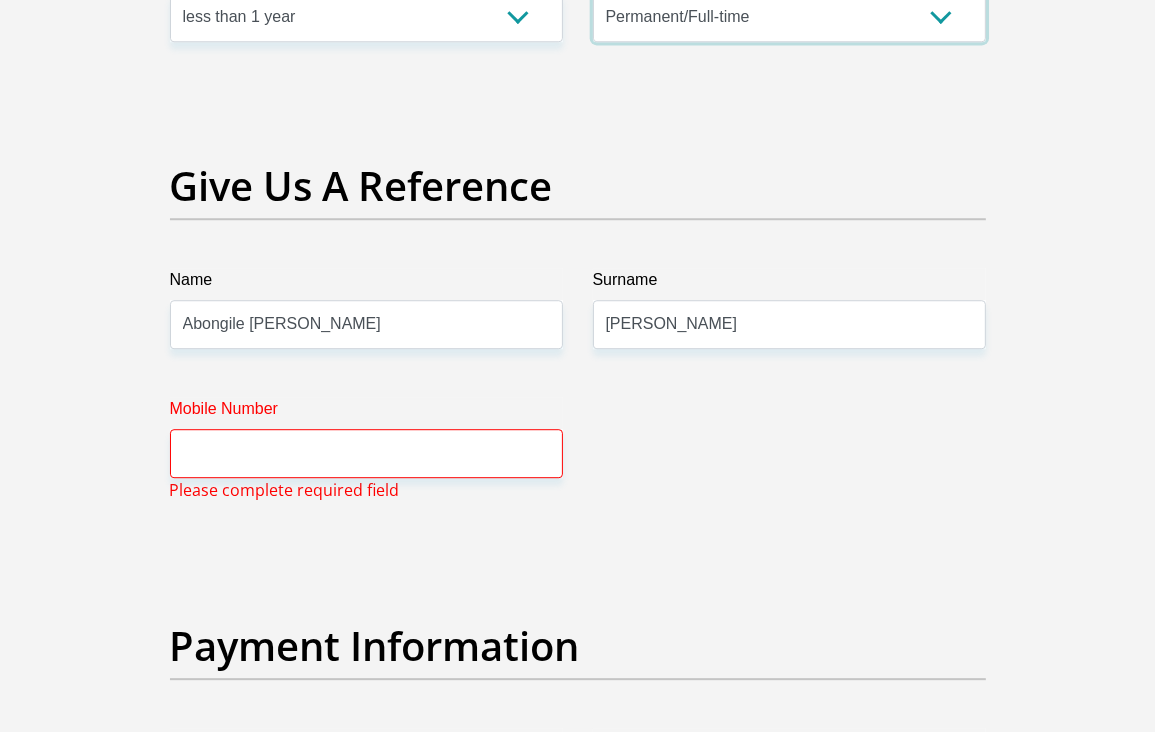 scroll, scrollTop: 4227, scrollLeft: 0, axis: vertical 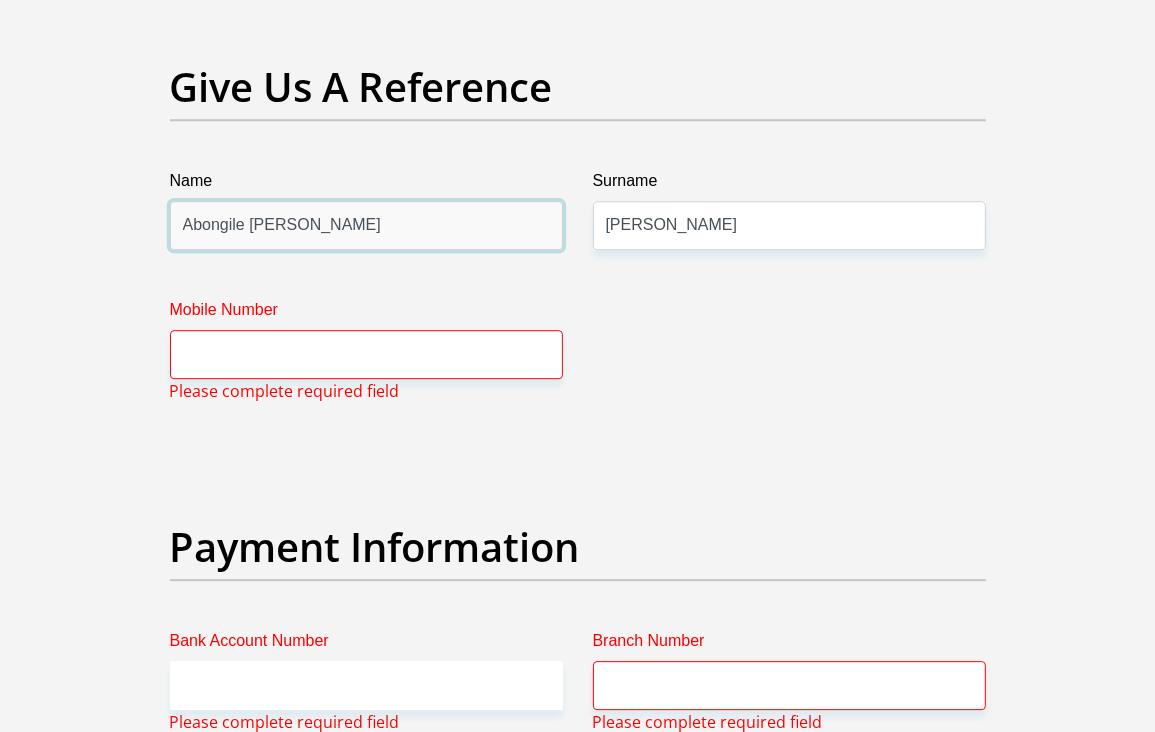 drag, startPoint x: 383, startPoint y: 299, endPoint x: 26, endPoint y: 239, distance: 362.0069 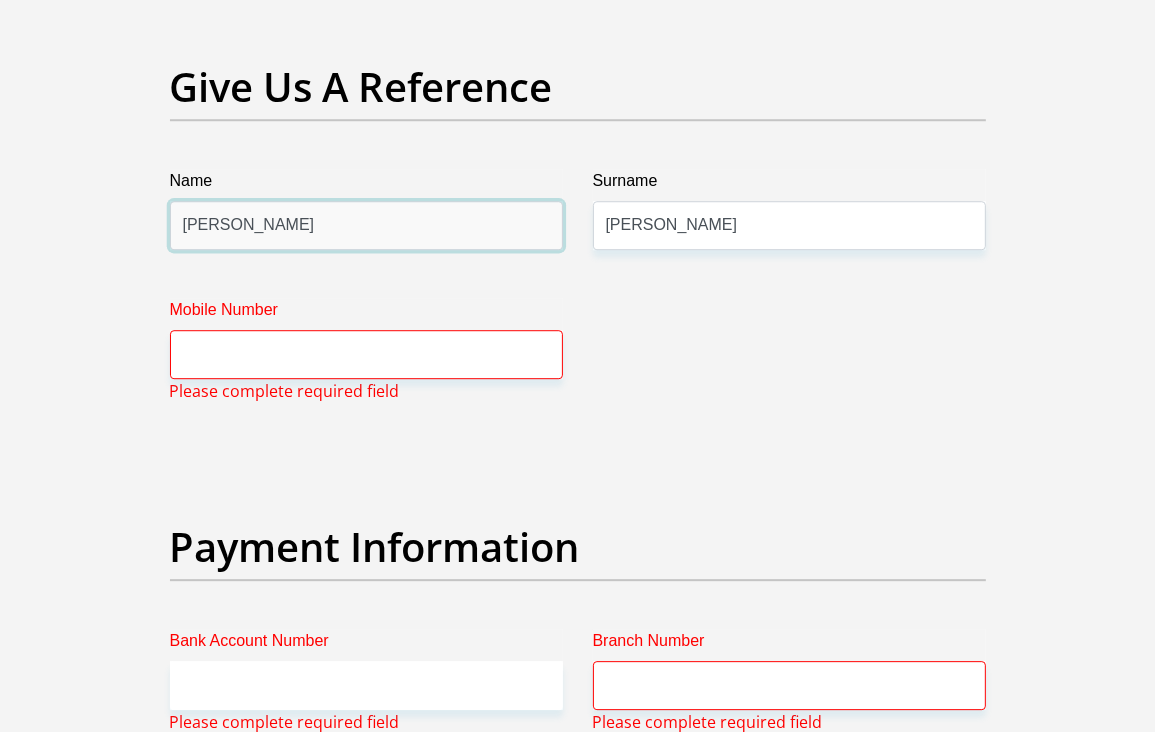 type on "Tiffany" 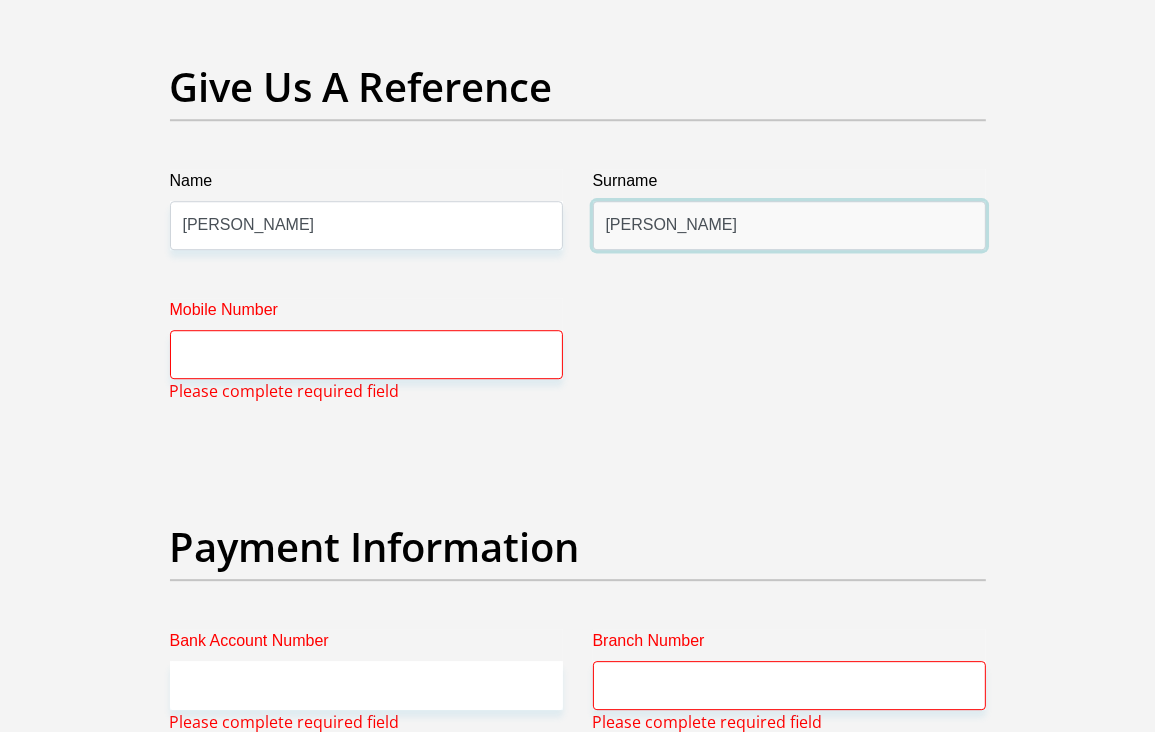 drag, startPoint x: 677, startPoint y: 298, endPoint x: 528, endPoint y: 283, distance: 149.75313 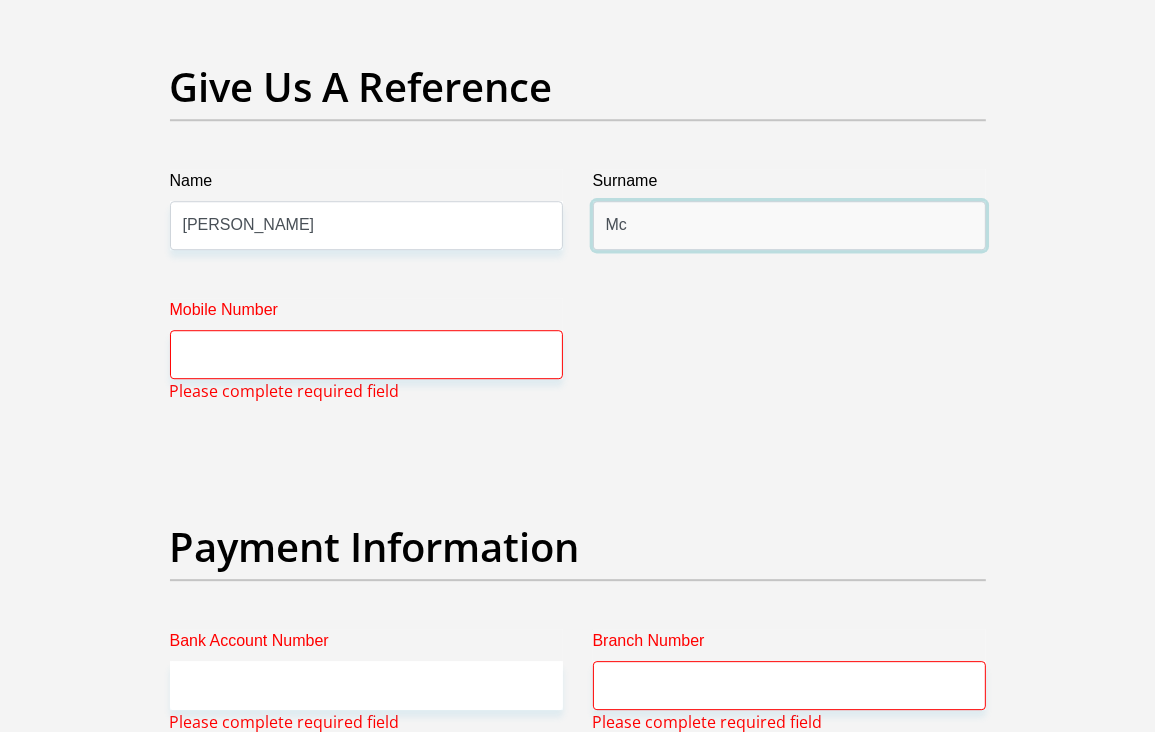 type on "M" 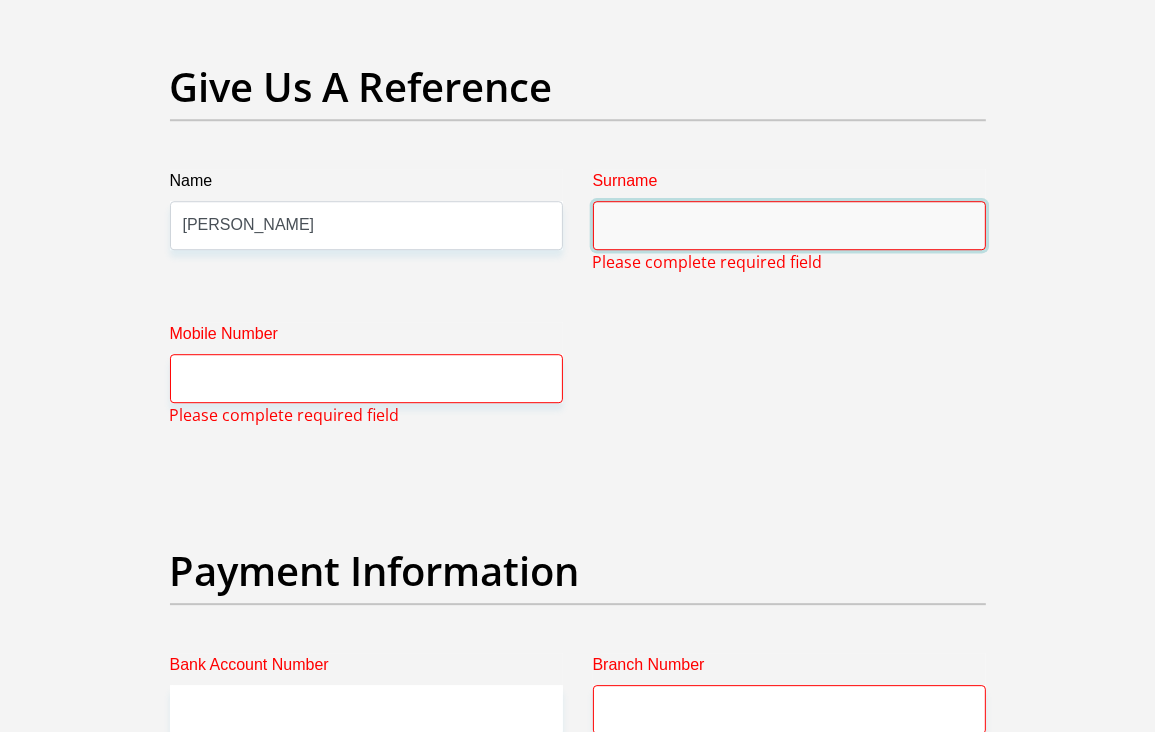 type 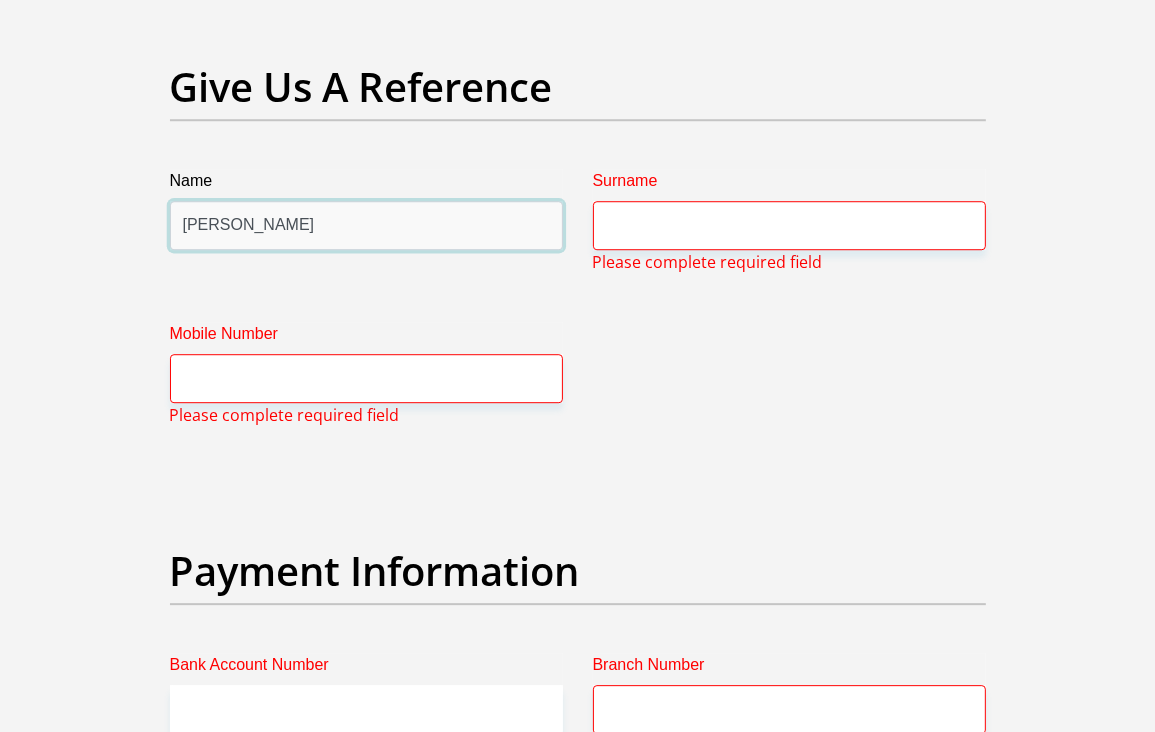 click on "Tiffany" at bounding box center [366, 225] 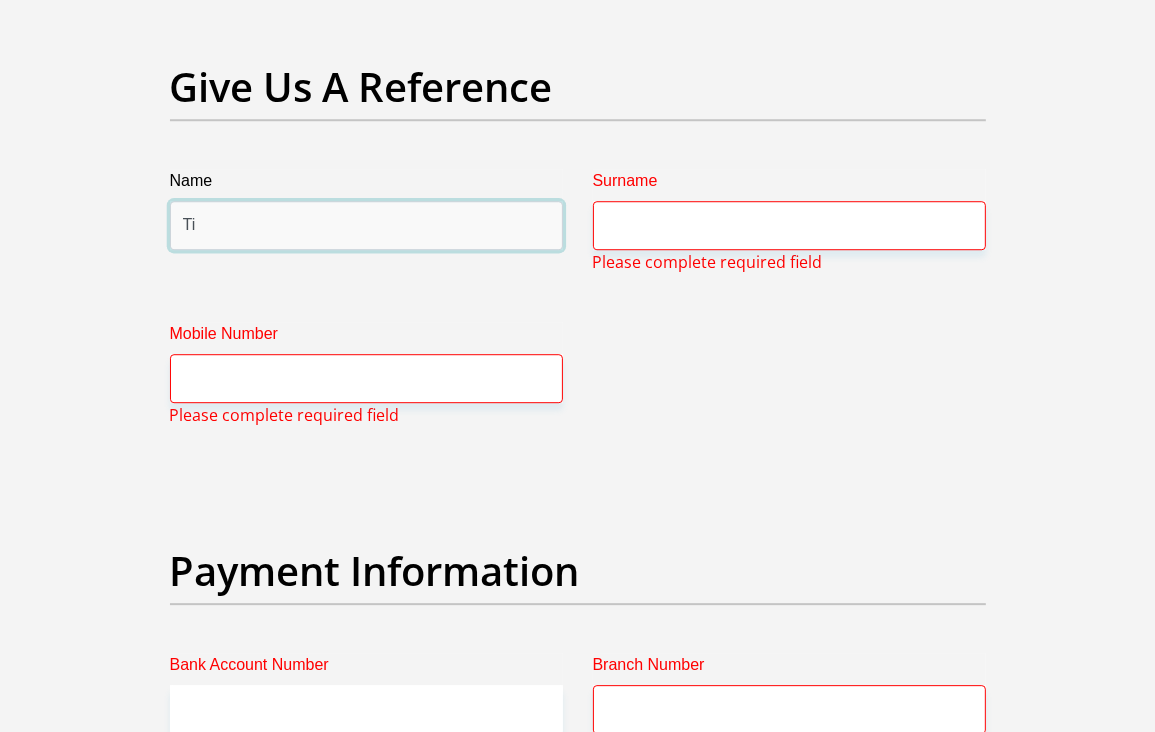 type on "T" 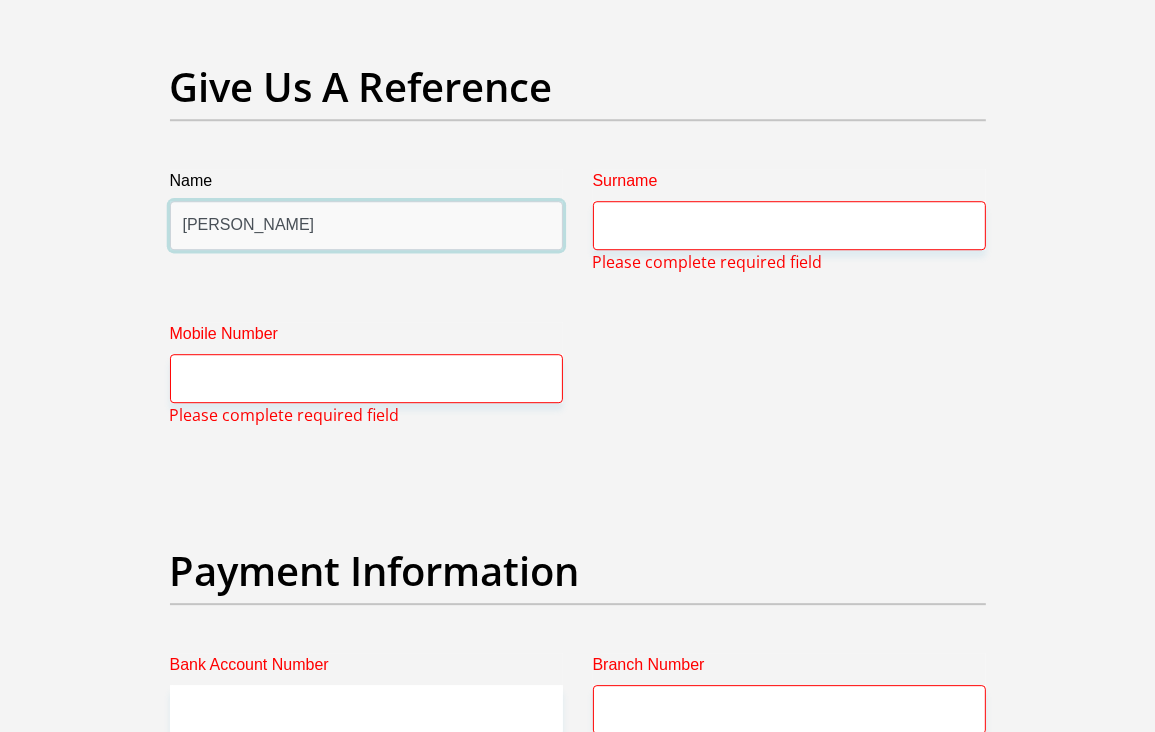 type on "Regina" 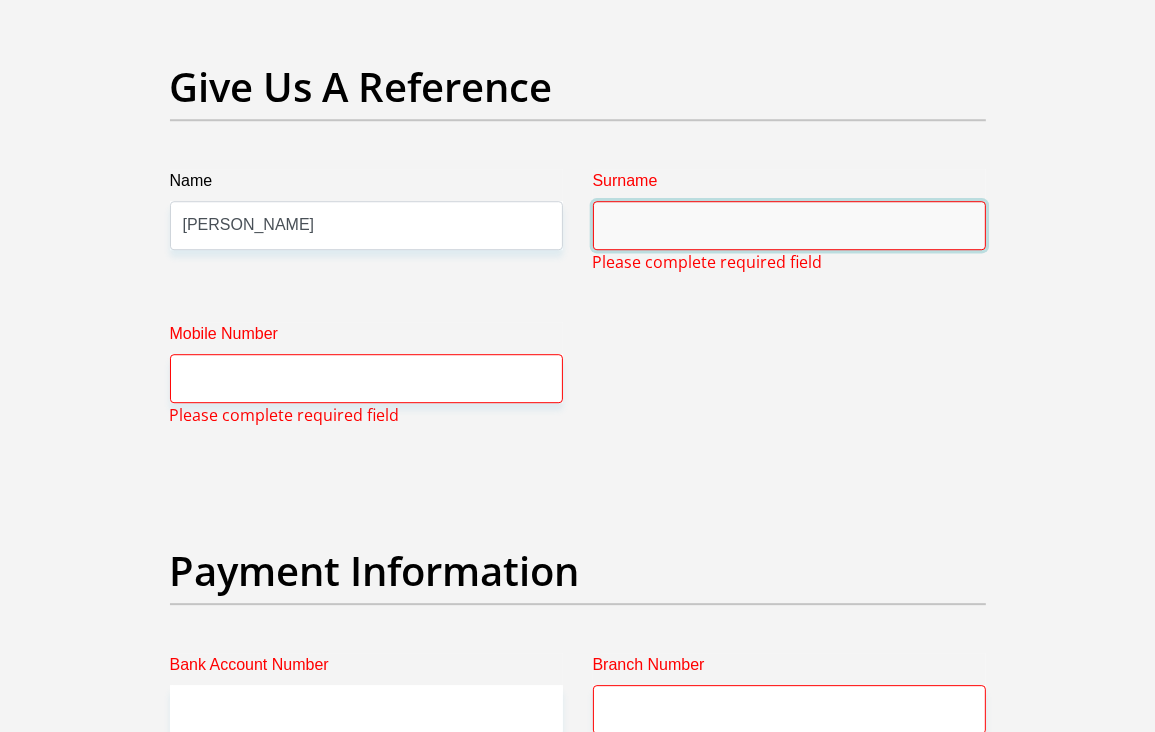 click on "Surname" at bounding box center (789, 225) 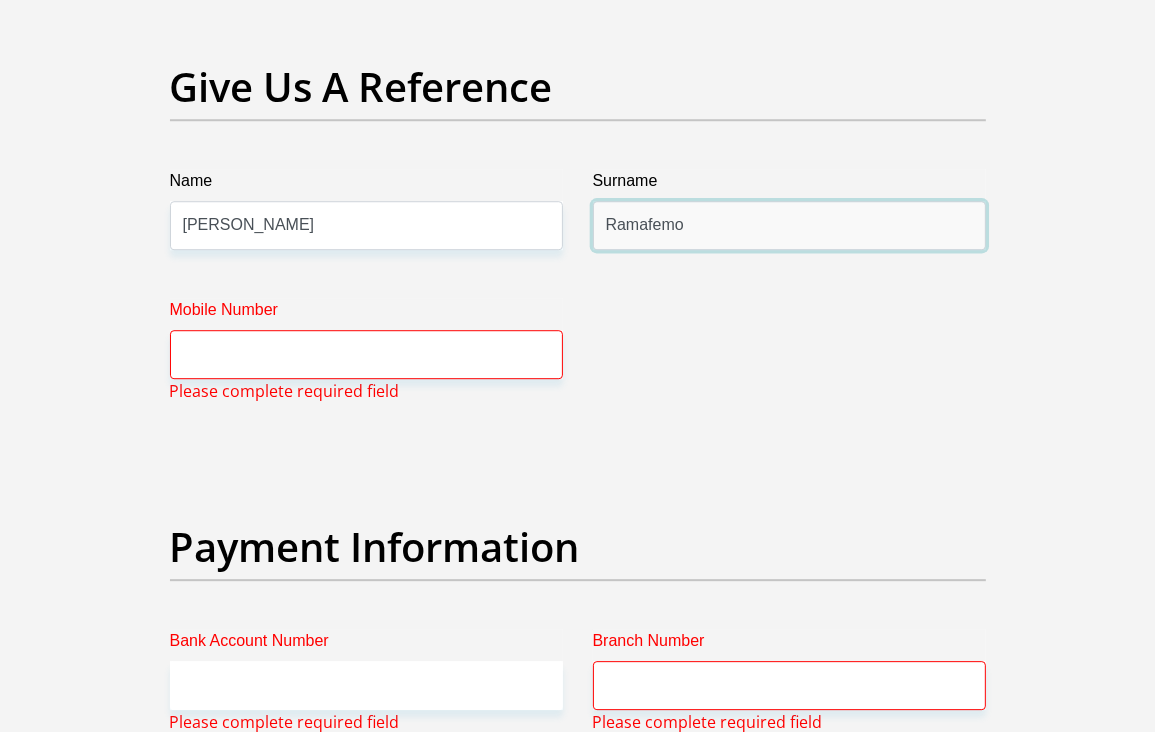 type on "Ramafemo" 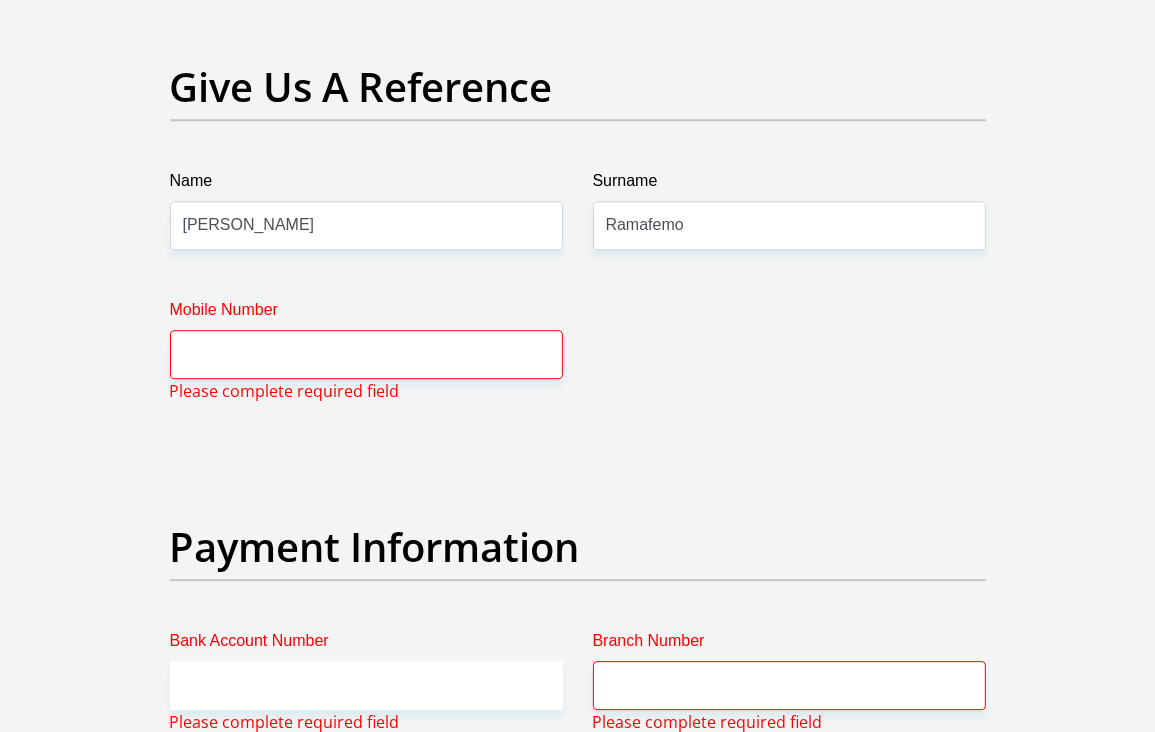 click on "Mobile Number" at bounding box center [366, 314] 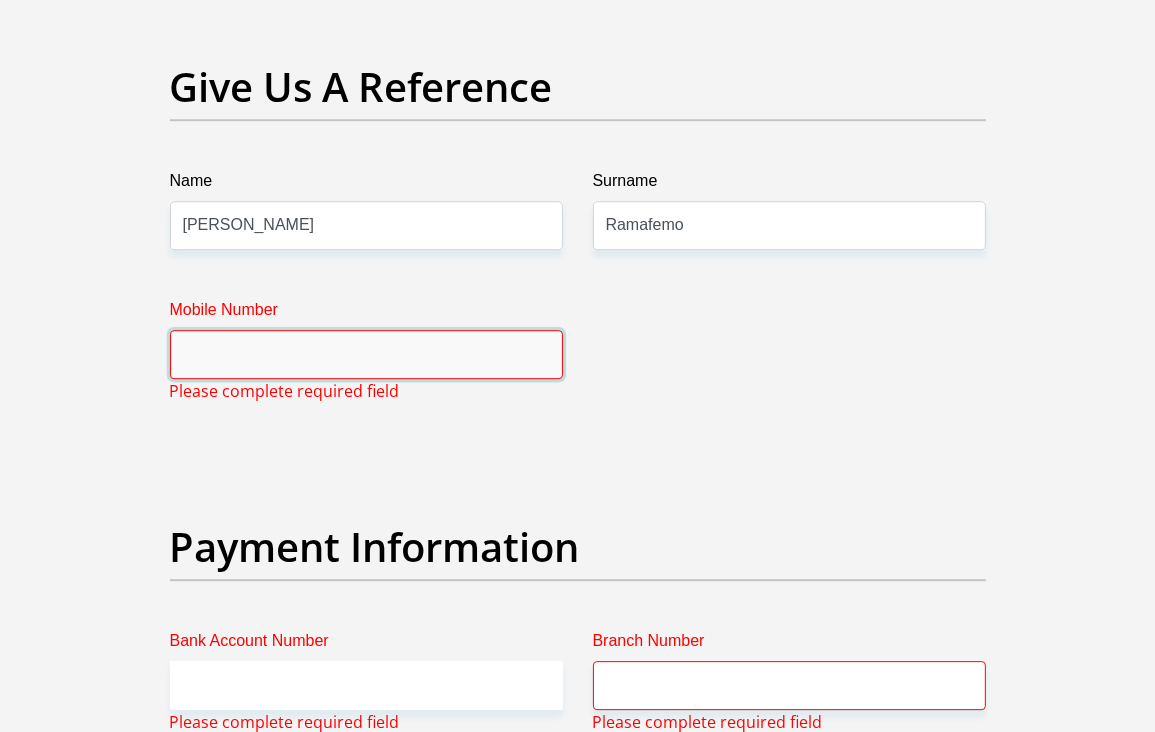 click on "Mobile Number" at bounding box center [366, 354] 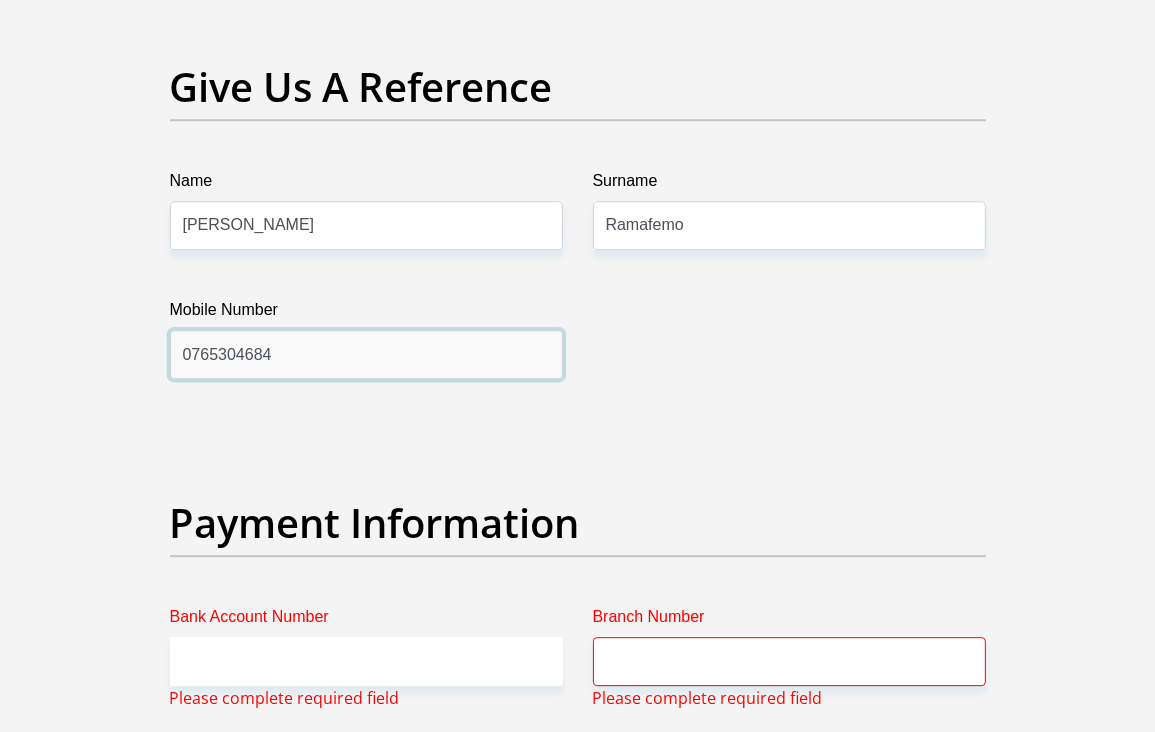 type on "0765304684" 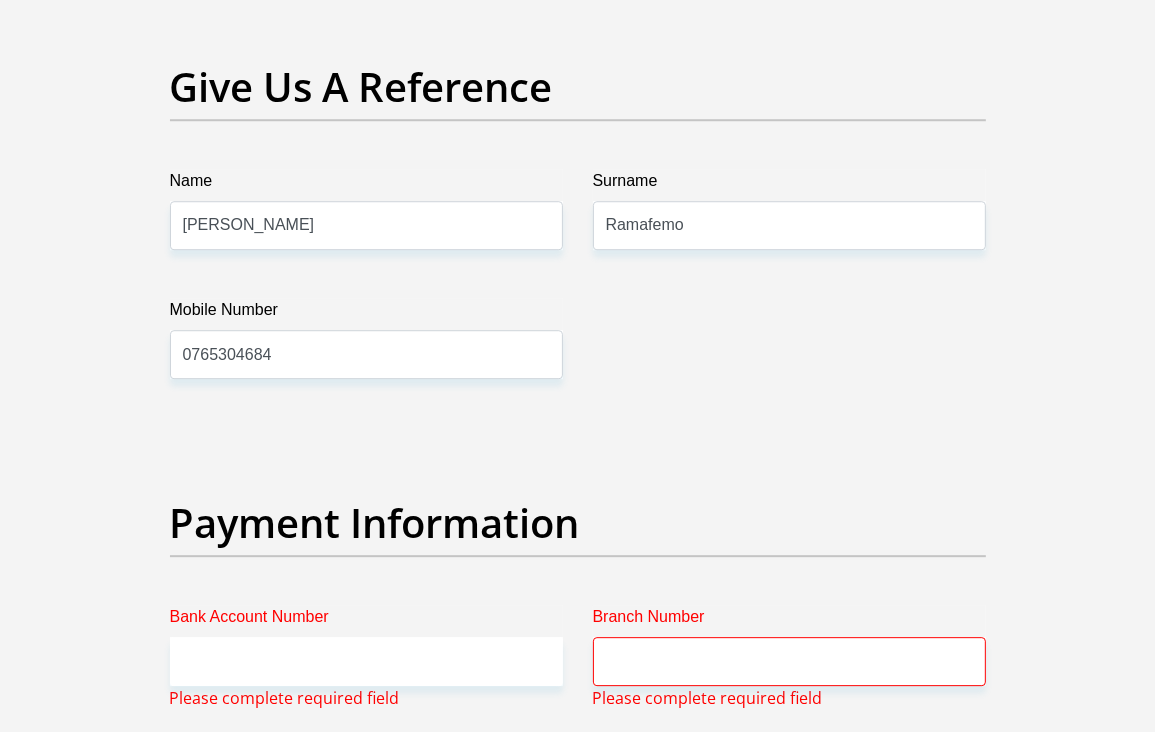 click on "Title
Mr
Ms
Mrs
Dr
Other
First Name
Samantha
Surname
Yende
ID Number
9606150314081
Please input valid ID number
Race
Black
Coloured
Indian
White
Other
Contact Number
0791157048
Please input valid contact number
Nationality
South Africa
Afghanistan
Aland Islands  Albania  Algeria" at bounding box center [578, -469] 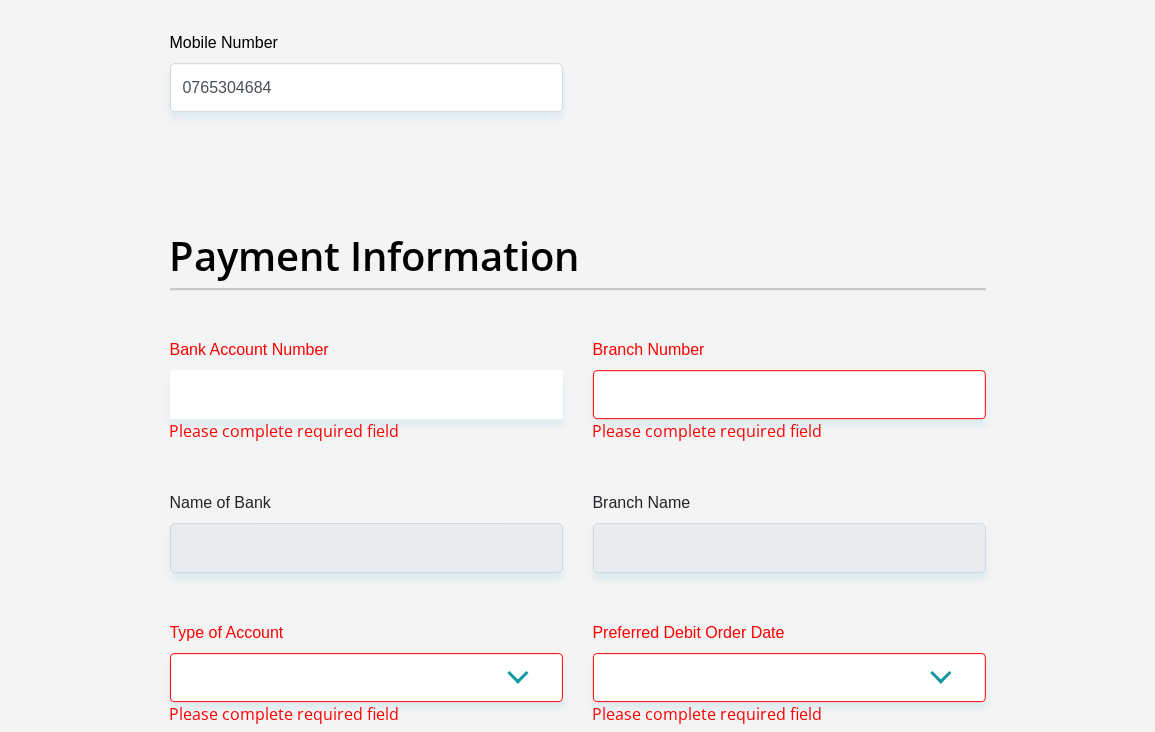 scroll, scrollTop: 4527, scrollLeft: 0, axis: vertical 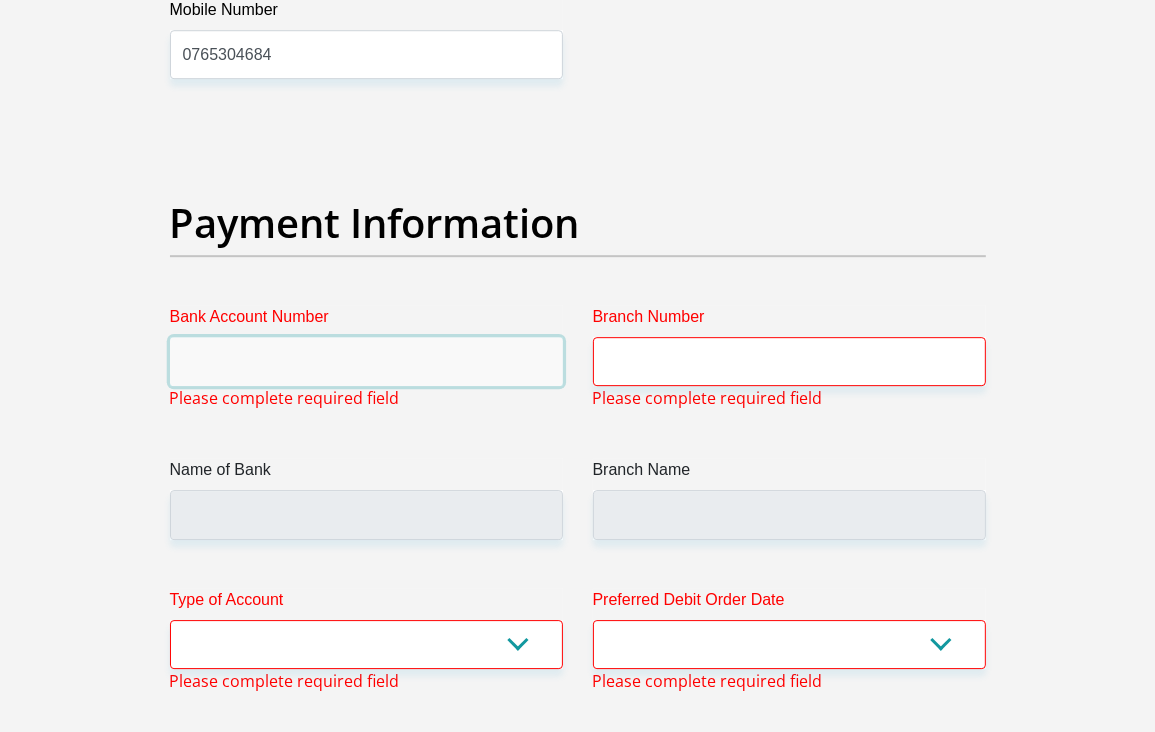 click on "Bank Account Number" at bounding box center [366, 361] 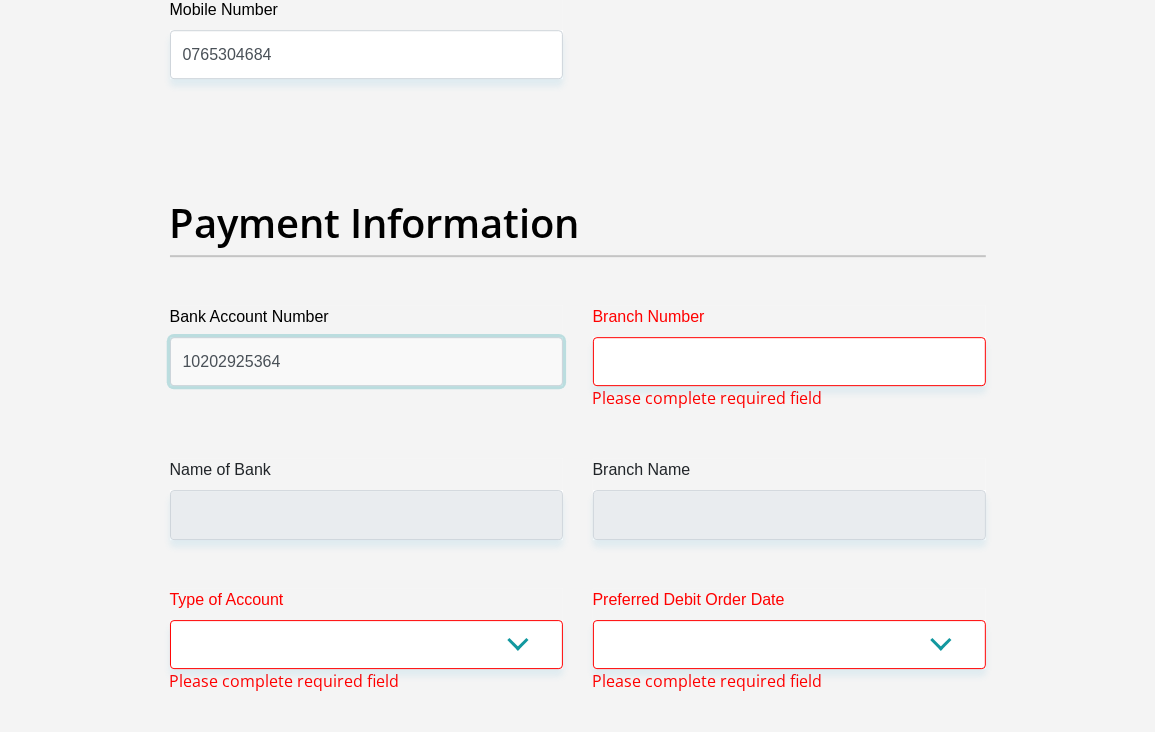 type on "10202925364" 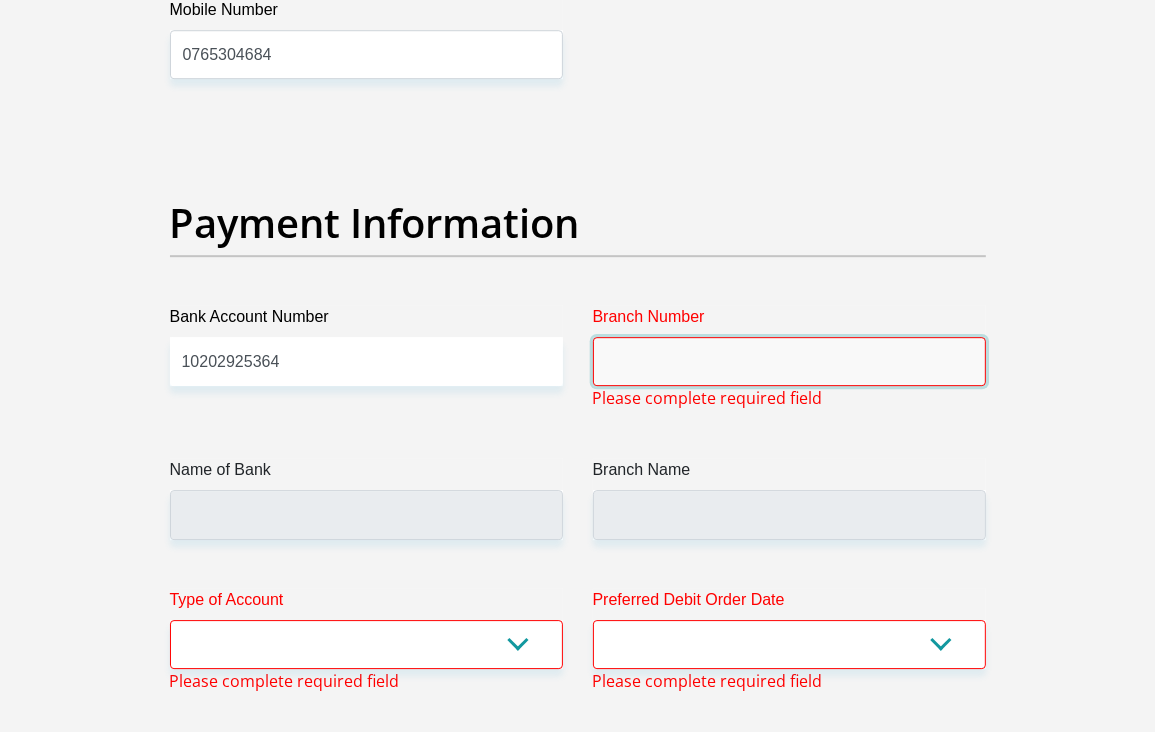 click on "Branch Number" at bounding box center (789, 361) 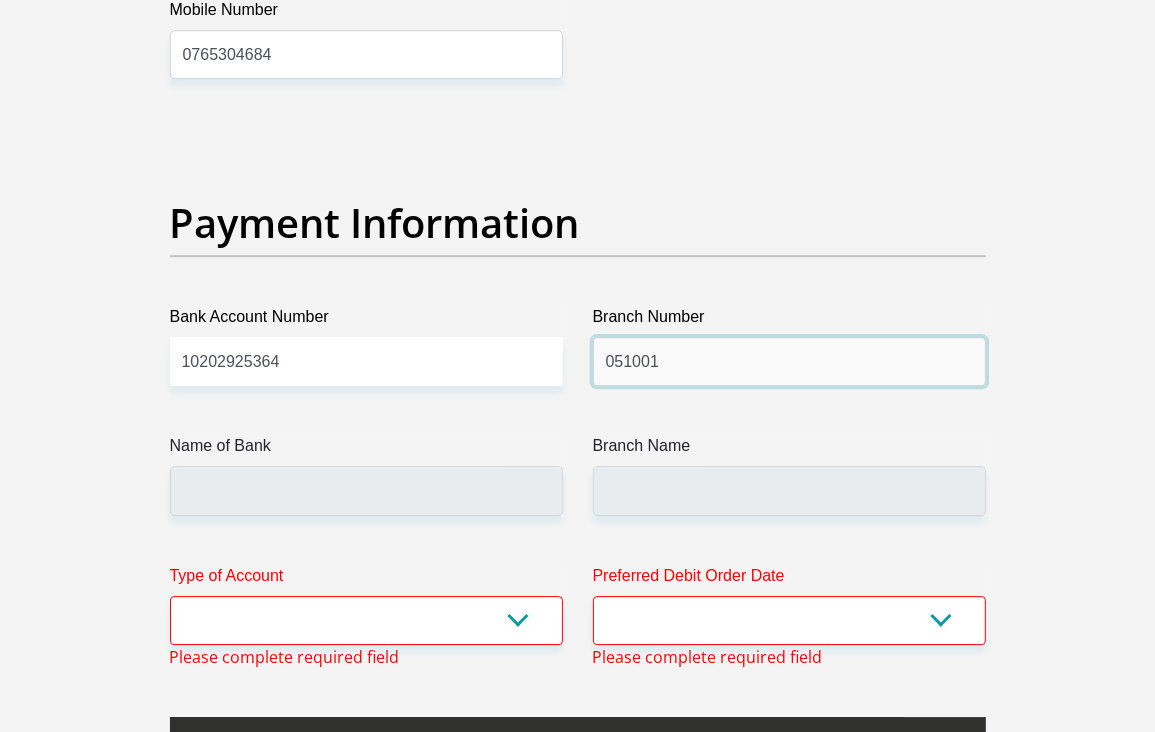 type on "051001" 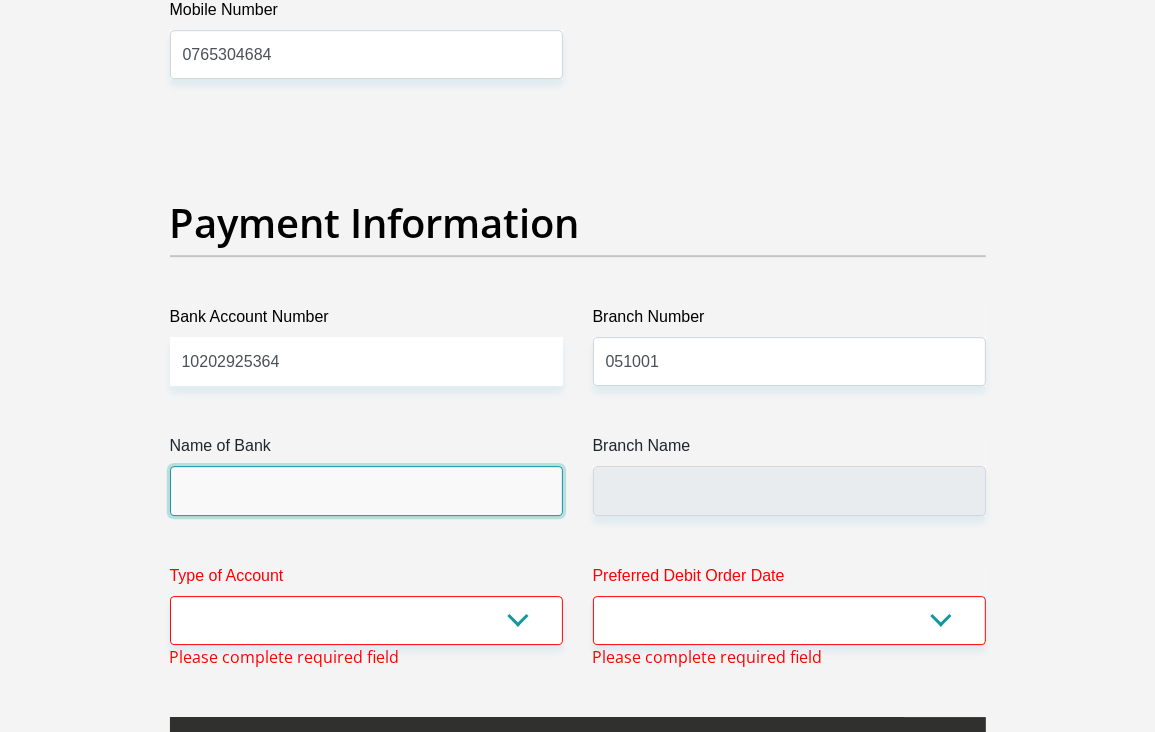 click on "Name of Bank" at bounding box center [366, 490] 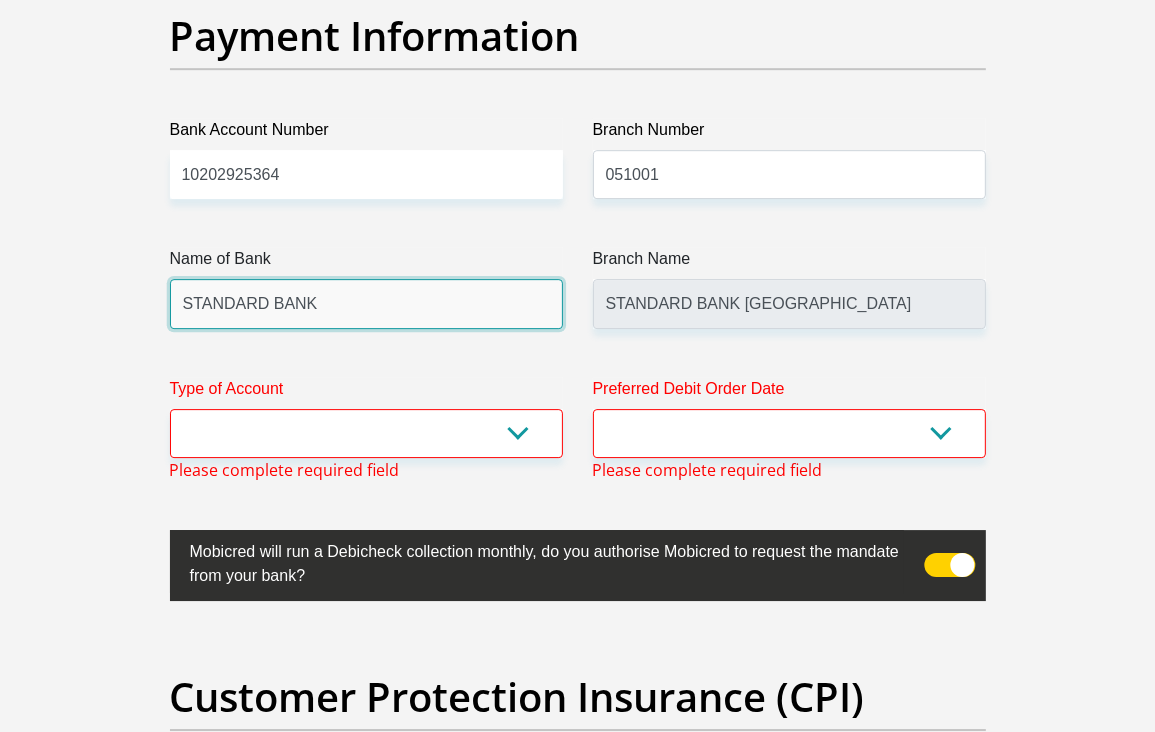 scroll, scrollTop: 4727, scrollLeft: 0, axis: vertical 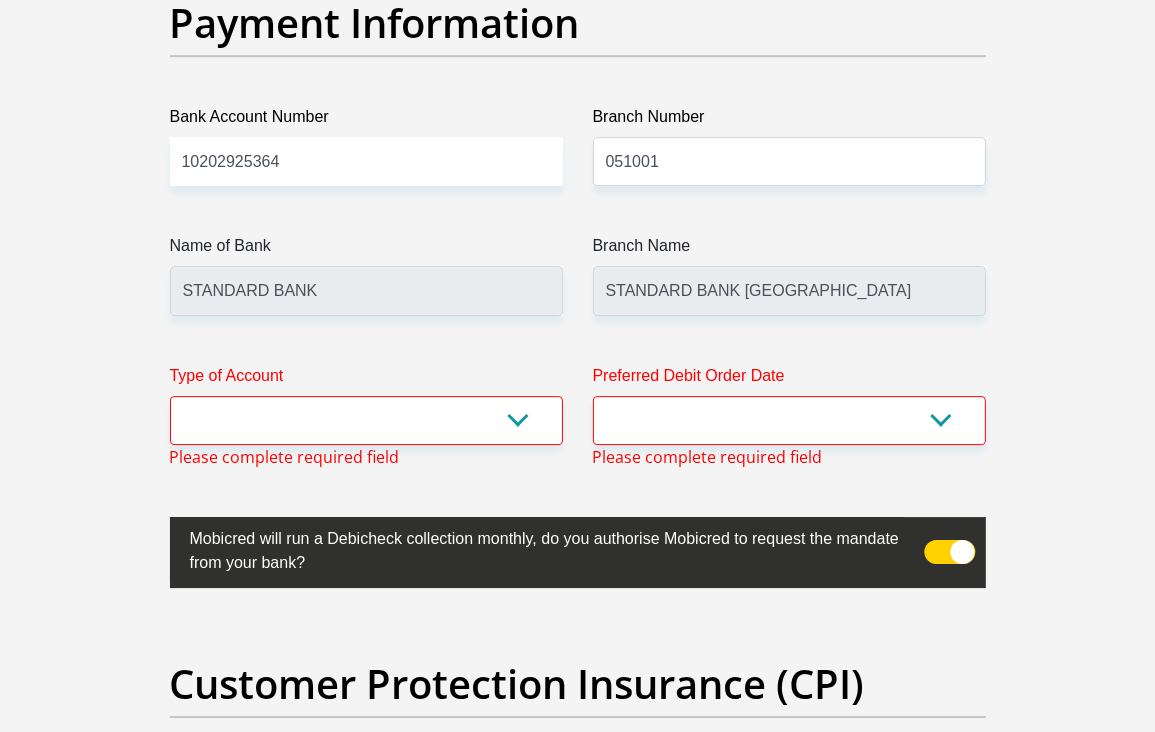 click on "Type of Account
Cheque
Savings
Please complete required field" at bounding box center (366, 416) 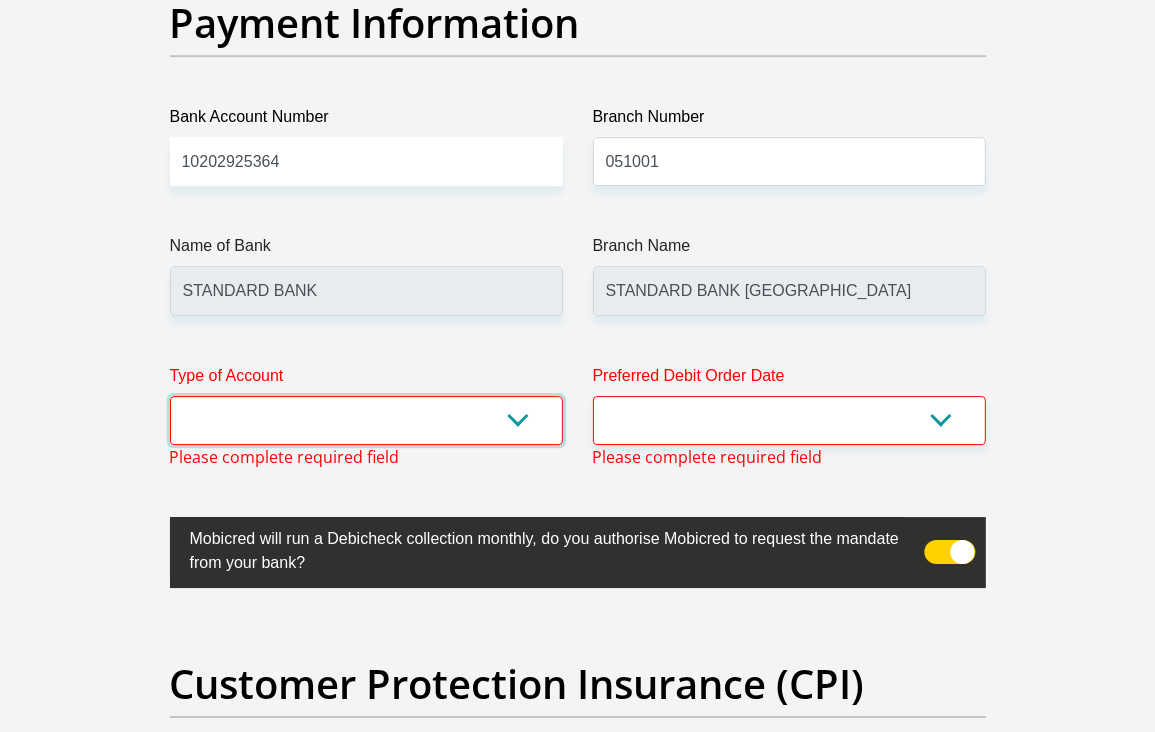 click on "Cheque
Savings" at bounding box center (366, 420) 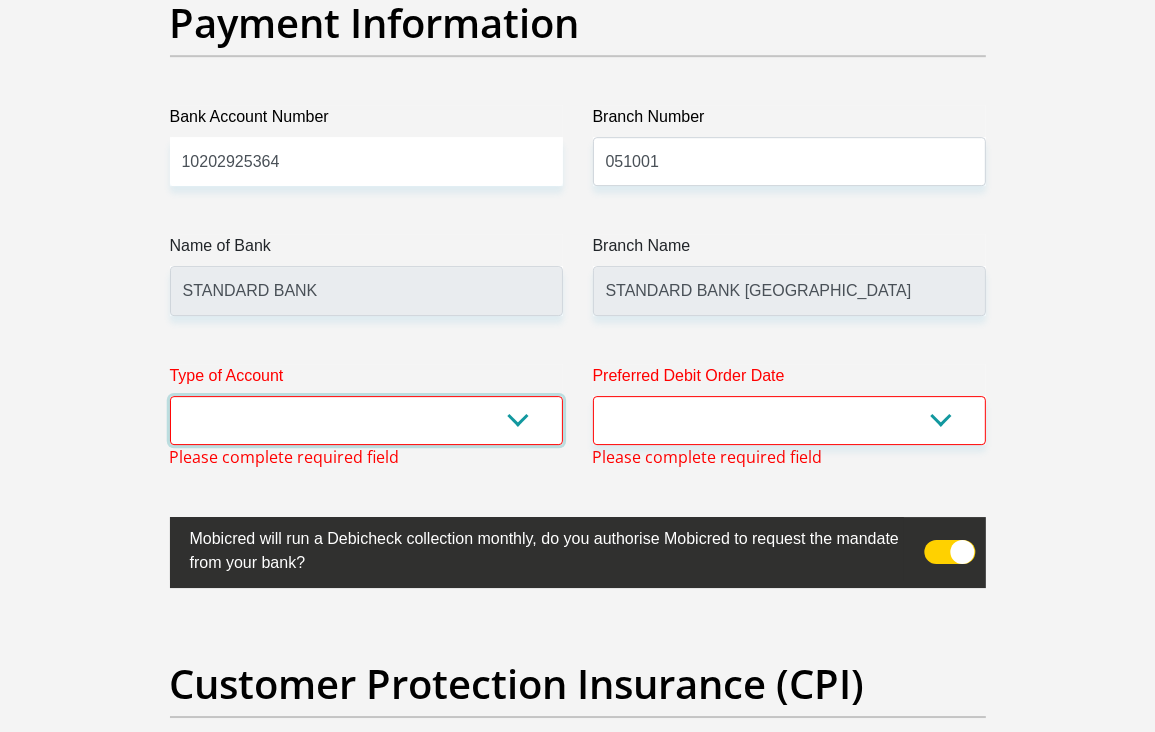 select on "SAV" 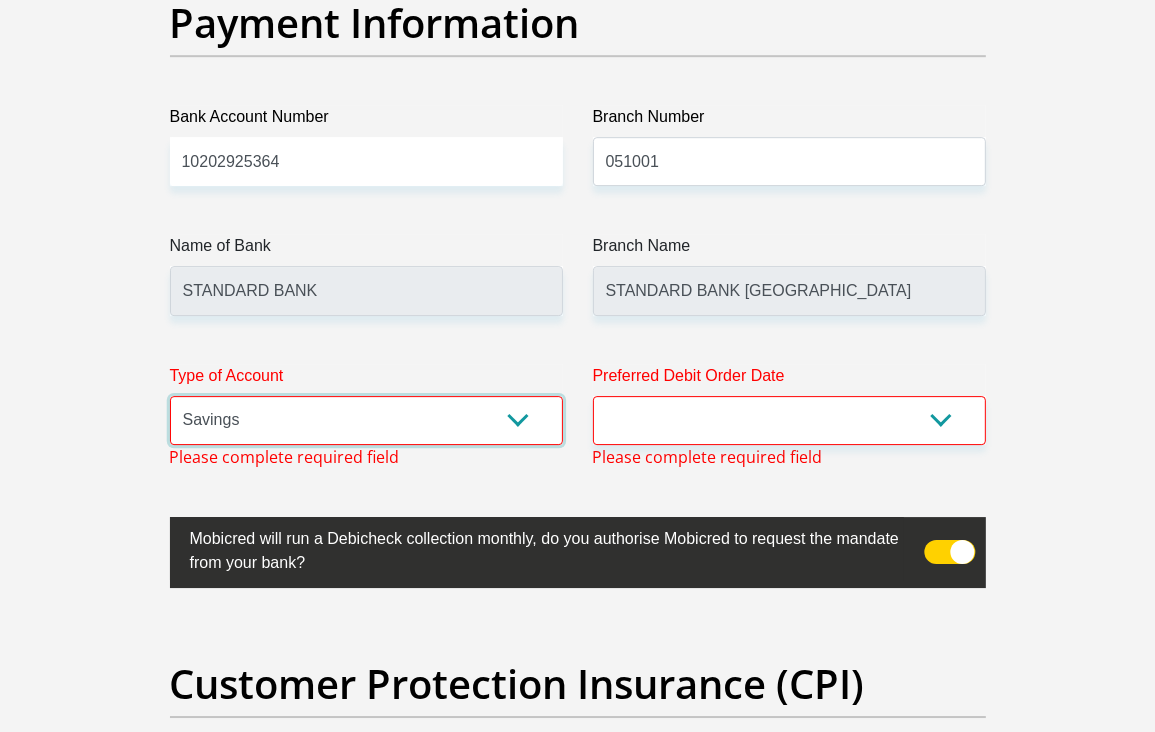 click on "Cheque
Savings" at bounding box center [366, 420] 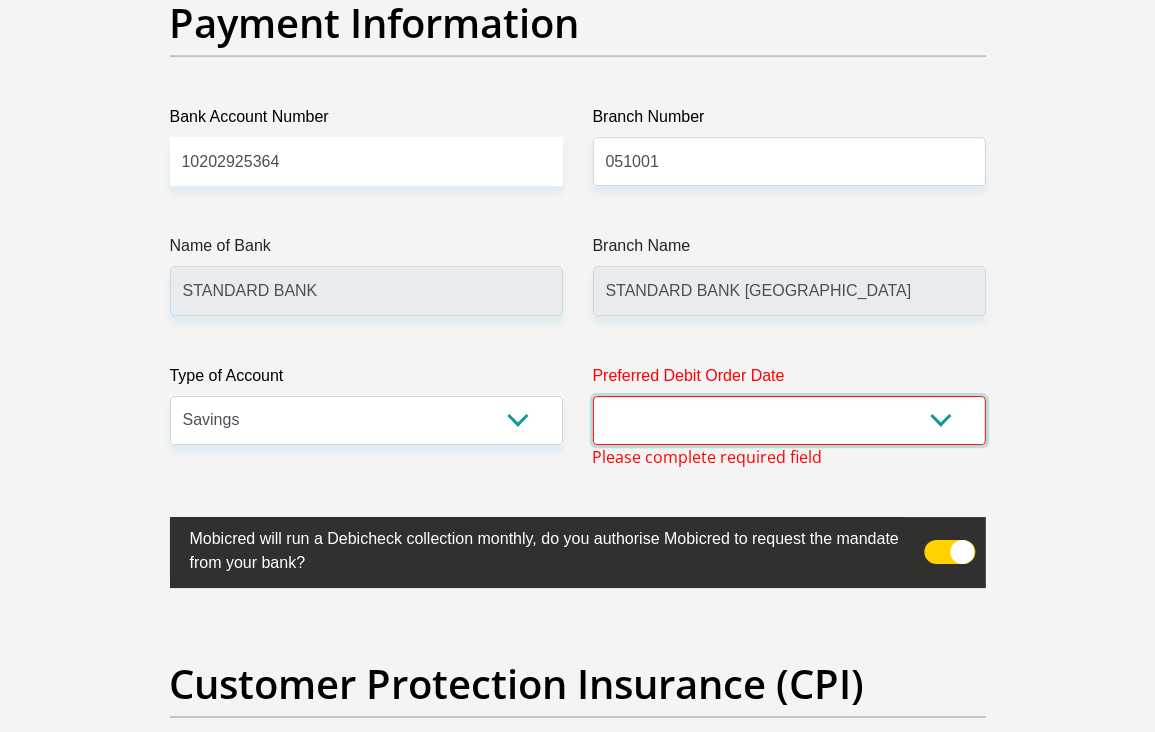 click on "1st
2nd
3rd
4th
5th
7th
18th
19th
20th
21st
22nd
23rd
24th
25th
26th
27th
28th
29th
30th" at bounding box center [789, 420] 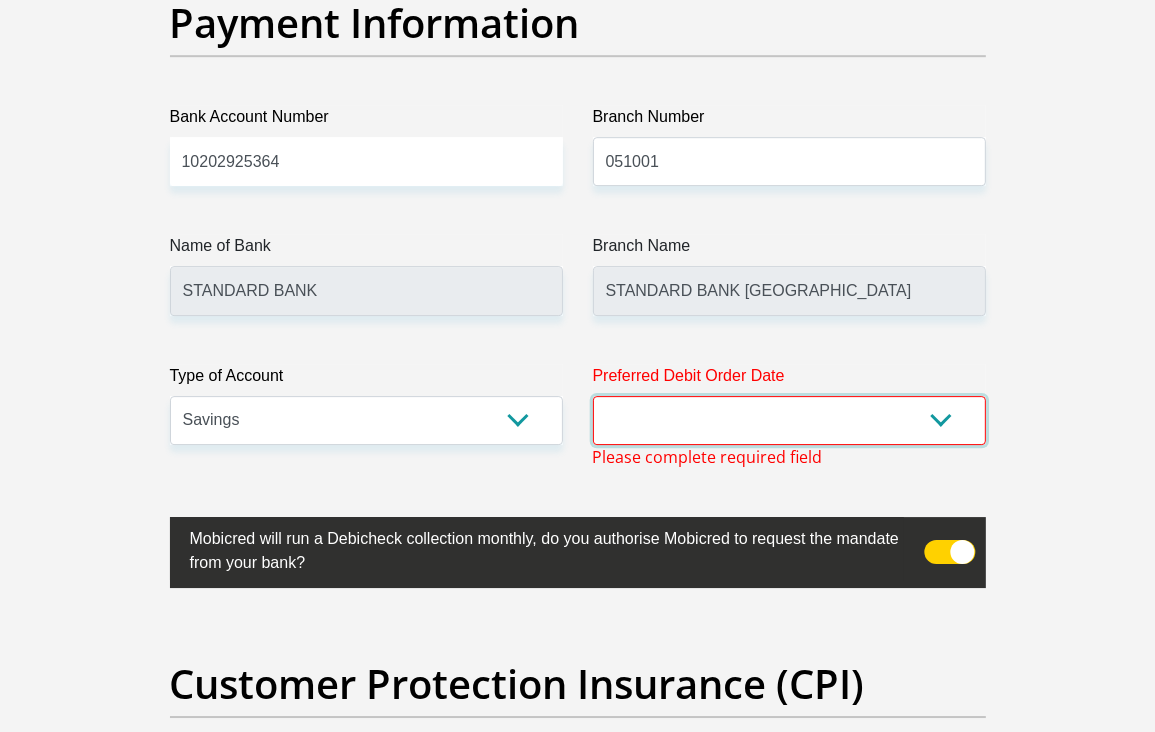 select on "26" 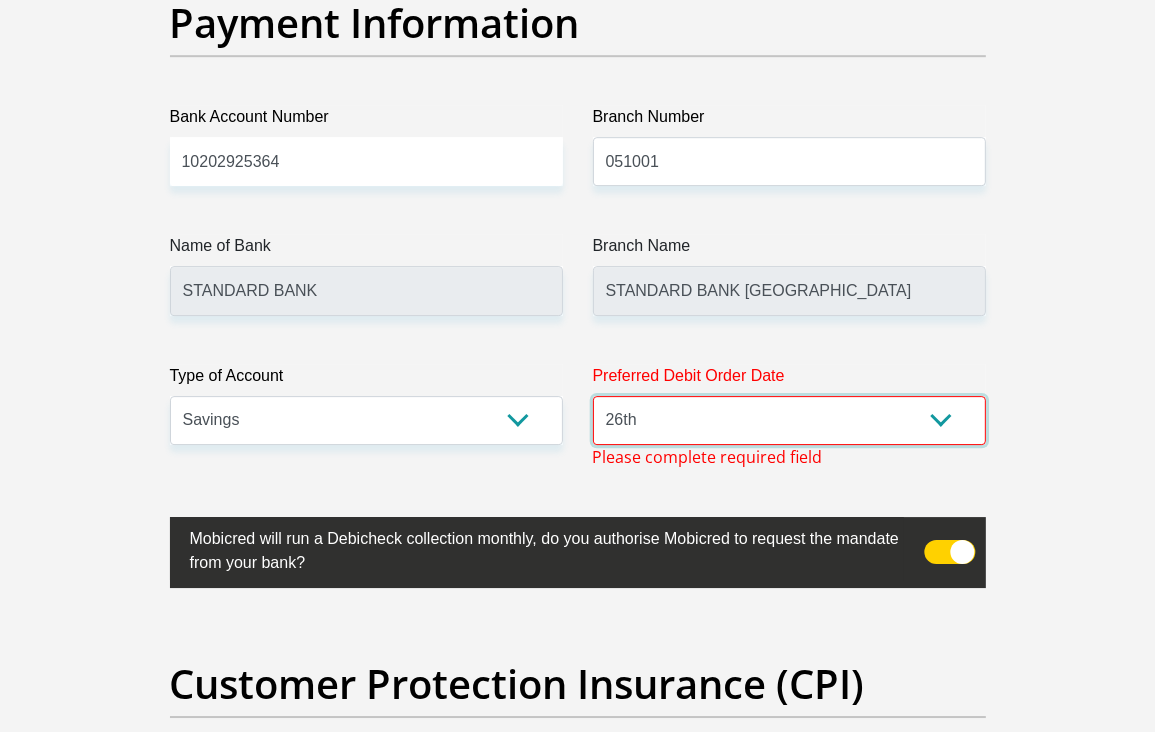click on "1st
2nd
3rd
4th
5th
7th
18th
19th
20th
21st
22nd
23rd
24th
25th
26th
27th
28th
29th
30th" at bounding box center (789, 420) 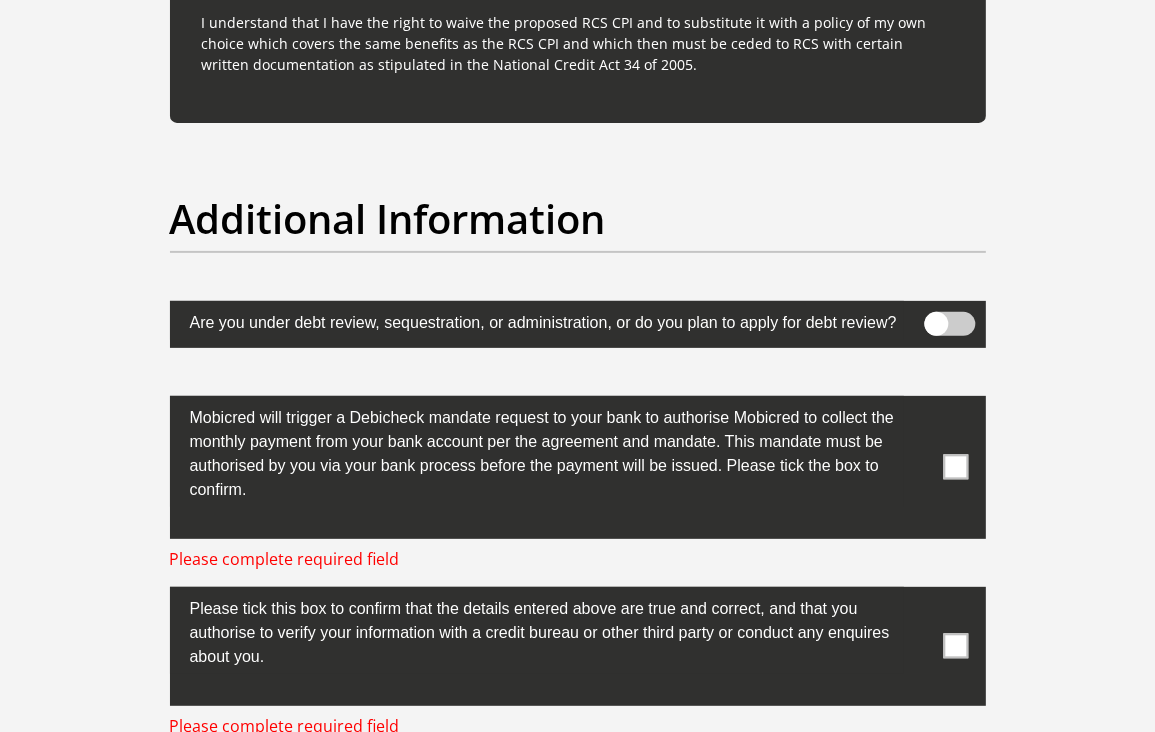 scroll, scrollTop: 6169, scrollLeft: 0, axis: vertical 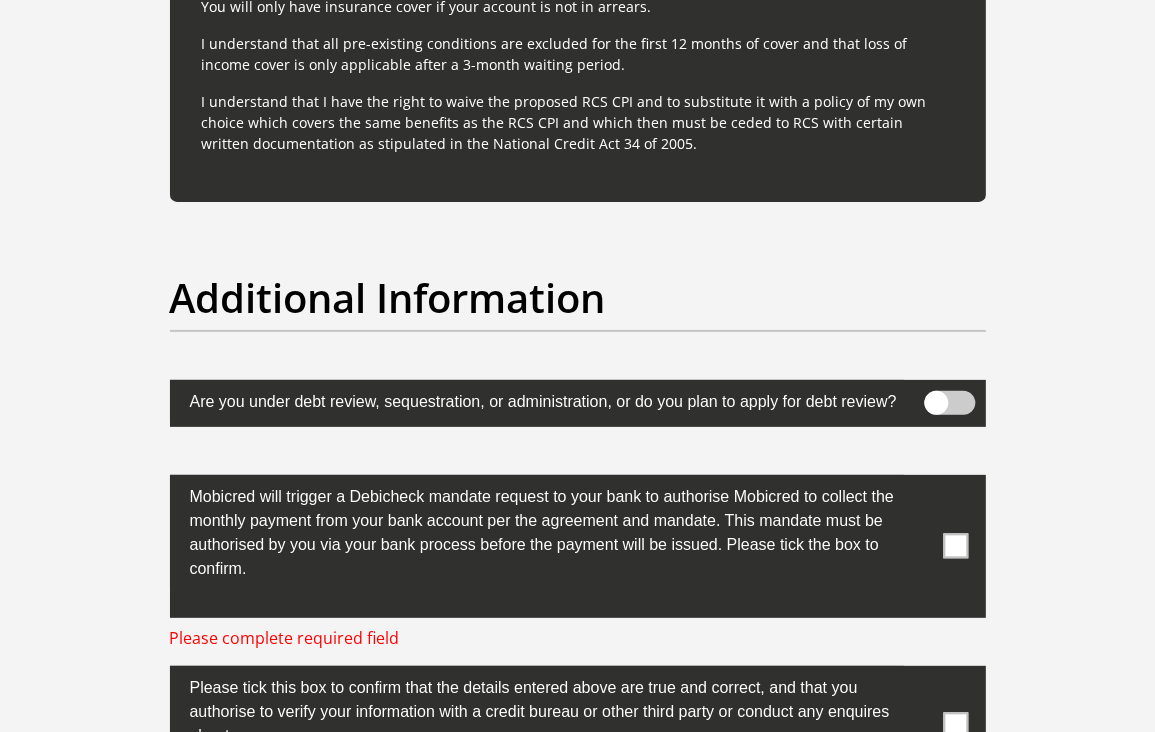 click at bounding box center (949, 403) 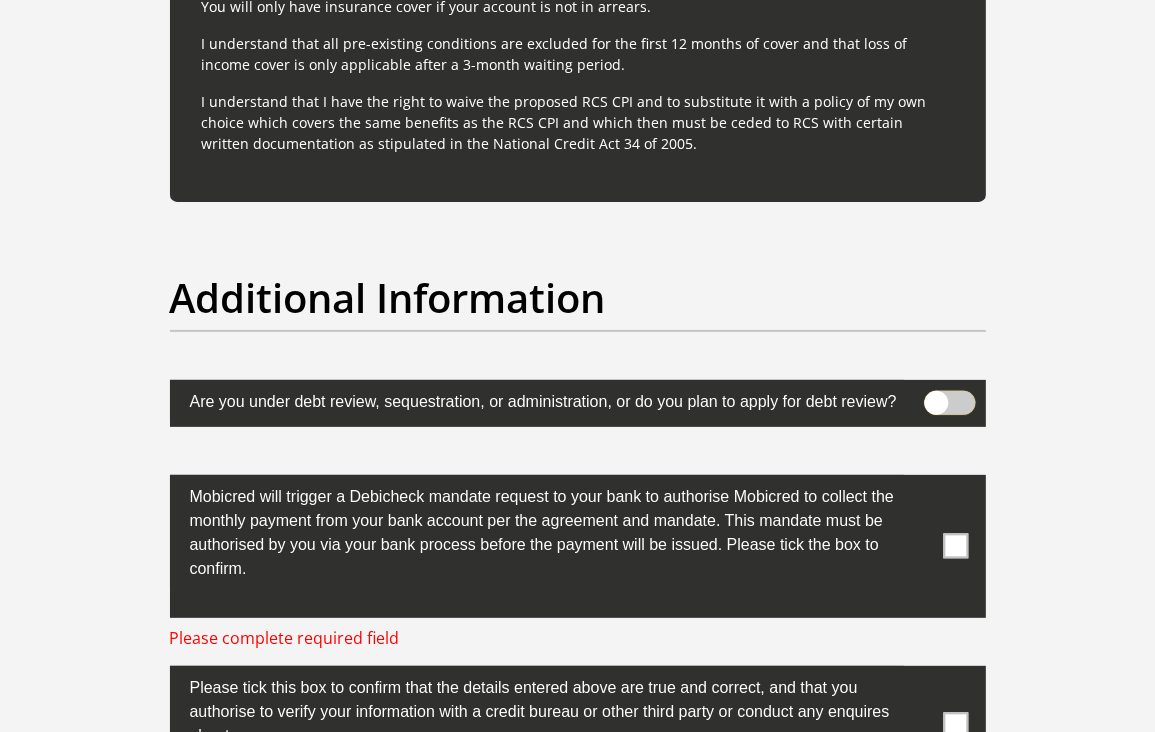 click at bounding box center [945, 397] 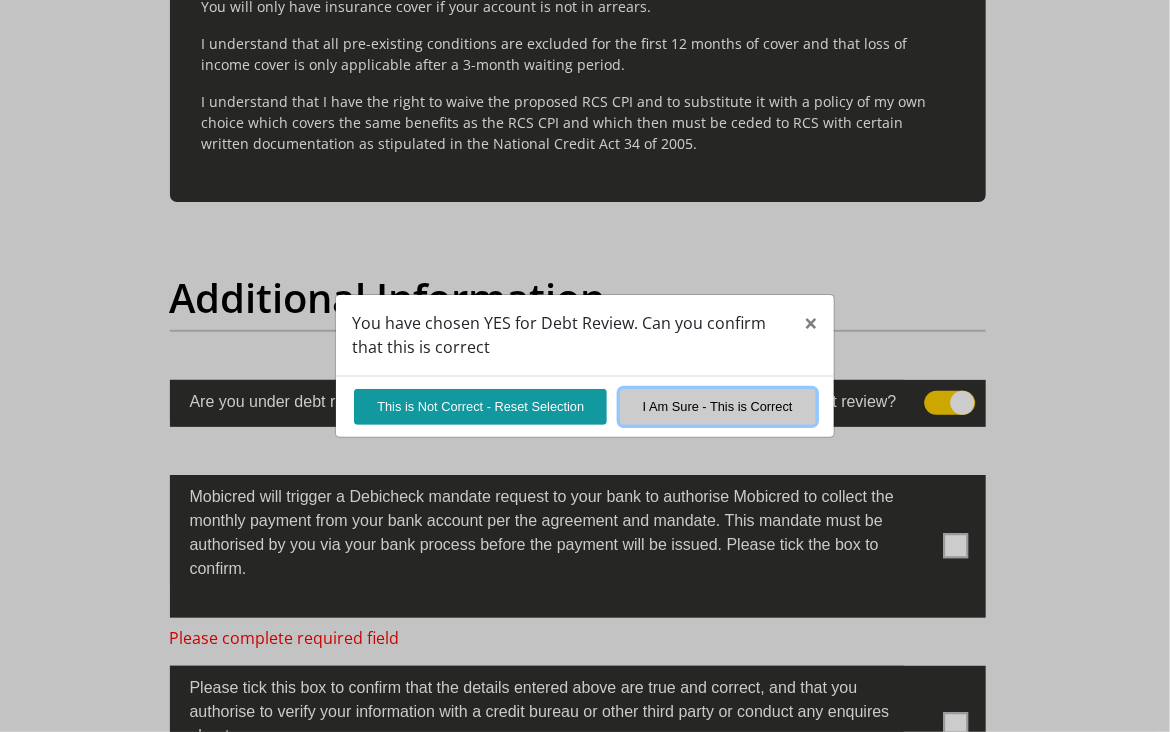 click on "I Am Sure - This is Correct" at bounding box center [718, 406] 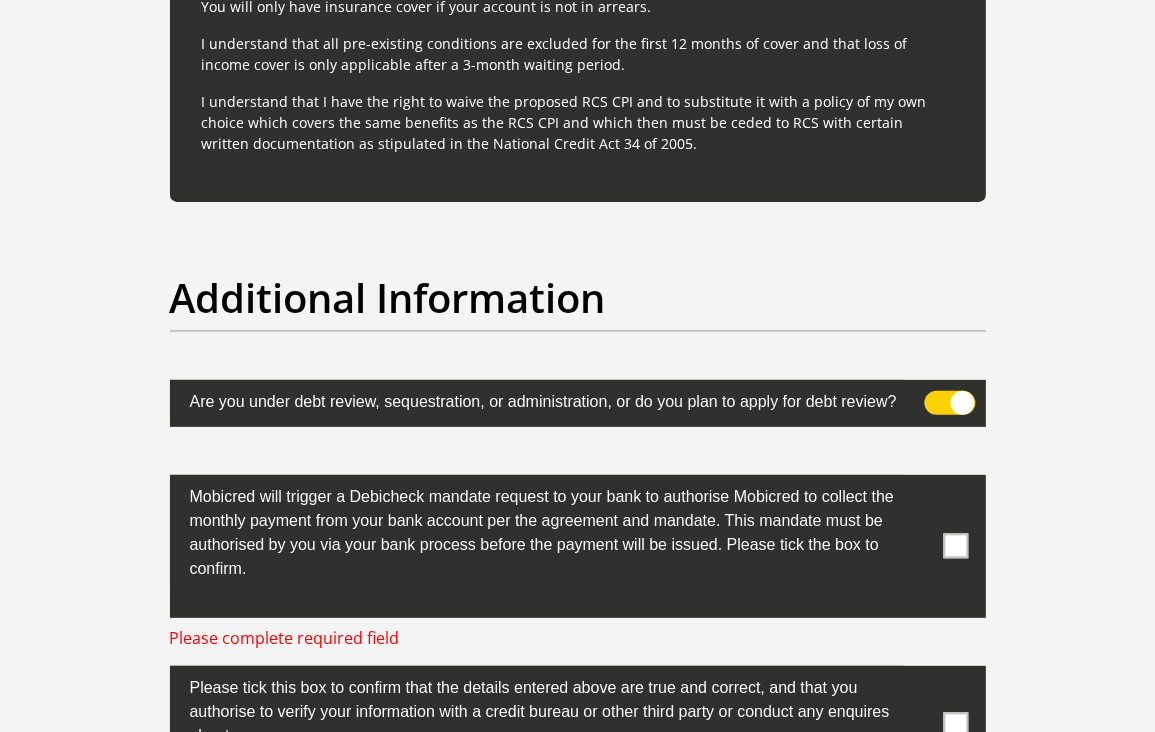 click at bounding box center [949, 403] 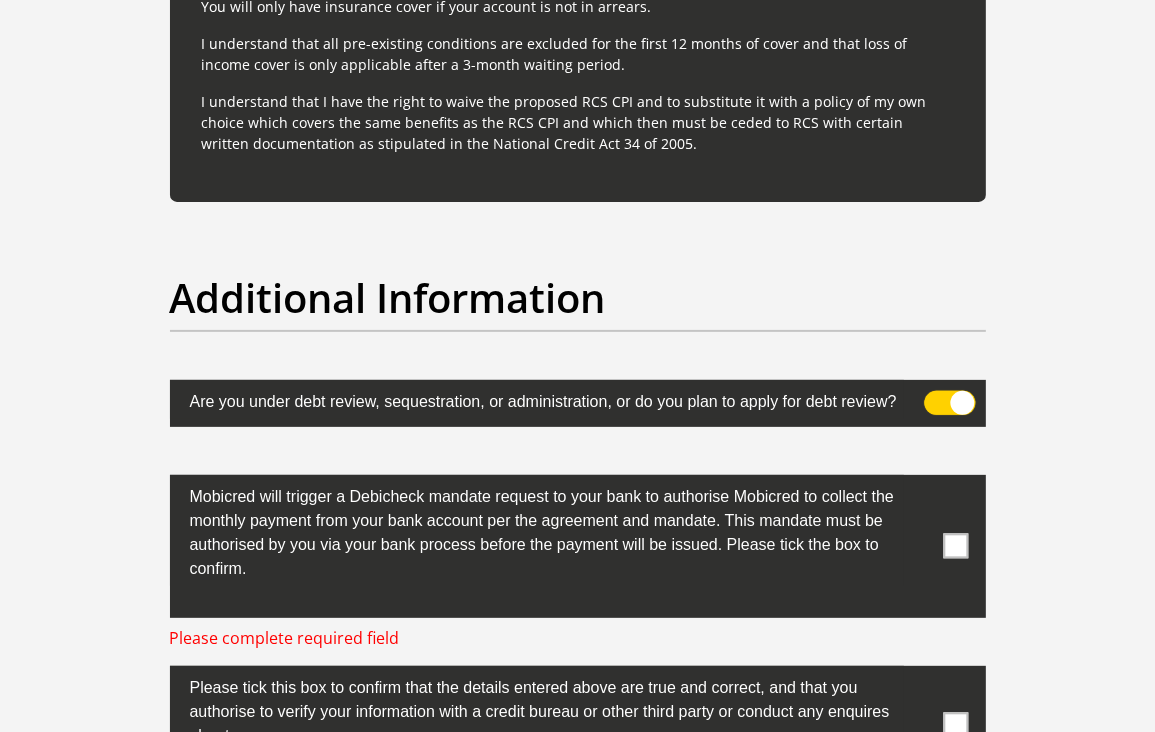 click at bounding box center [945, 397] 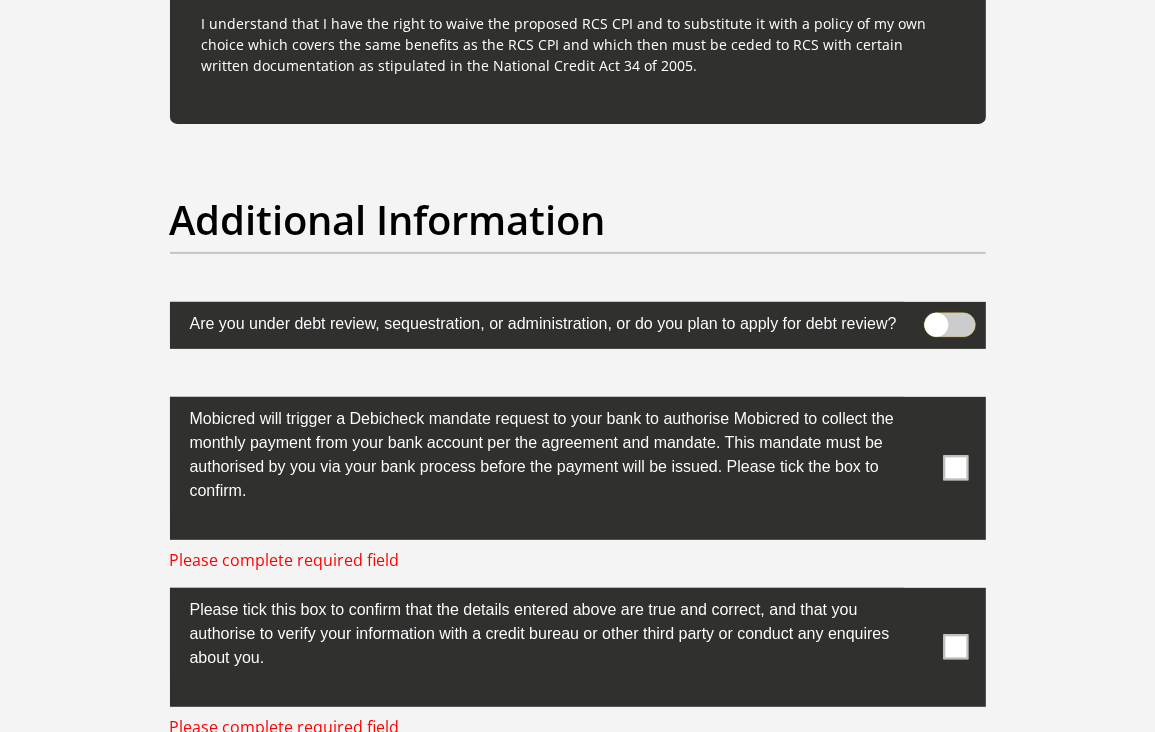 scroll, scrollTop: 6369, scrollLeft: 0, axis: vertical 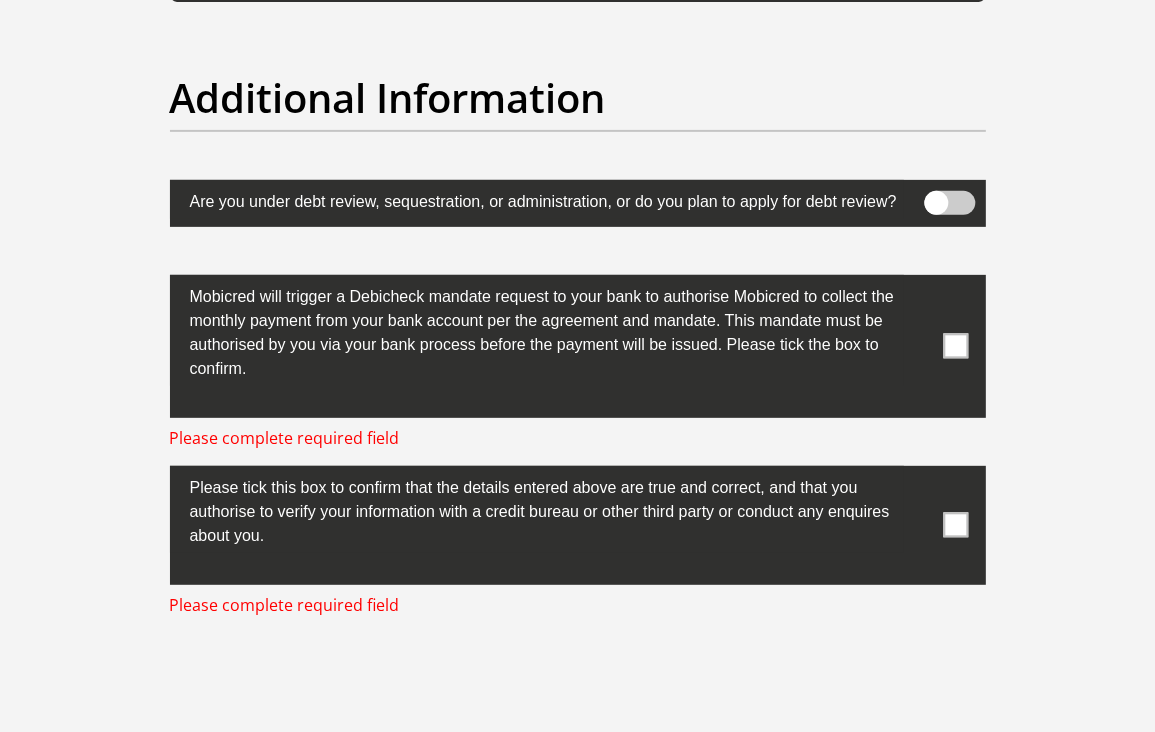 click at bounding box center (949, 203) 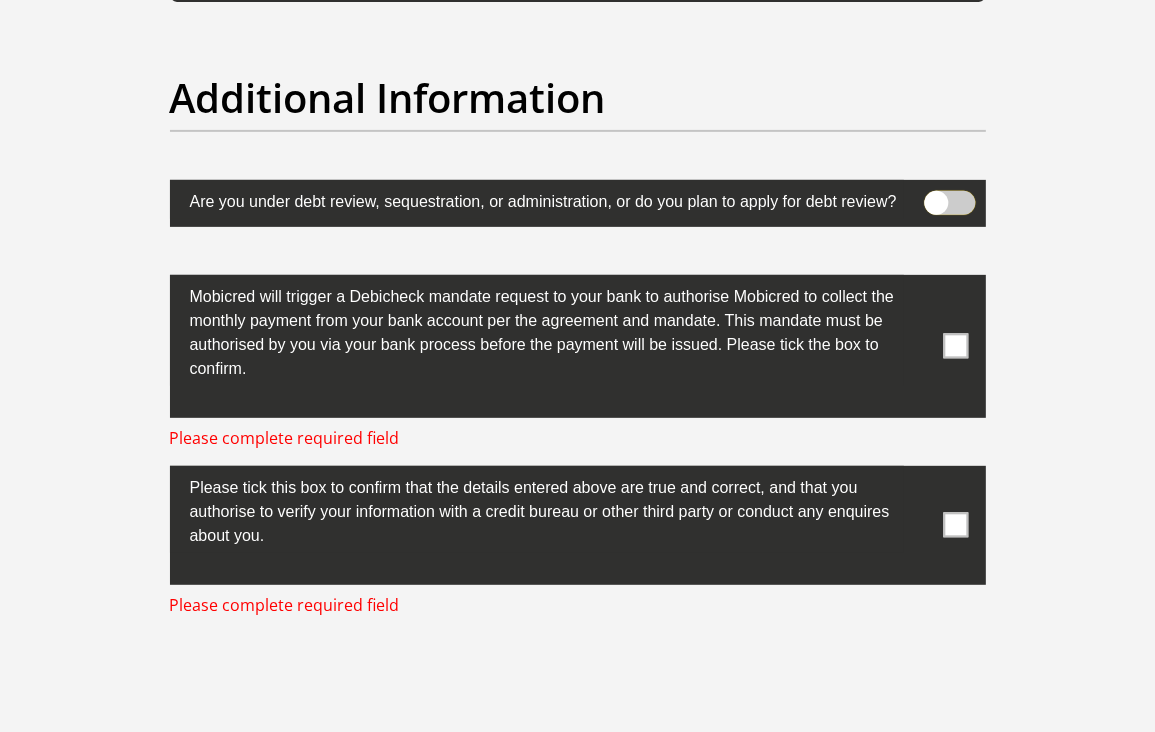 click at bounding box center (945, 197) 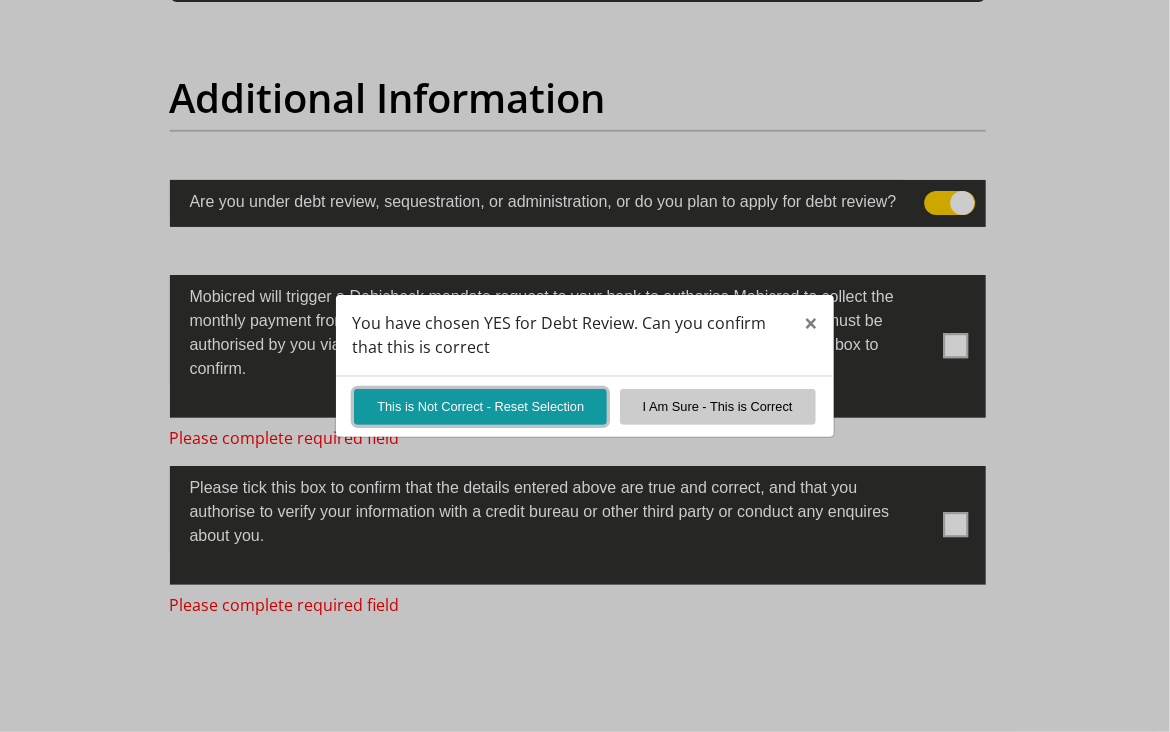 click on "This is Not Correct - Reset Selection" at bounding box center (480, 406) 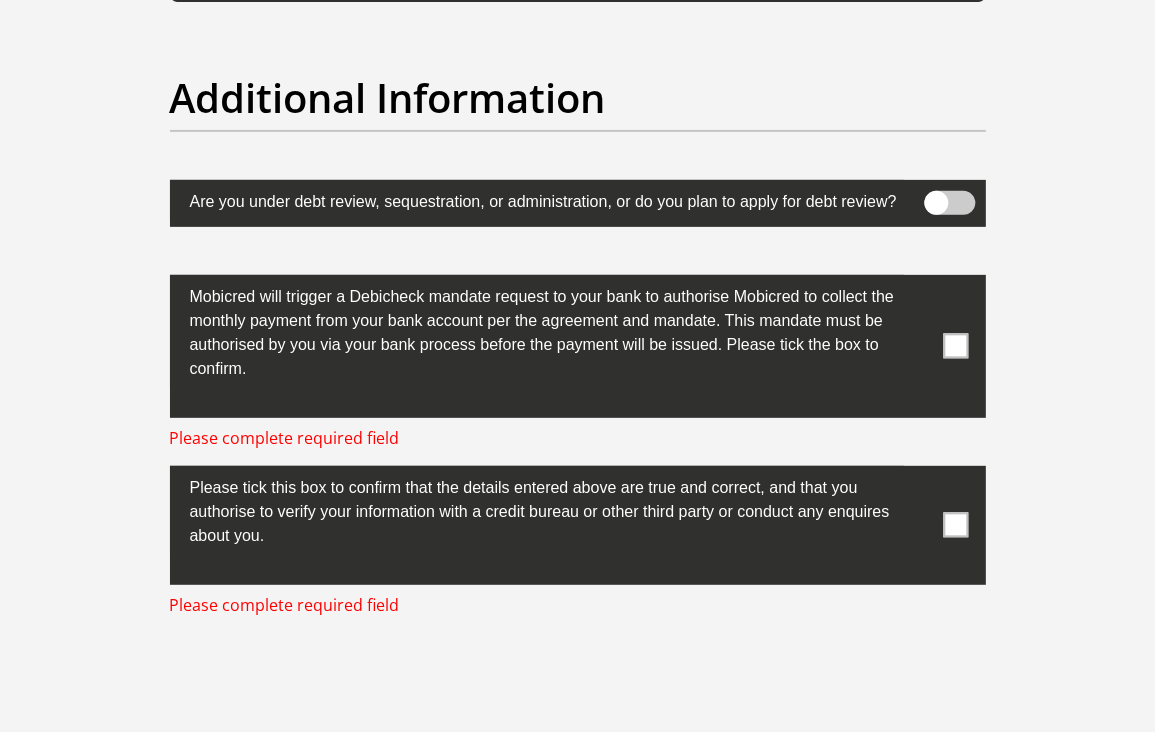 click at bounding box center [955, 346] 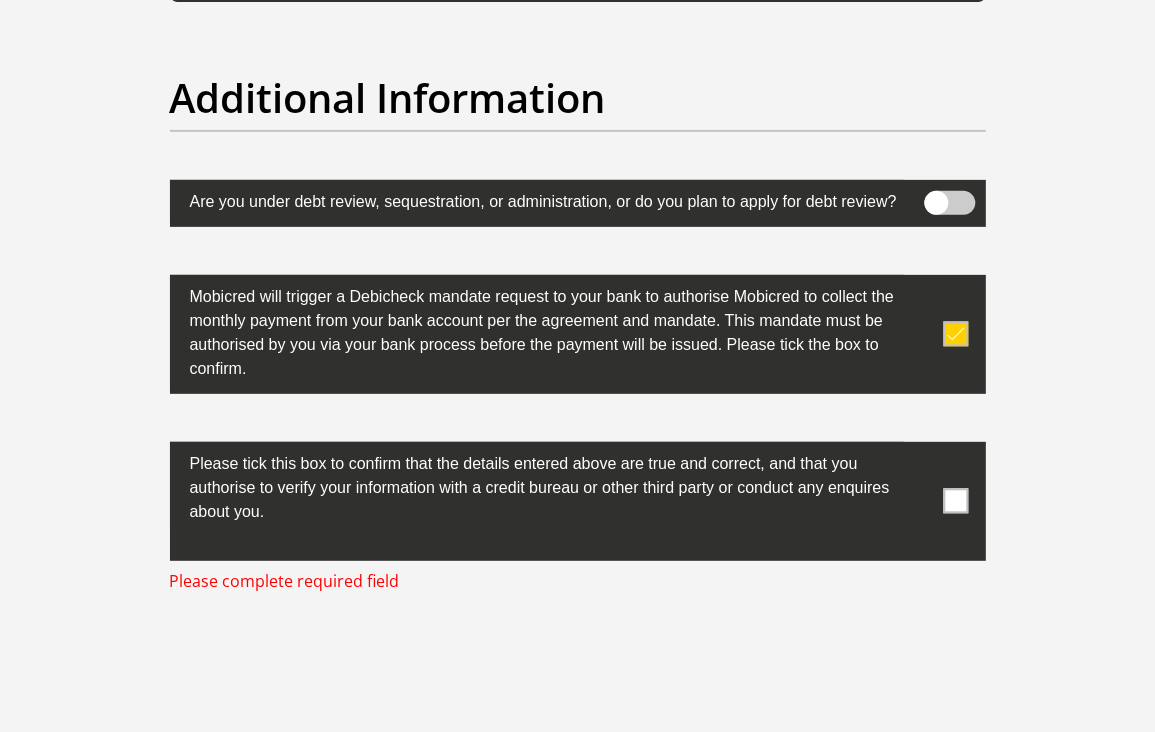 click at bounding box center (955, 501) 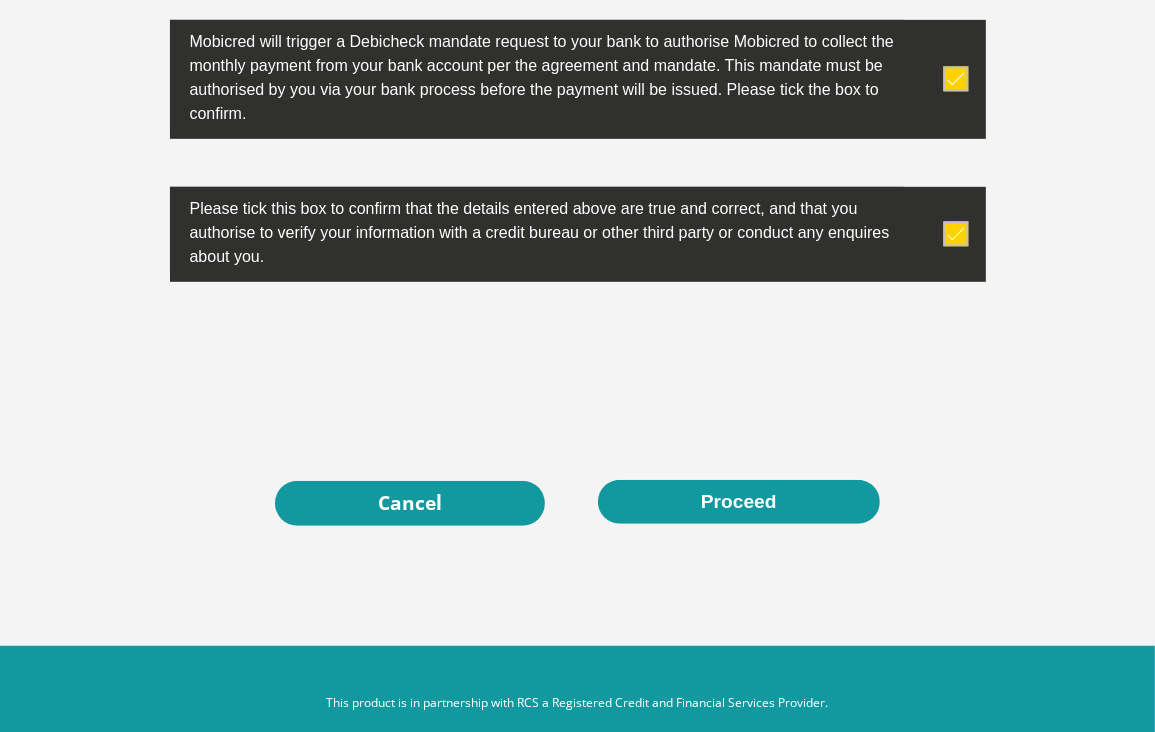 scroll, scrollTop: 6721, scrollLeft: 0, axis: vertical 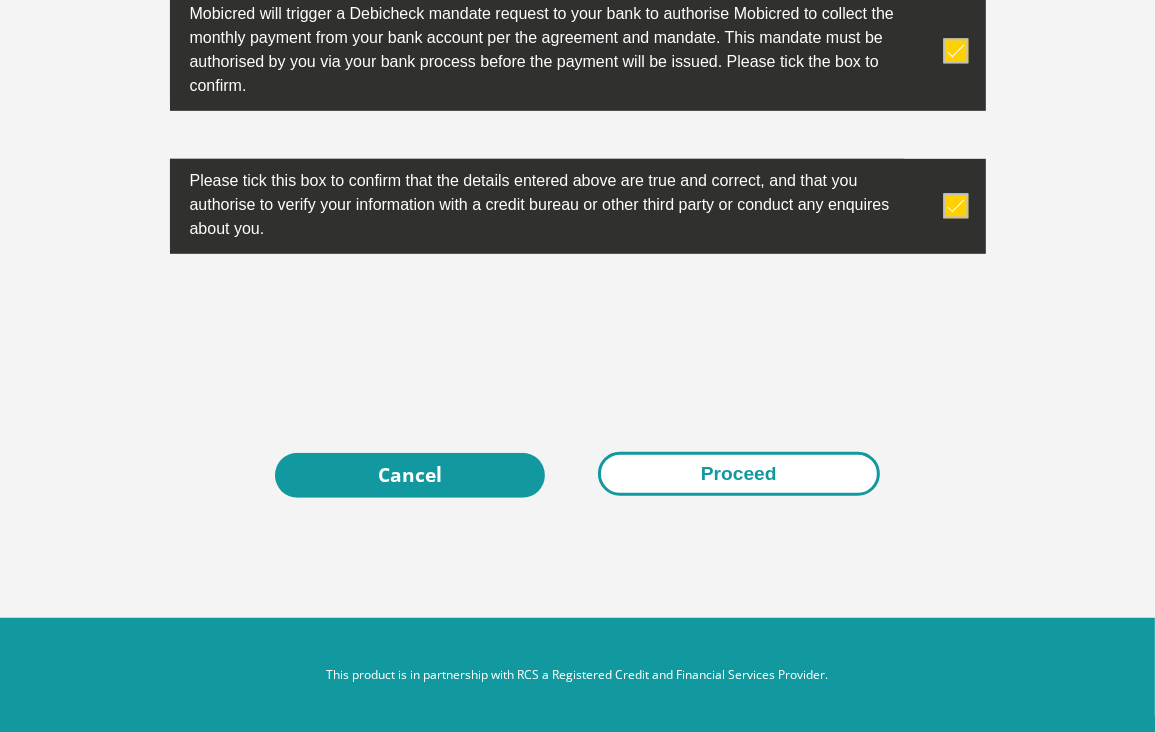 click on "Proceed" at bounding box center (739, 474) 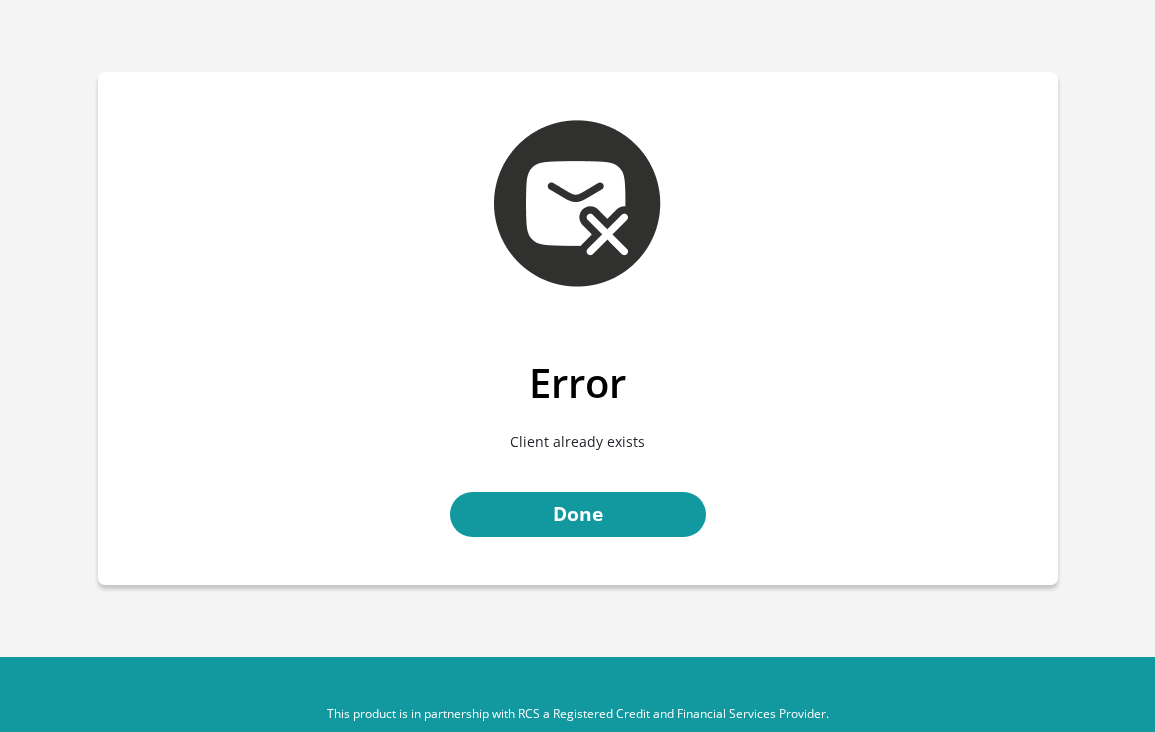 scroll, scrollTop: 0, scrollLeft: 0, axis: both 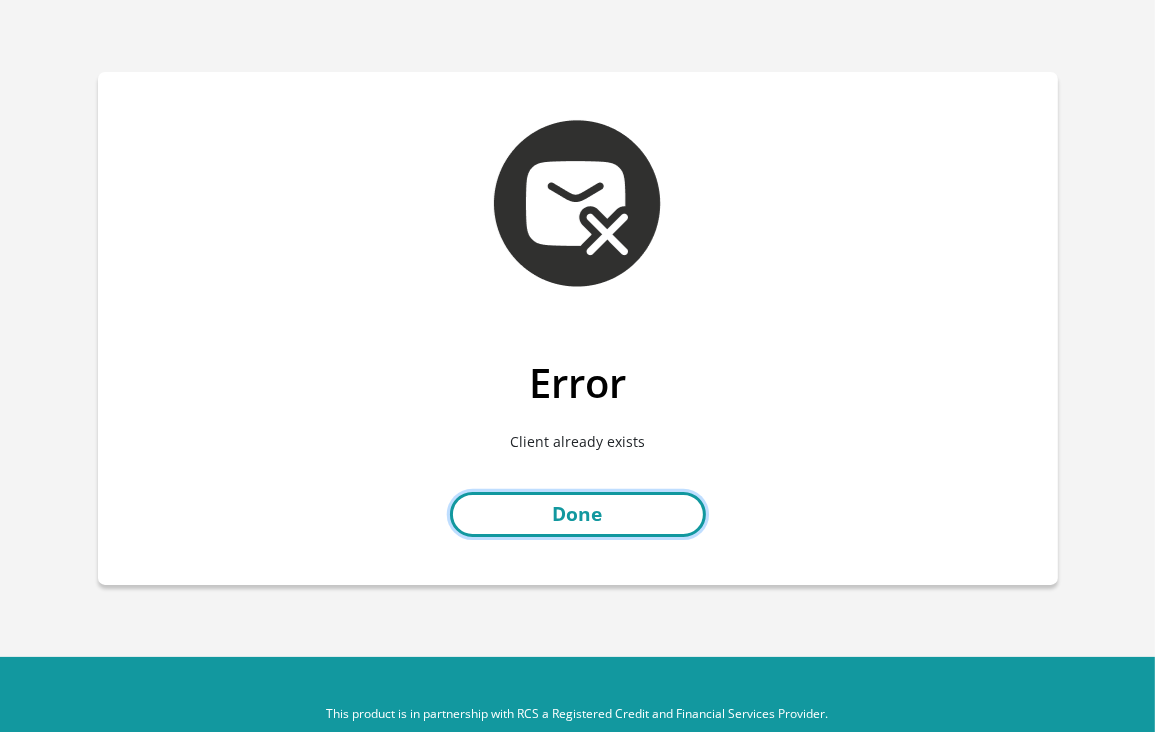 click on "Done" at bounding box center (578, 514) 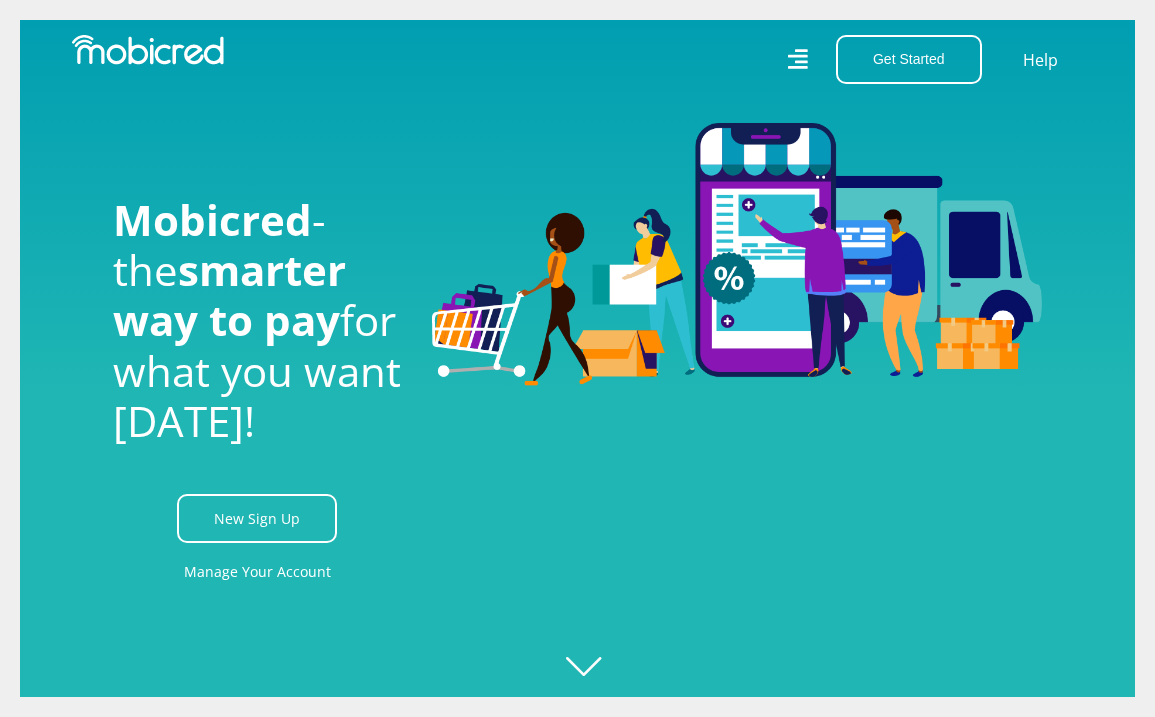 scroll, scrollTop: 0, scrollLeft: 0, axis: both 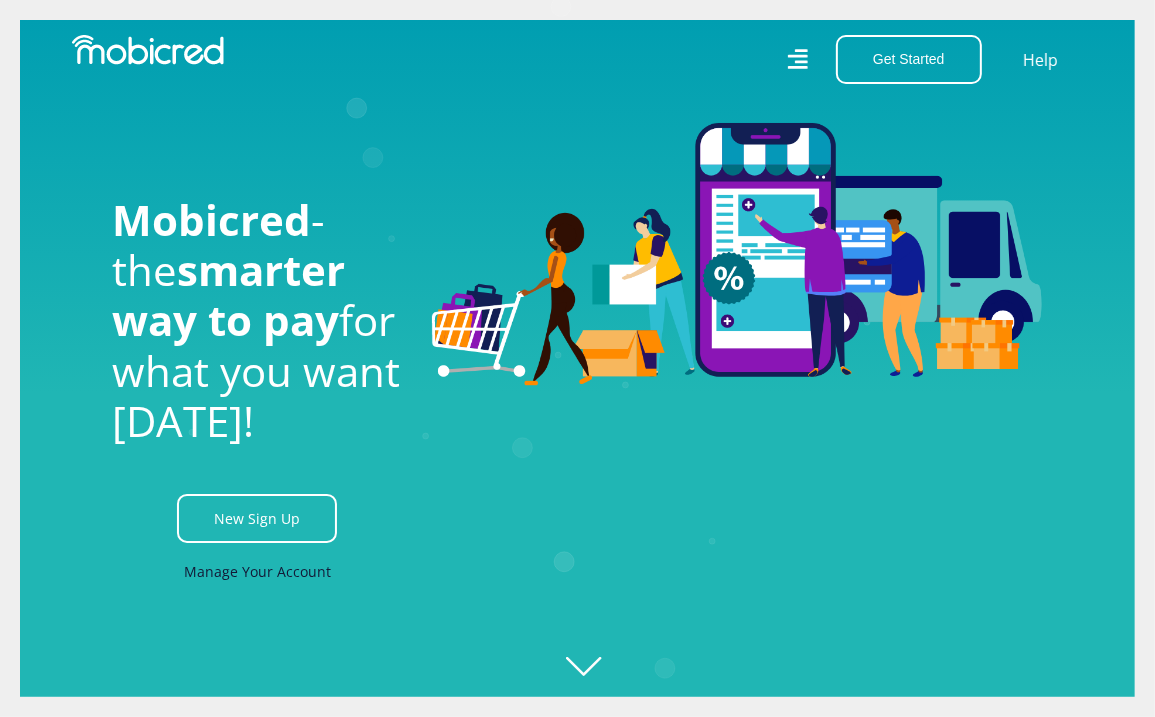 click on "Manage Your Account" at bounding box center [257, 571] 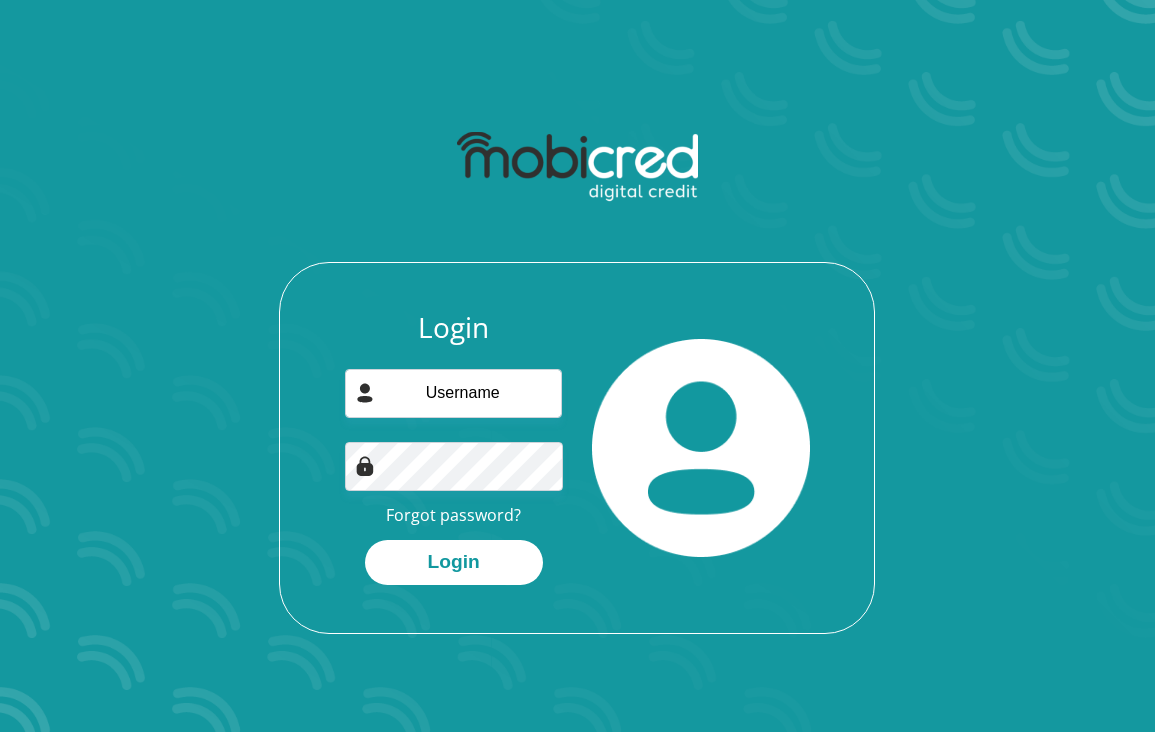 scroll, scrollTop: 0, scrollLeft: 0, axis: both 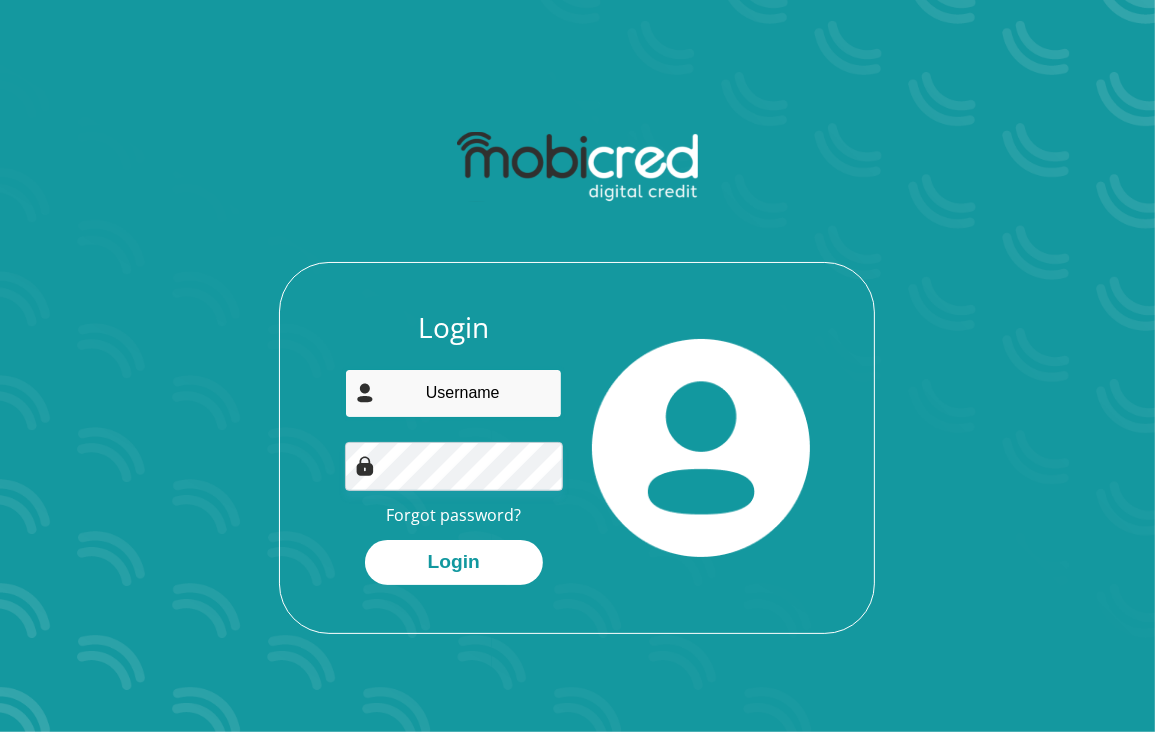 click at bounding box center [453, 393] 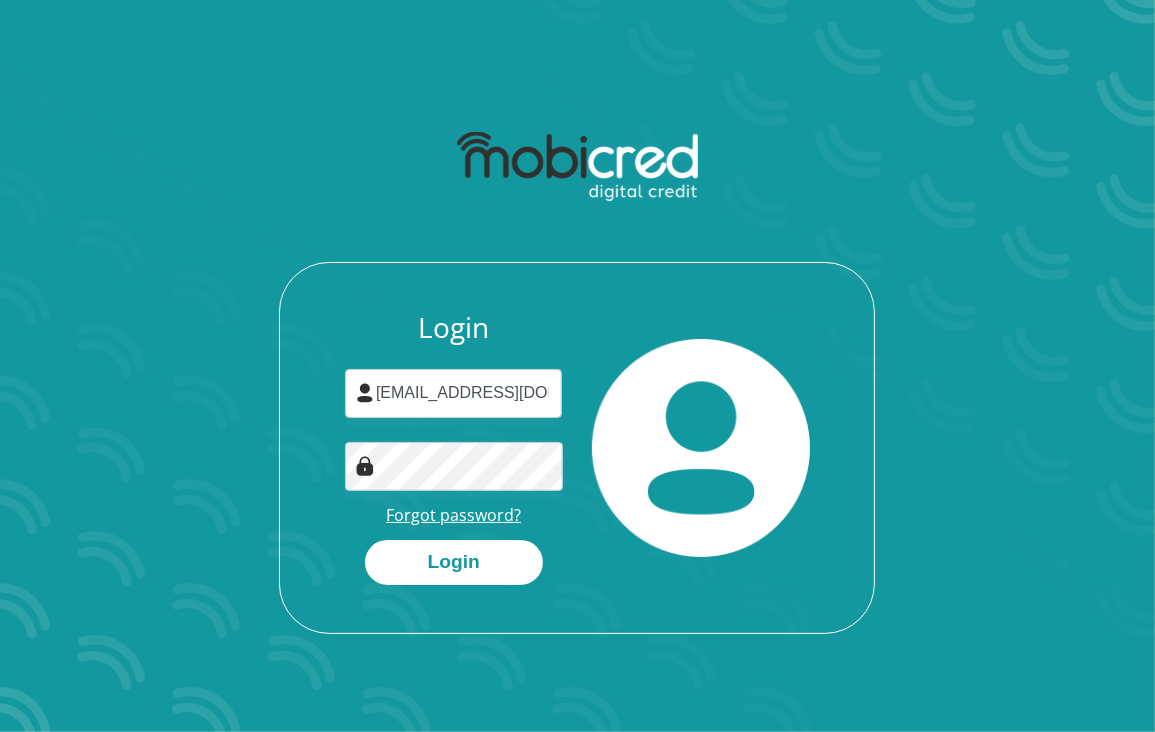 click on "Forgot password?" at bounding box center (453, 515) 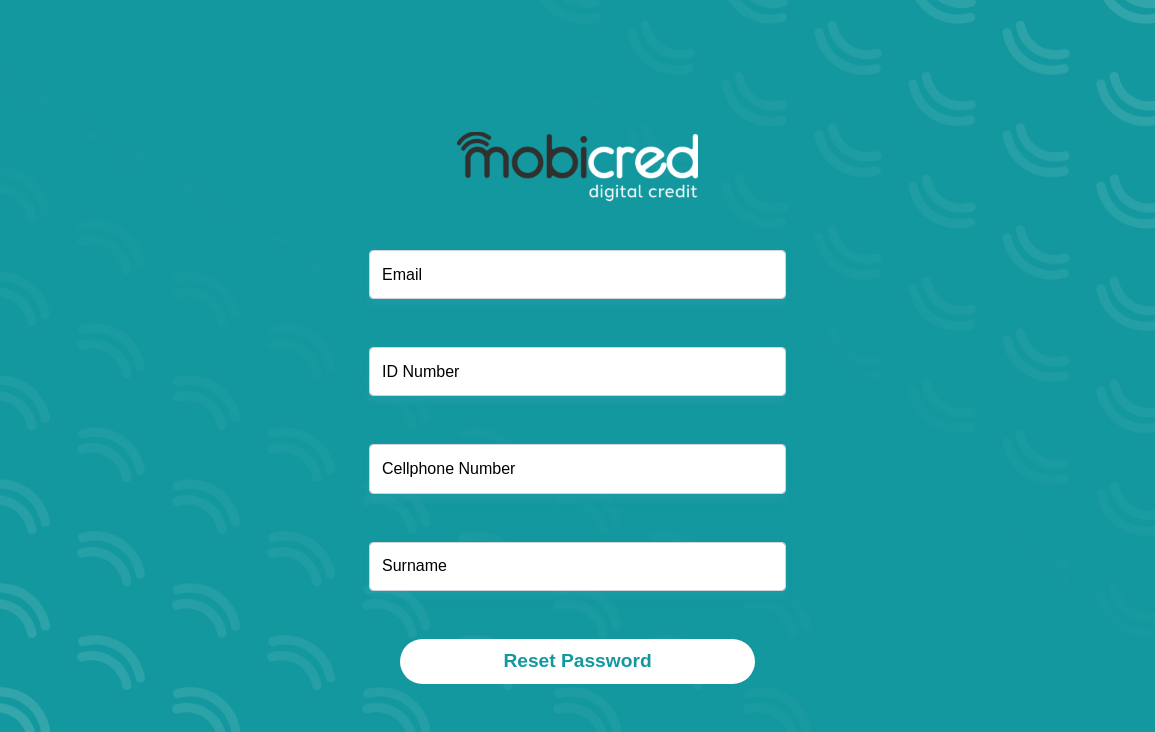 scroll, scrollTop: 0, scrollLeft: 0, axis: both 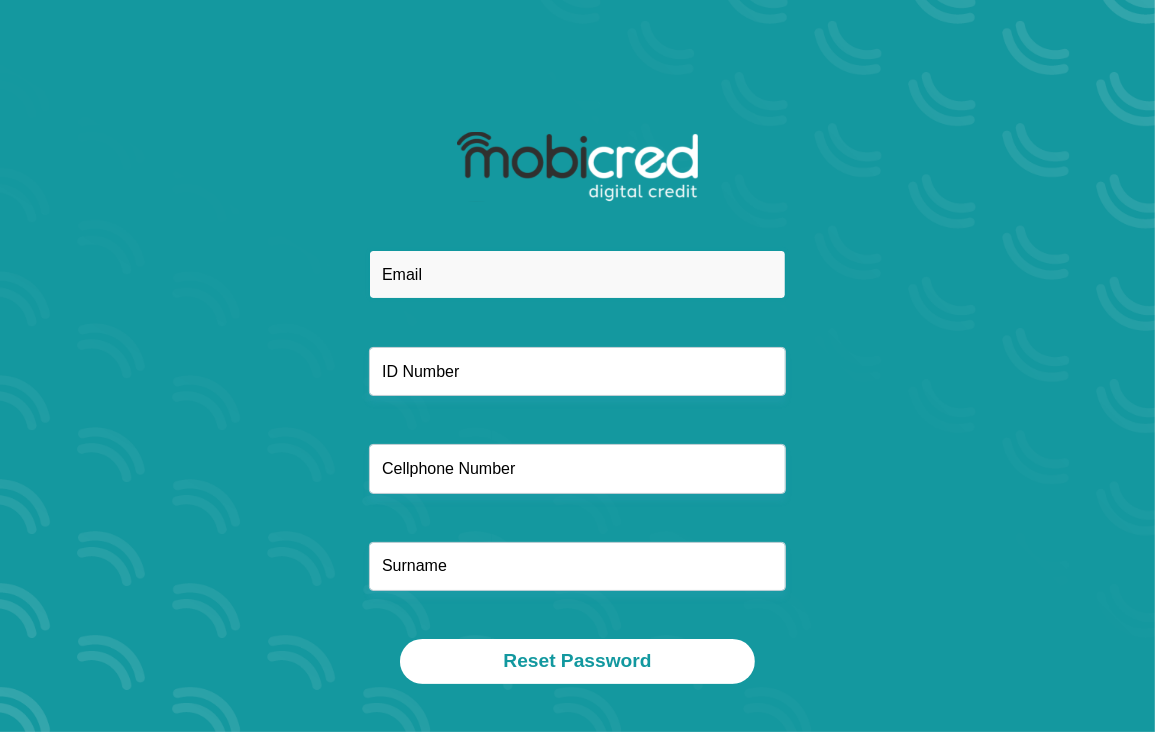 click at bounding box center (577, 274) 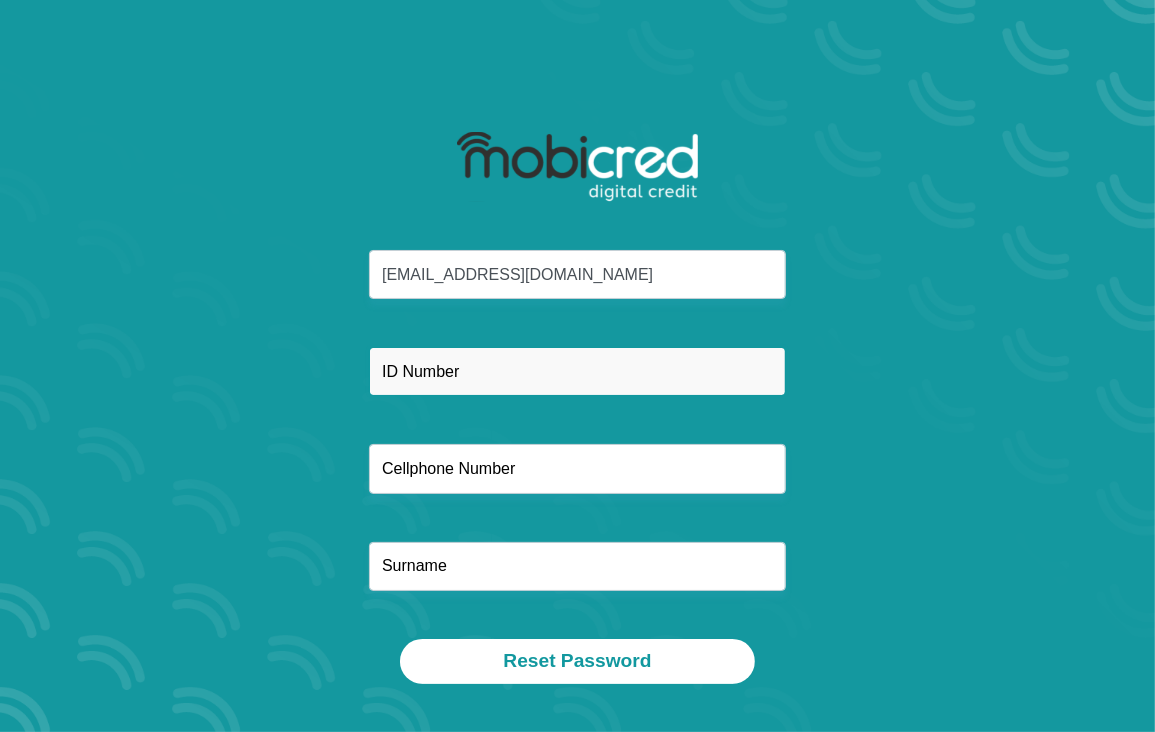type on "9606150314081" 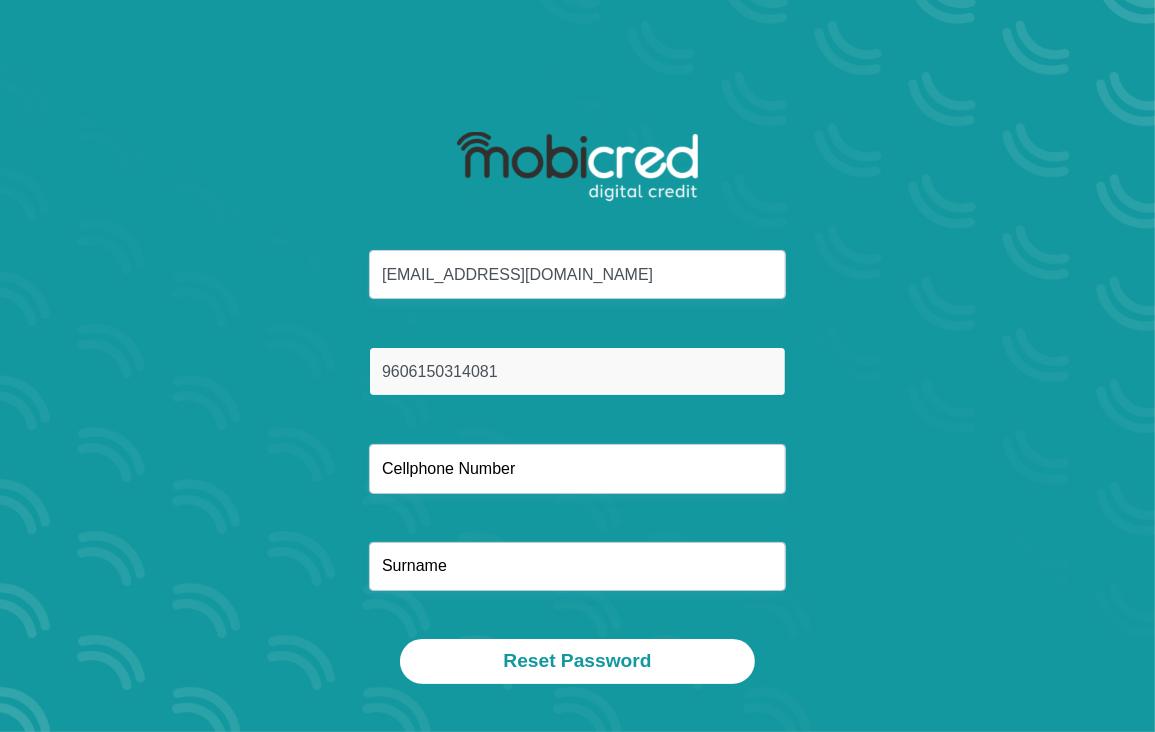 type on "0678465597" 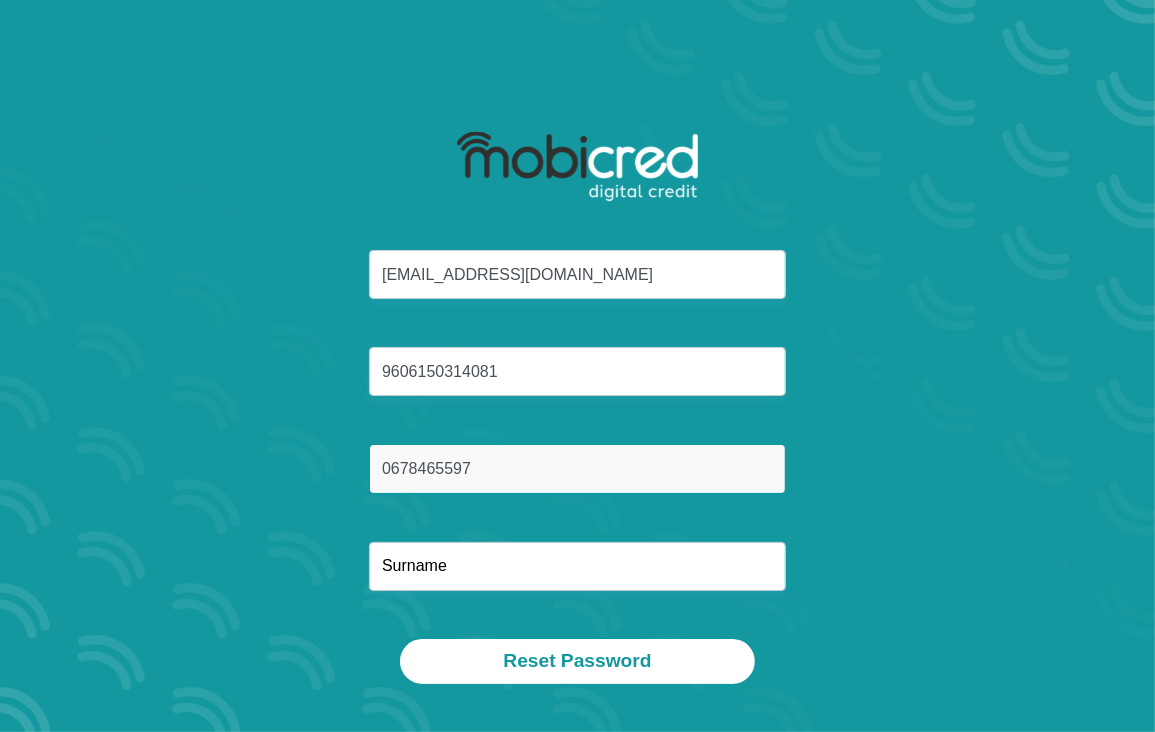 type on "Yende" 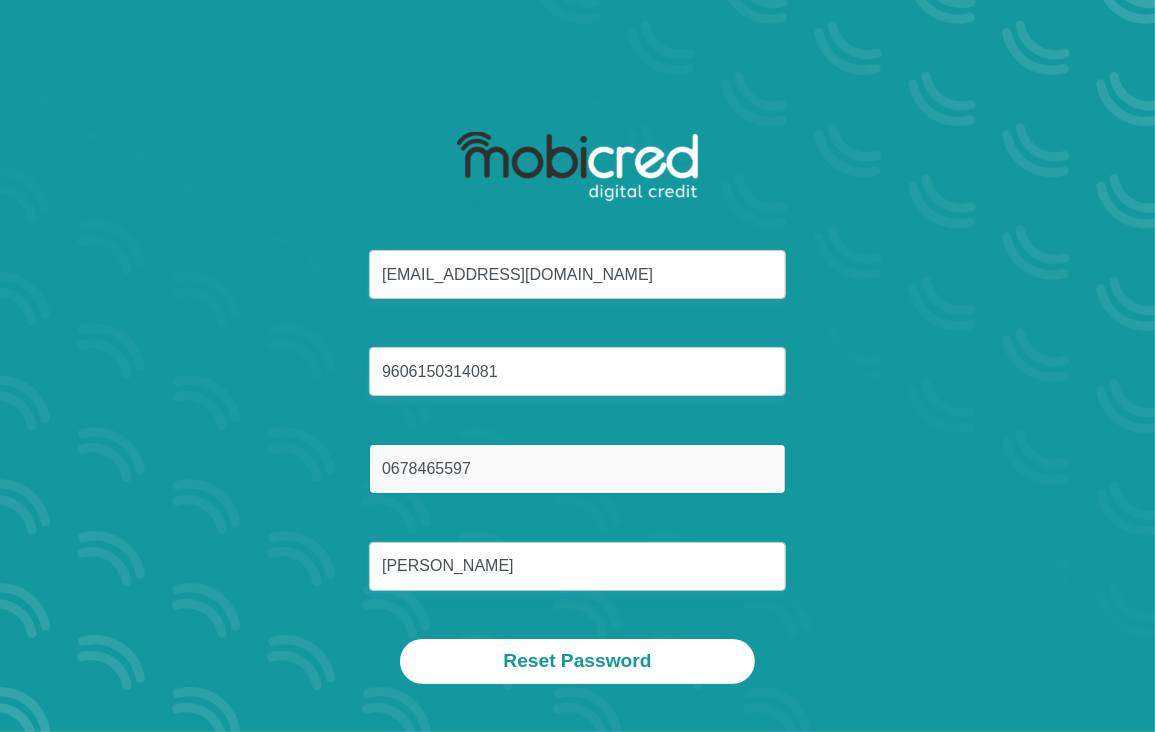 drag, startPoint x: 573, startPoint y: 467, endPoint x: 355, endPoint y: 443, distance: 219.31712 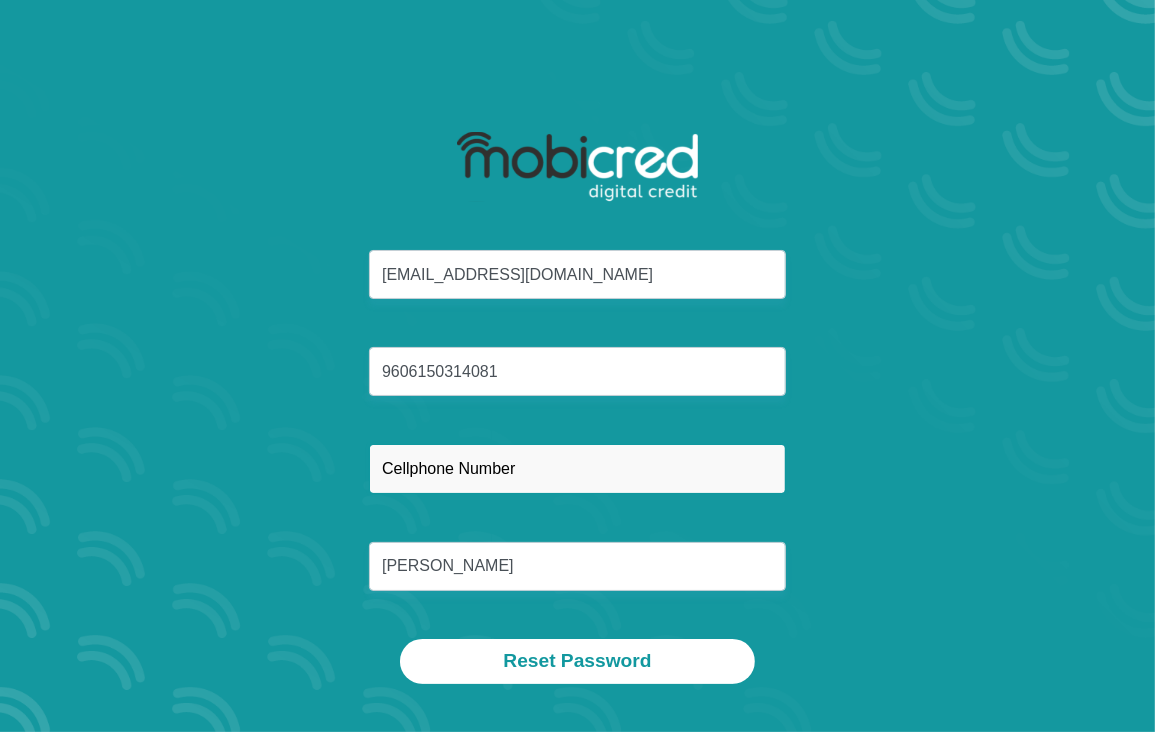 click at bounding box center [577, 468] 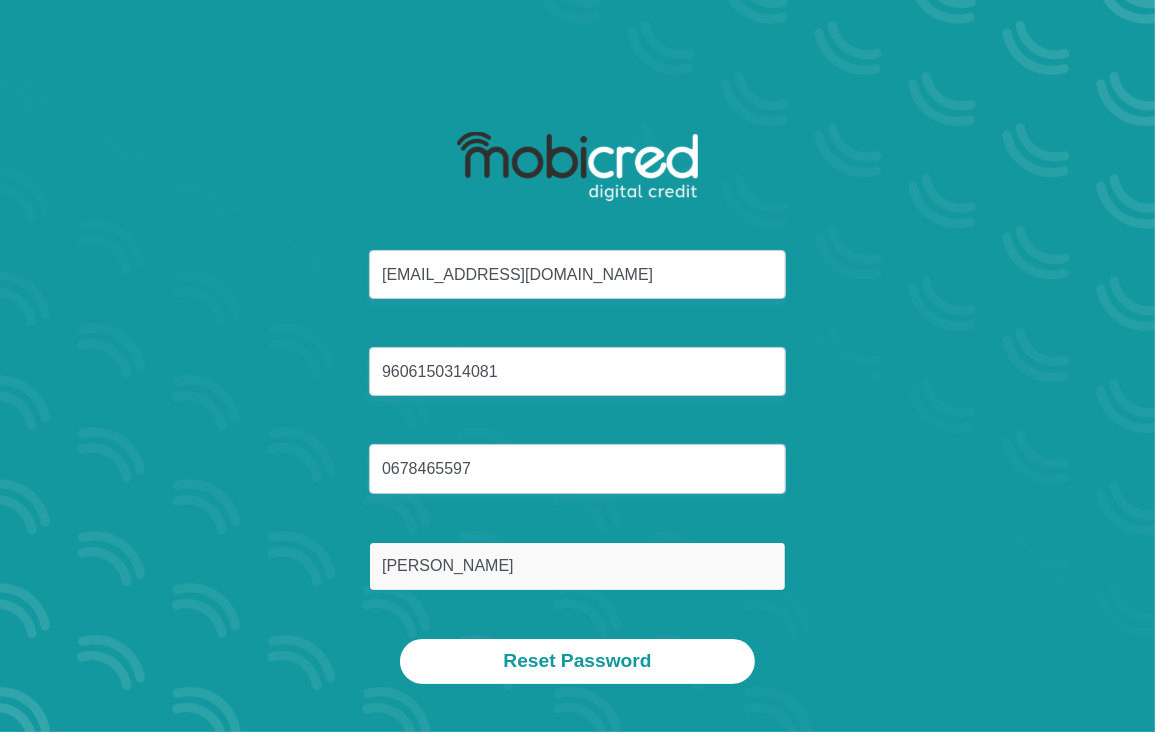 drag, startPoint x: 479, startPoint y: 568, endPoint x: 359, endPoint y: 555, distance: 120.70211 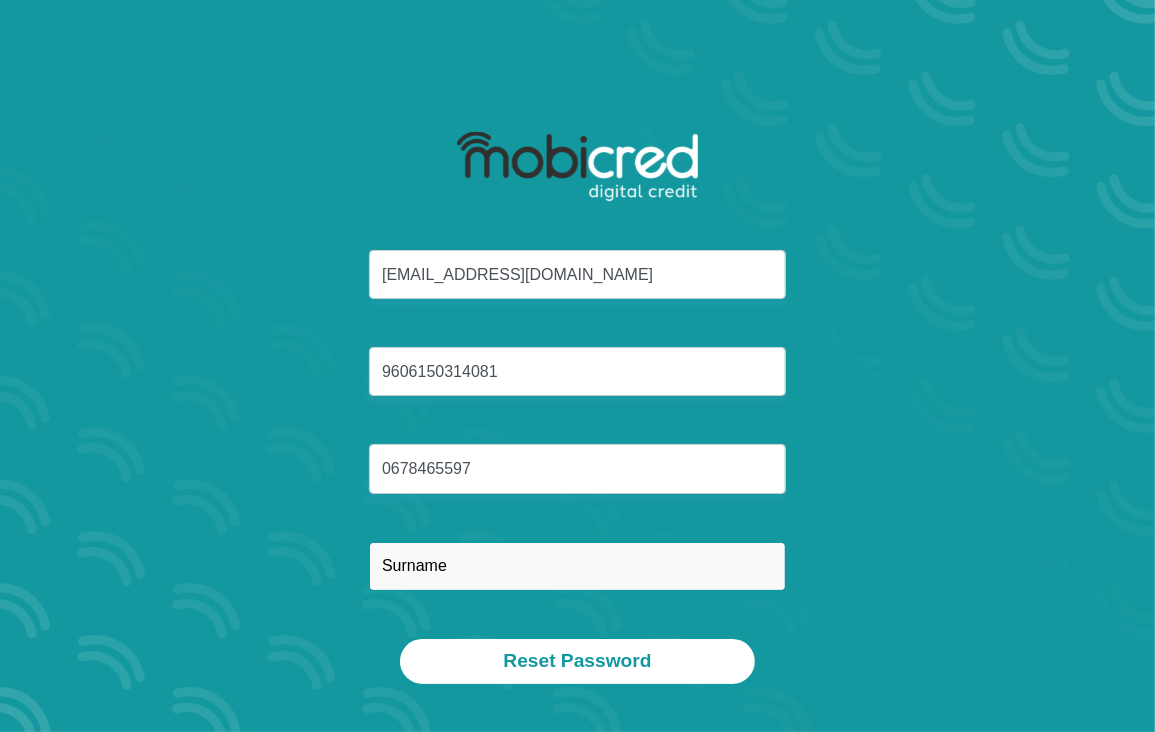 click at bounding box center [577, 566] 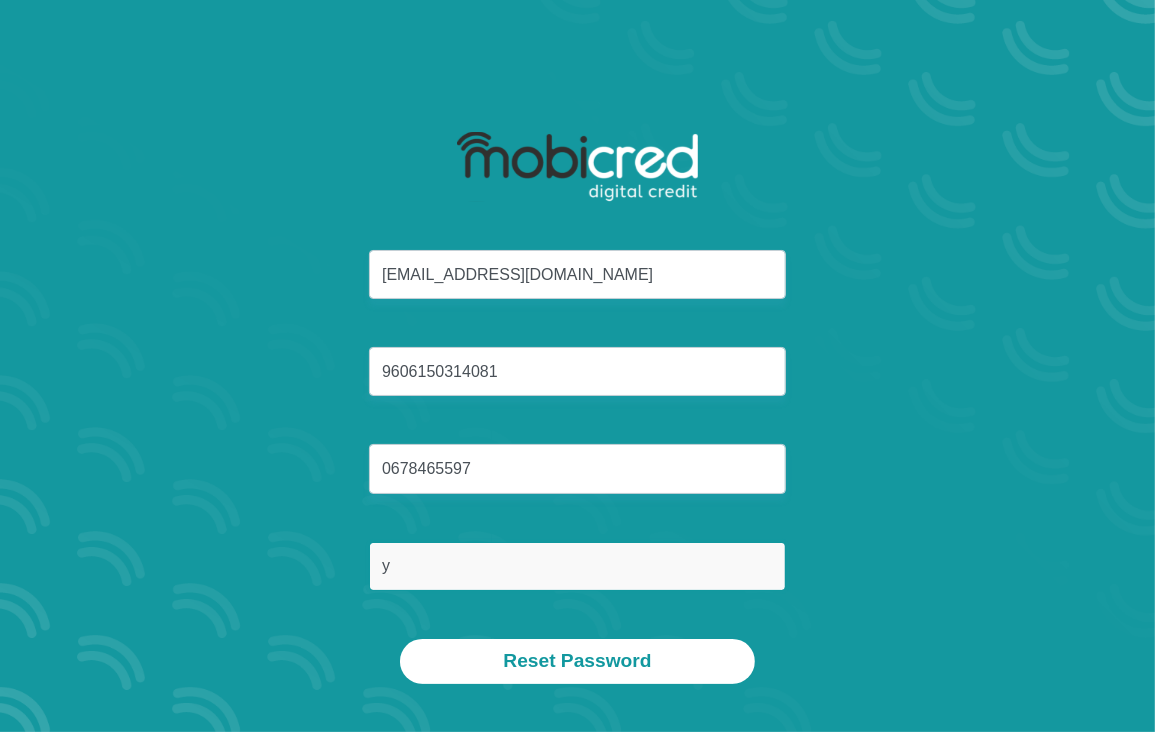 type on "Yende" 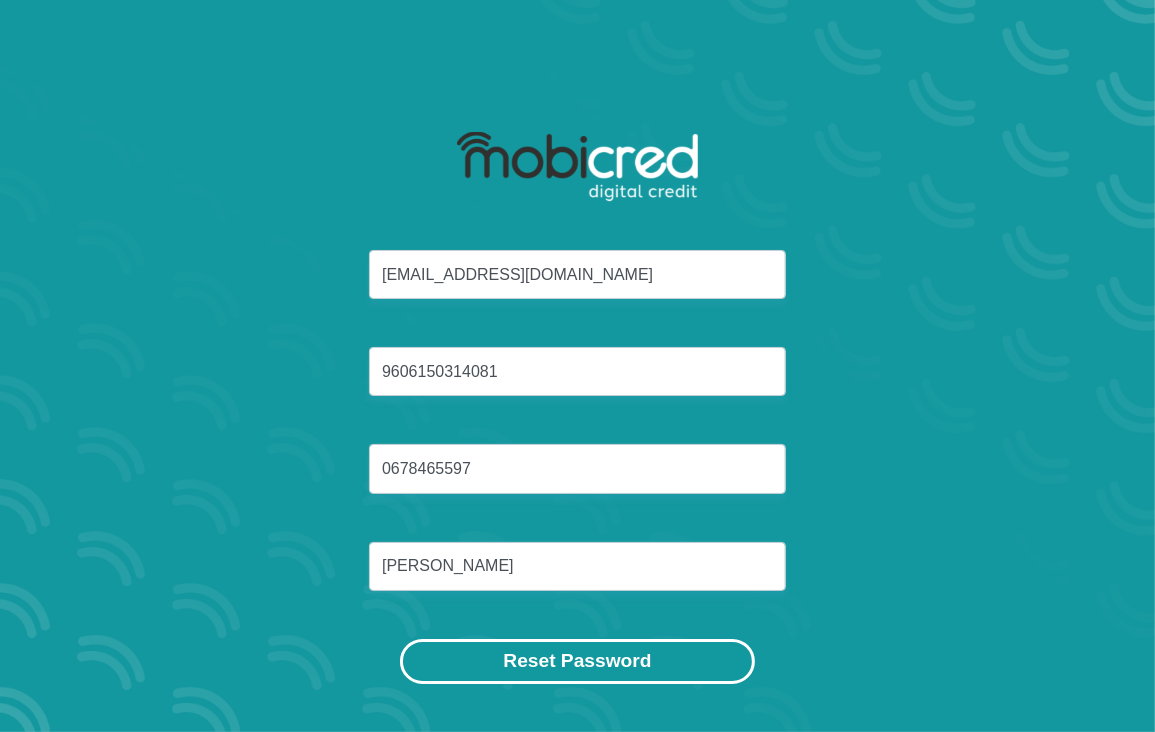 click on "Reset Password" at bounding box center [577, 661] 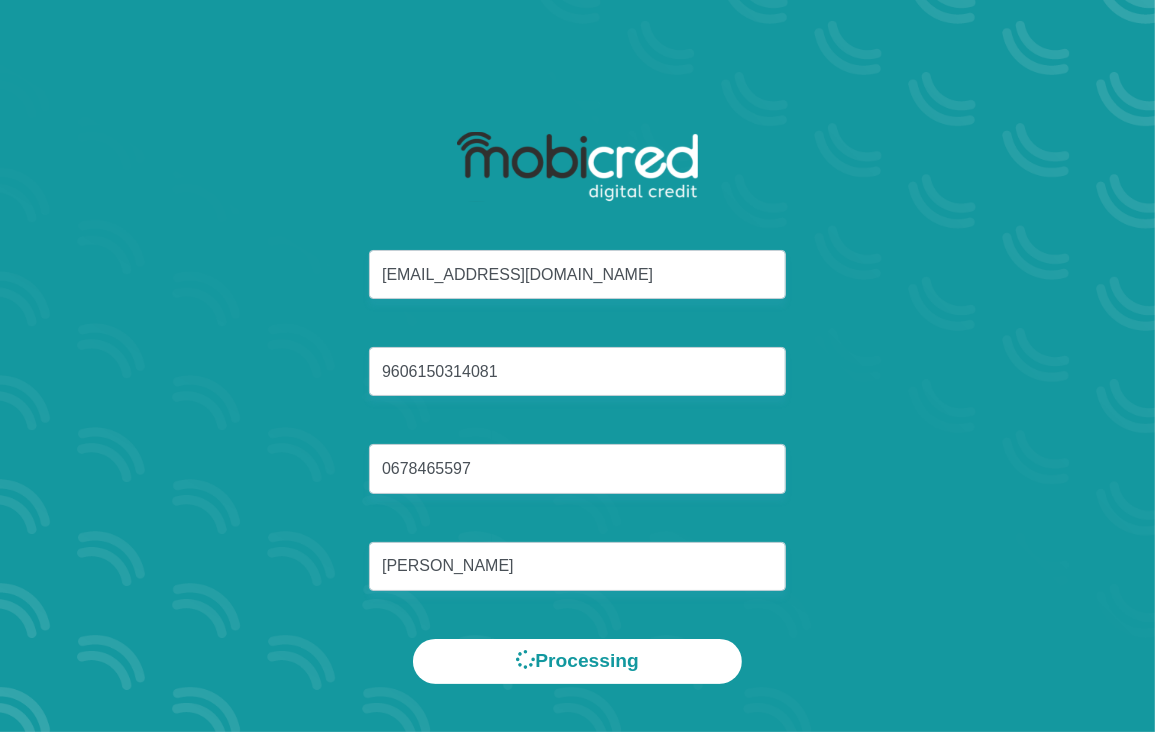 scroll, scrollTop: 0, scrollLeft: 0, axis: both 